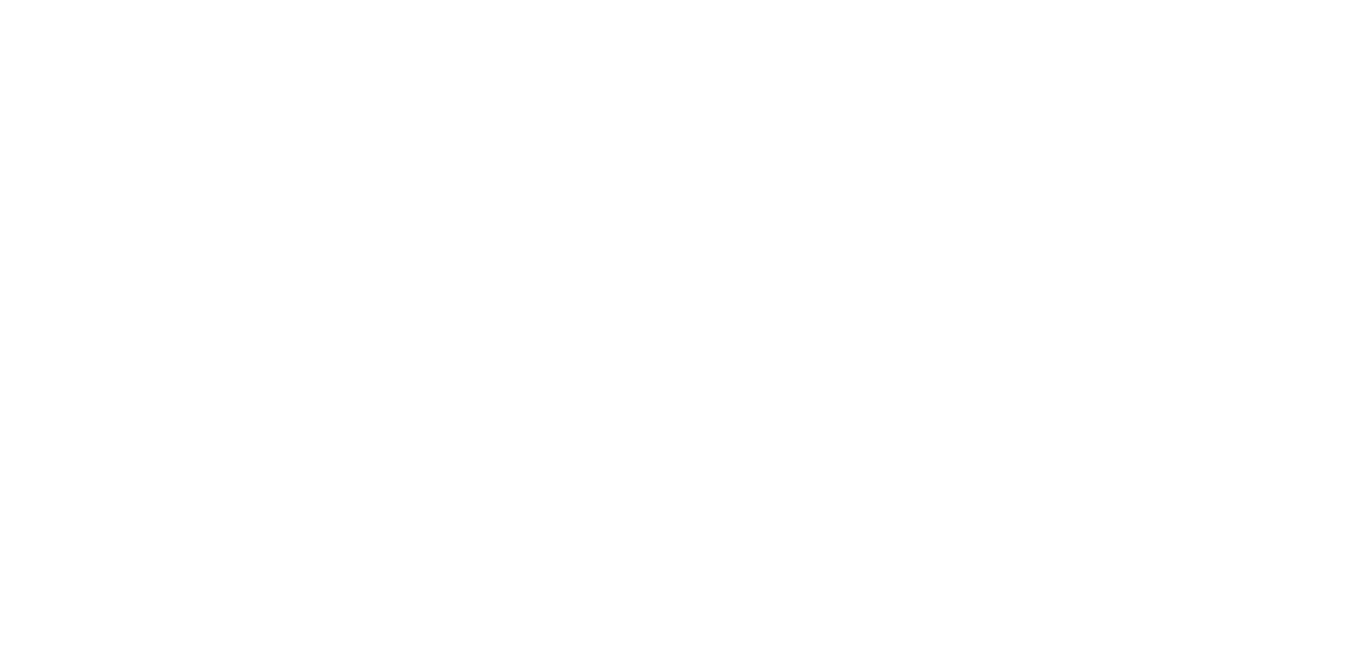scroll, scrollTop: 0, scrollLeft: 0, axis: both 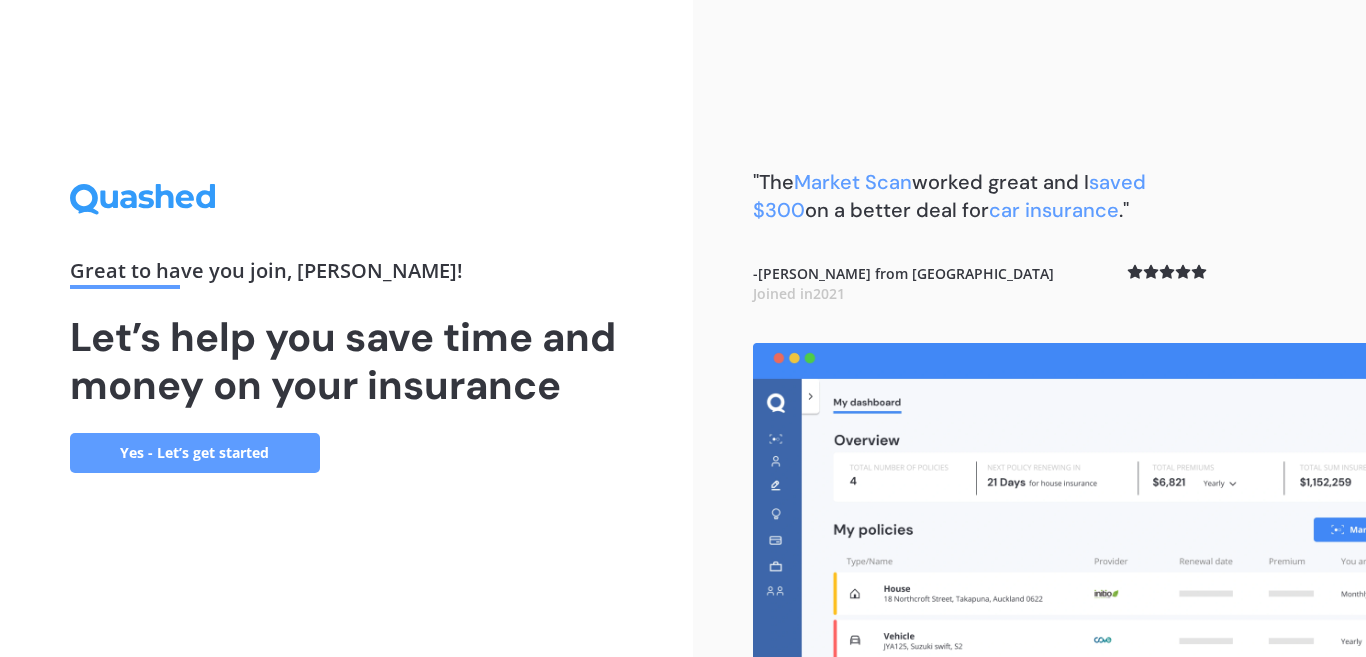 click on "Yes - Let’s get started" at bounding box center [195, 453] 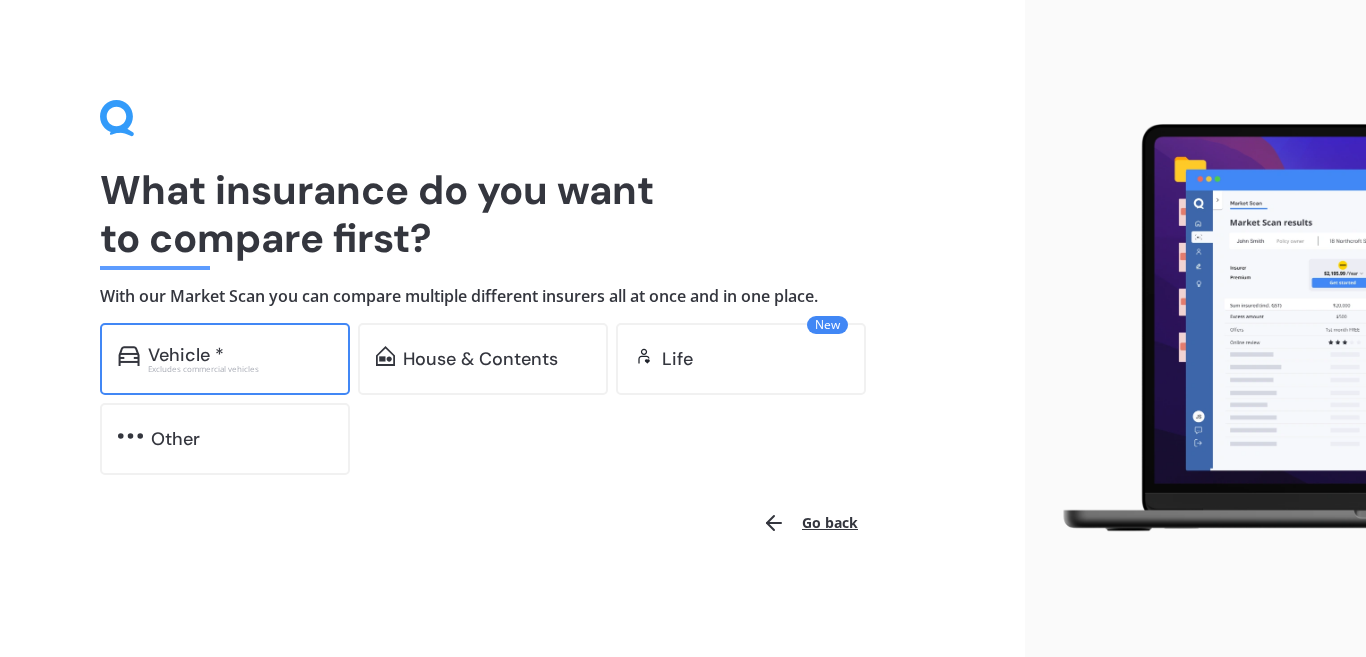 click on "Vehicle * Excludes commercial vehicles" at bounding box center (225, 359) 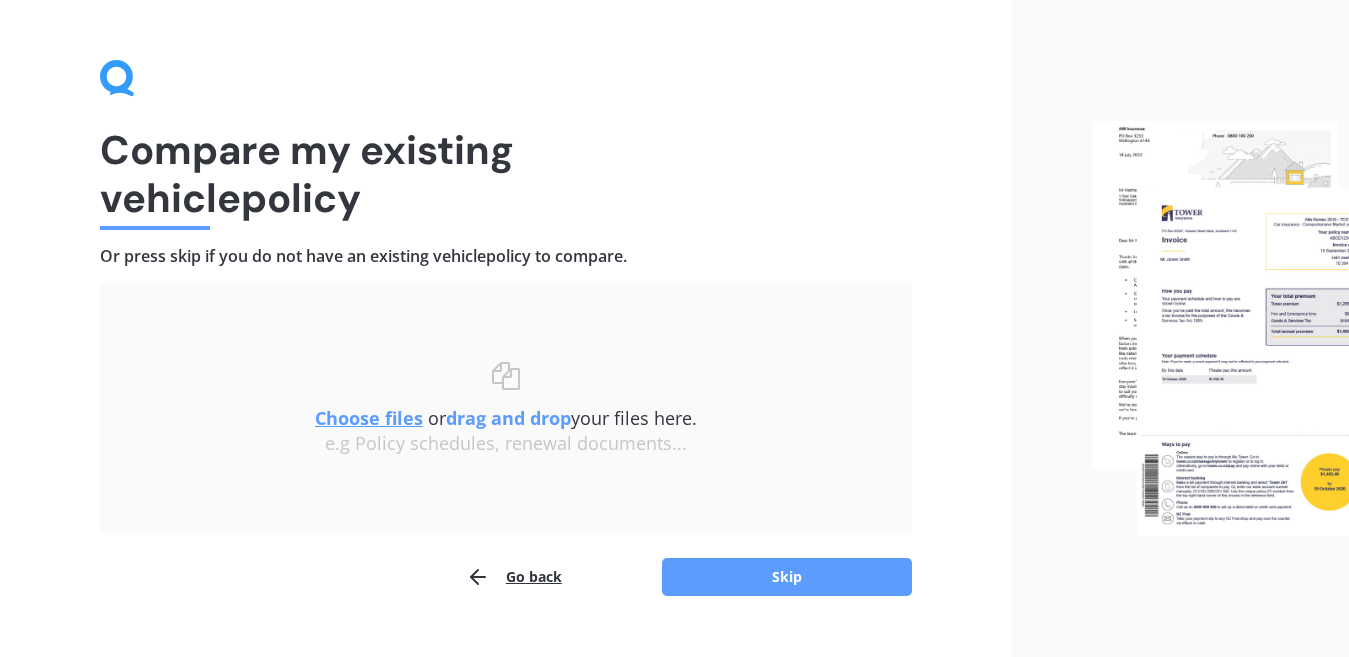 scroll, scrollTop: 80, scrollLeft: 0, axis: vertical 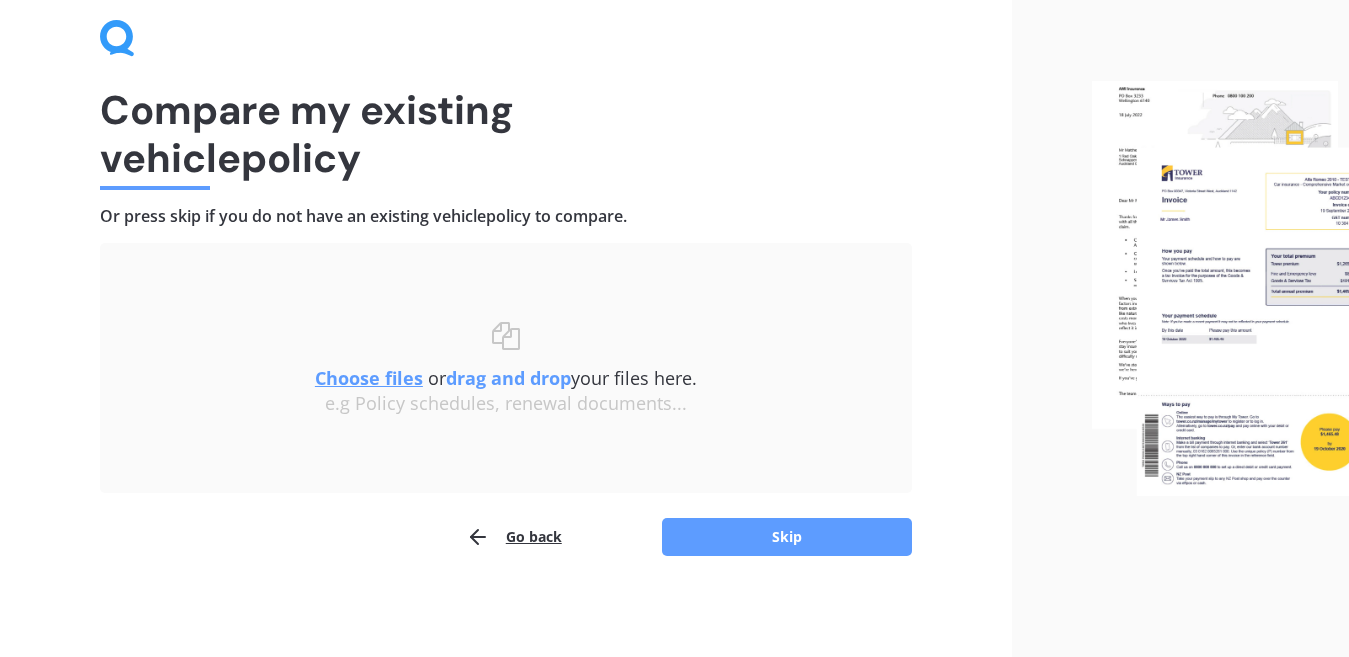 click on "Choose files   or  drag and drop  your files here. Choose files or photos e.g Policy schedules, renewal documents..." at bounding box center [506, 368] 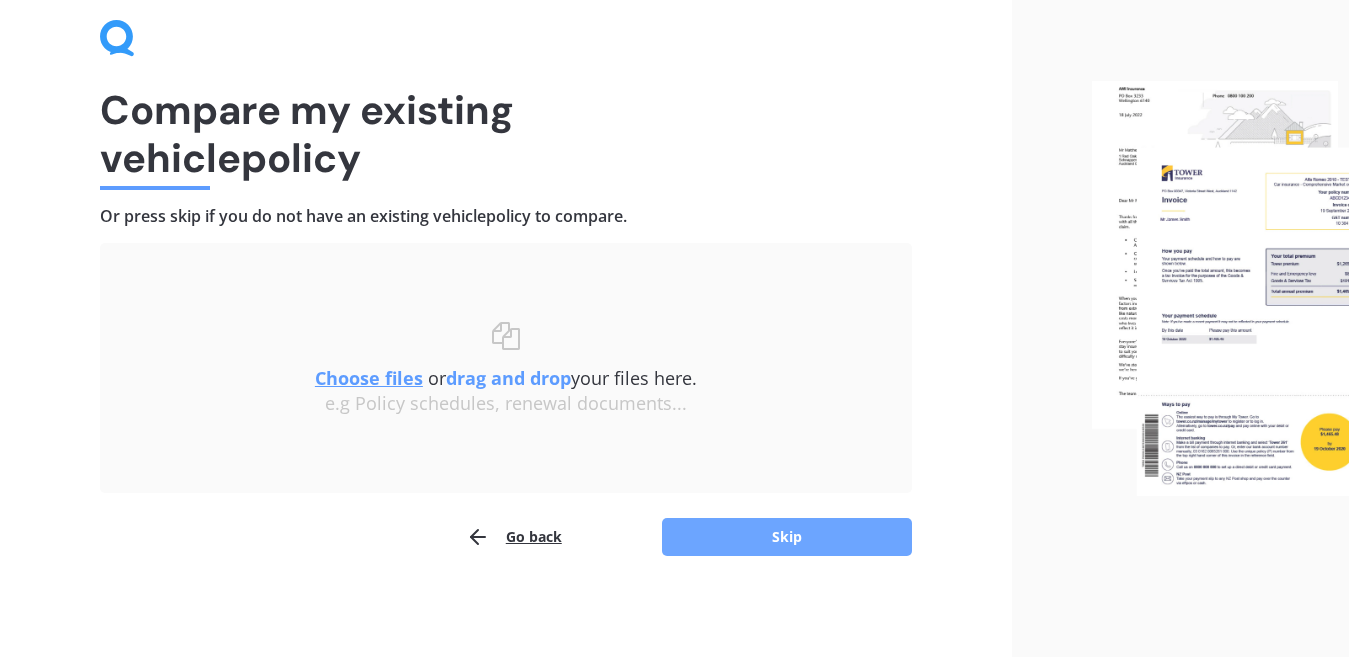 click on "Skip" at bounding box center (787, 537) 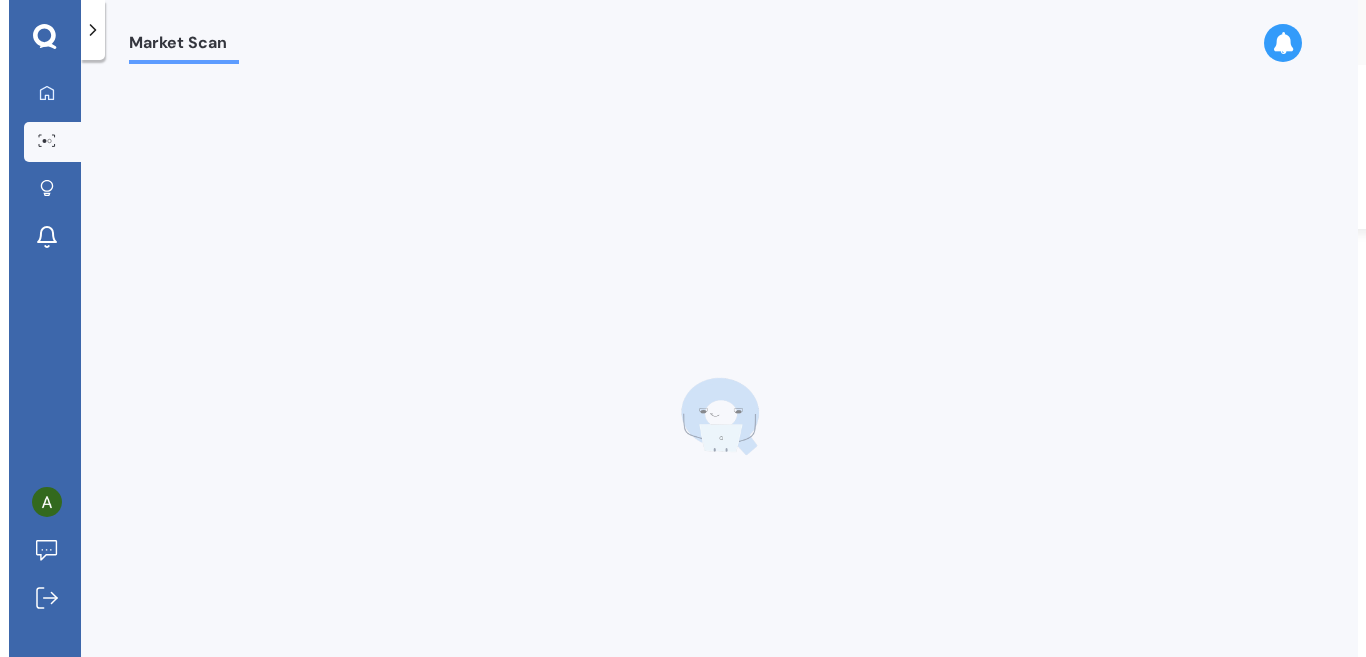 scroll, scrollTop: 0, scrollLeft: 0, axis: both 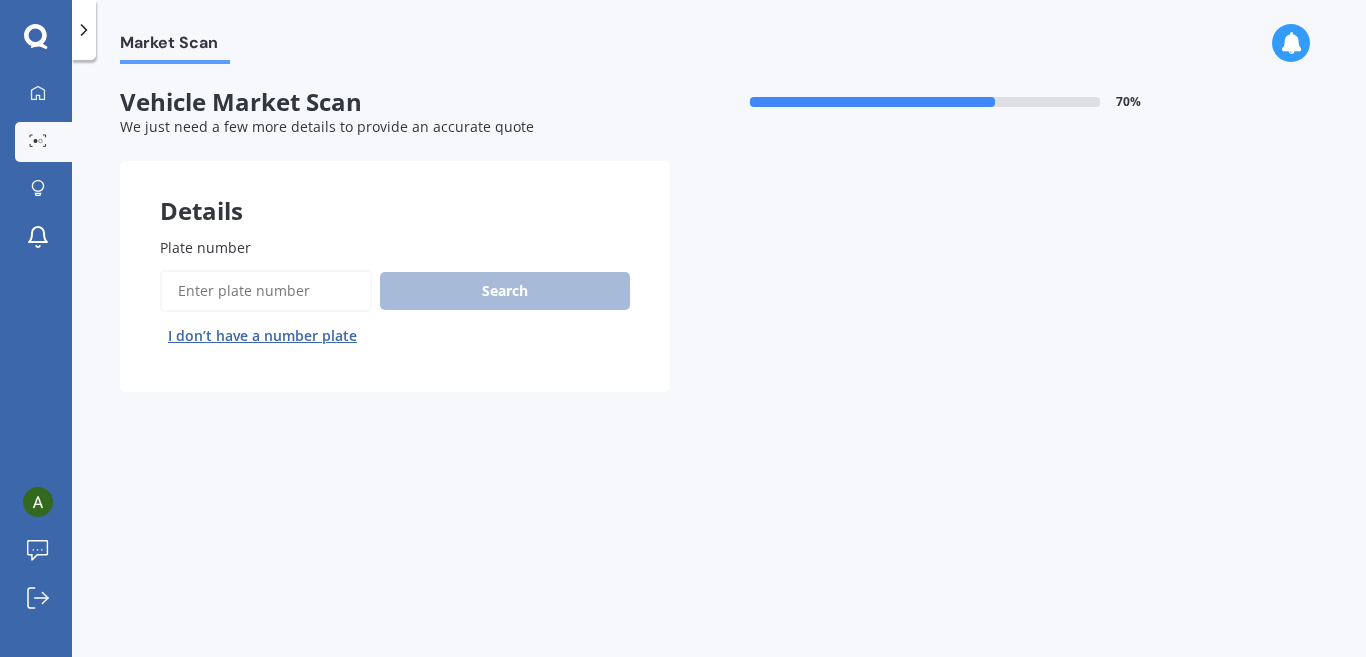 click on "Plate number" at bounding box center (391, 247) 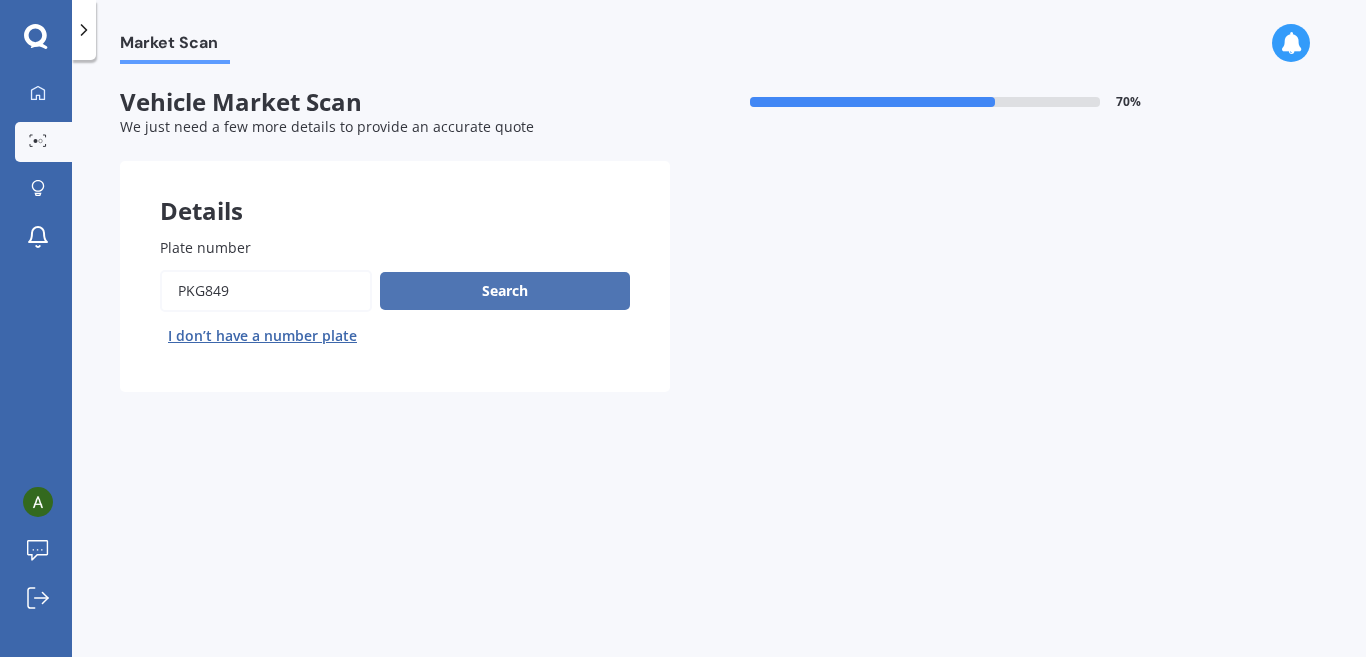 type on "PKG849" 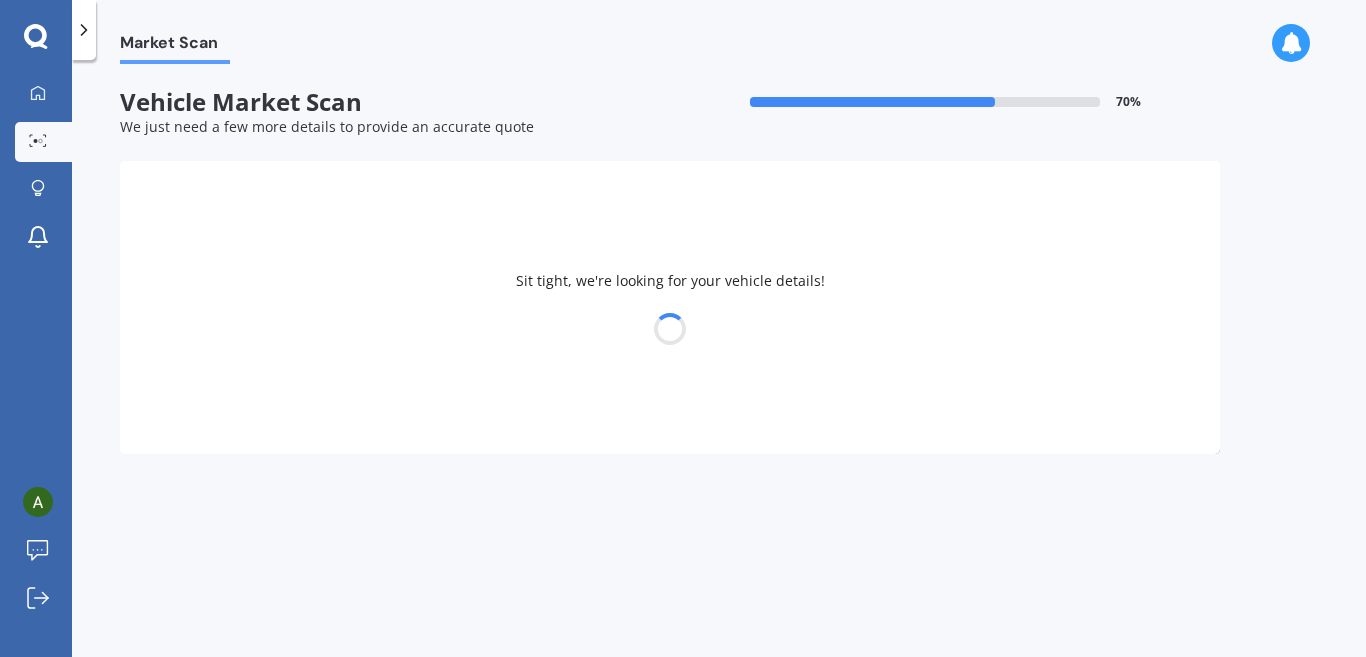 select on "TOYOTA" 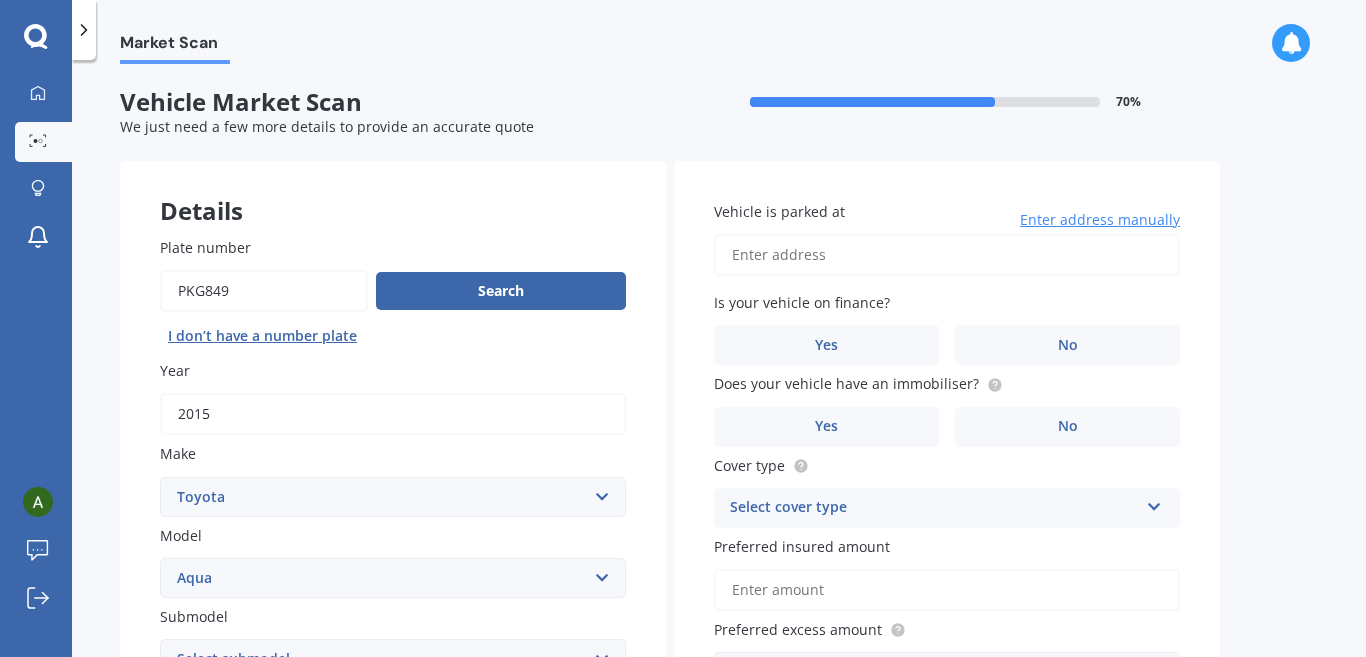 click on "Vehicle is parked at" at bounding box center (947, 255) 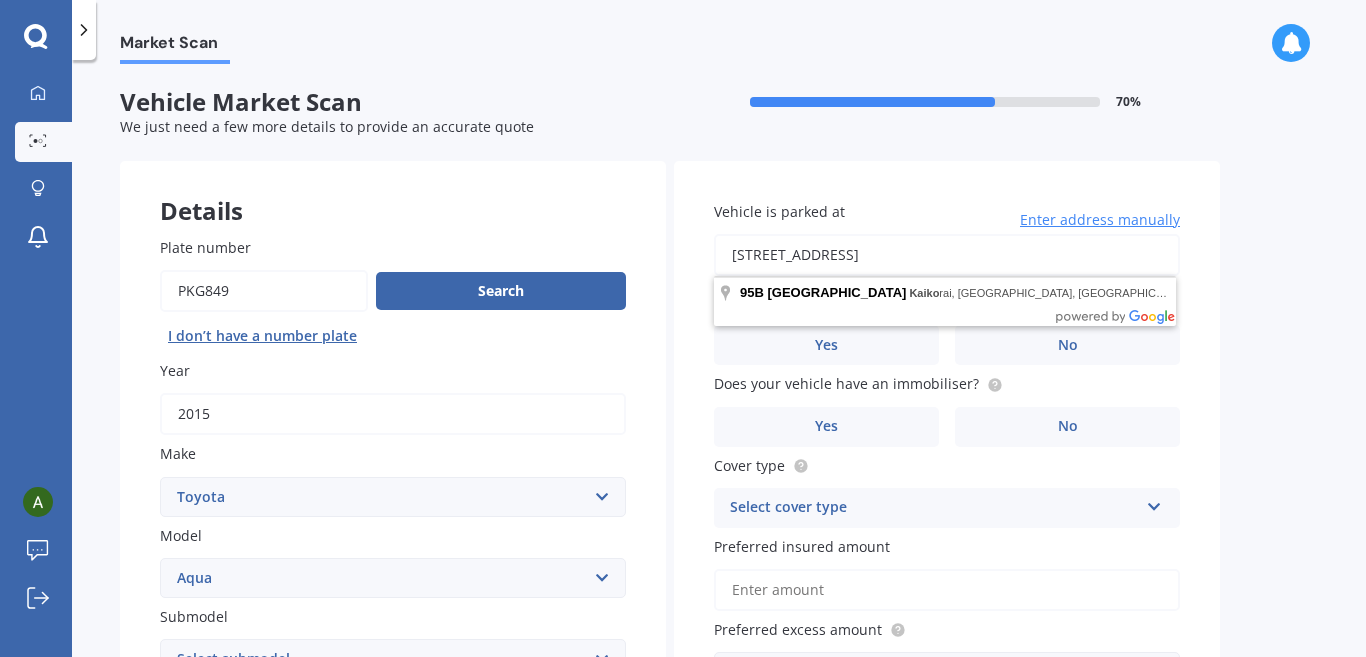 type on "[STREET_ADDRESS]" 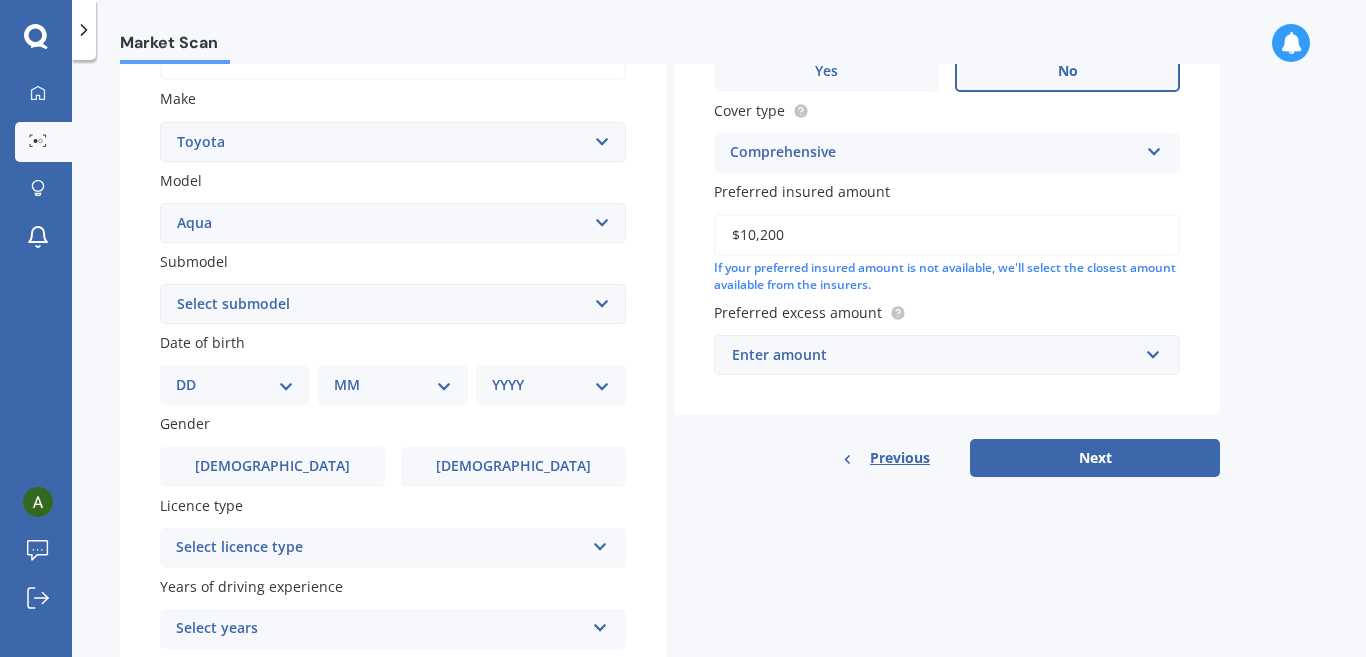 scroll, scrollTop: 363, scrollLeft: 0, axis: vertical 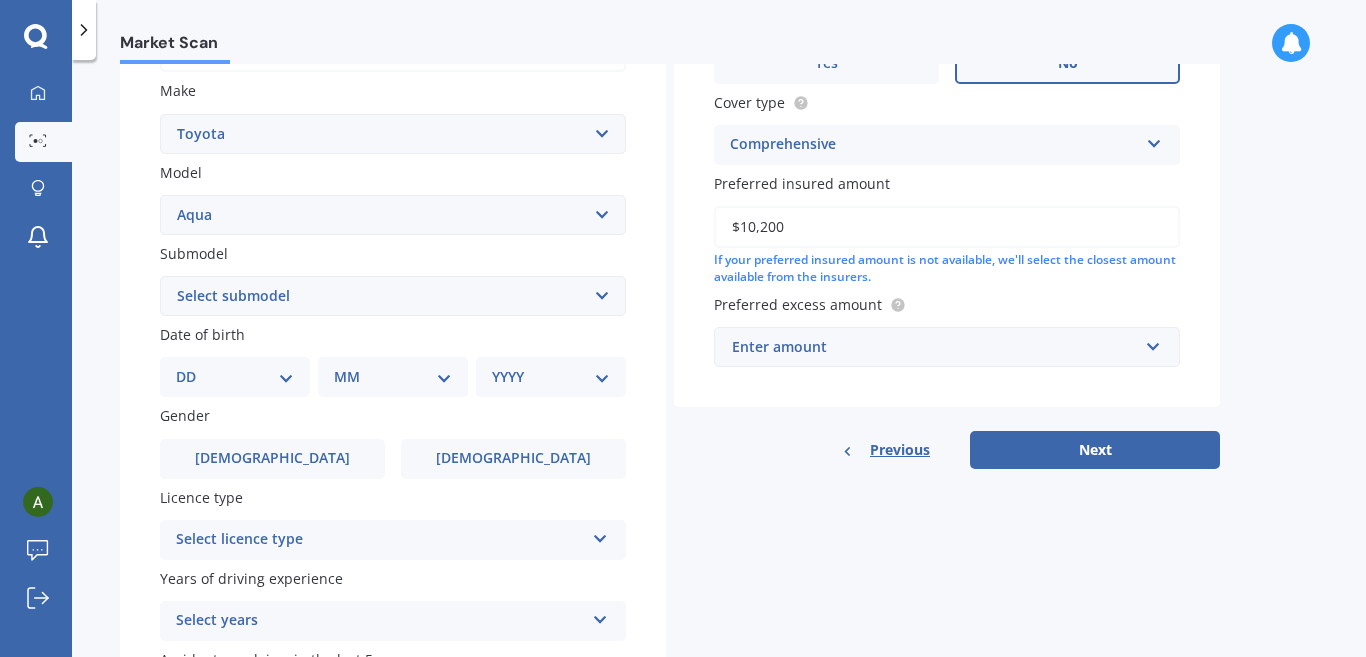 type on "$10,200" 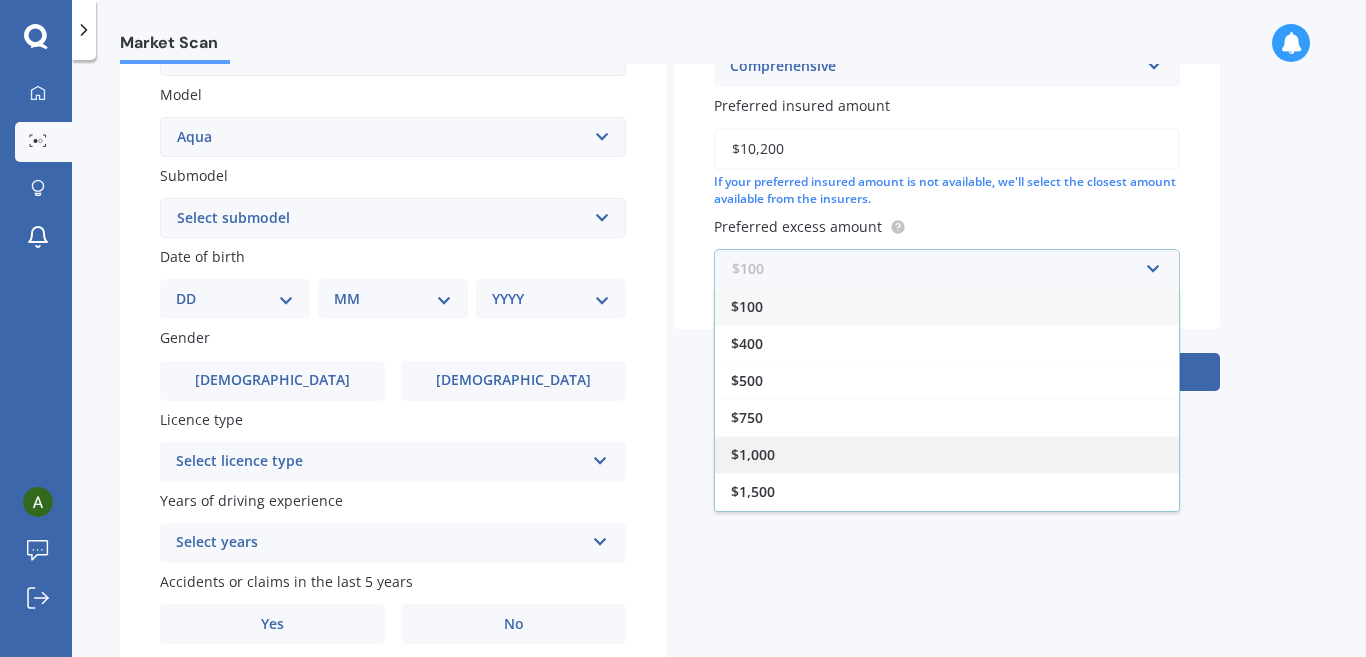 scroll, scrollTop: 520, scrollLeft: 0, axis: vertical 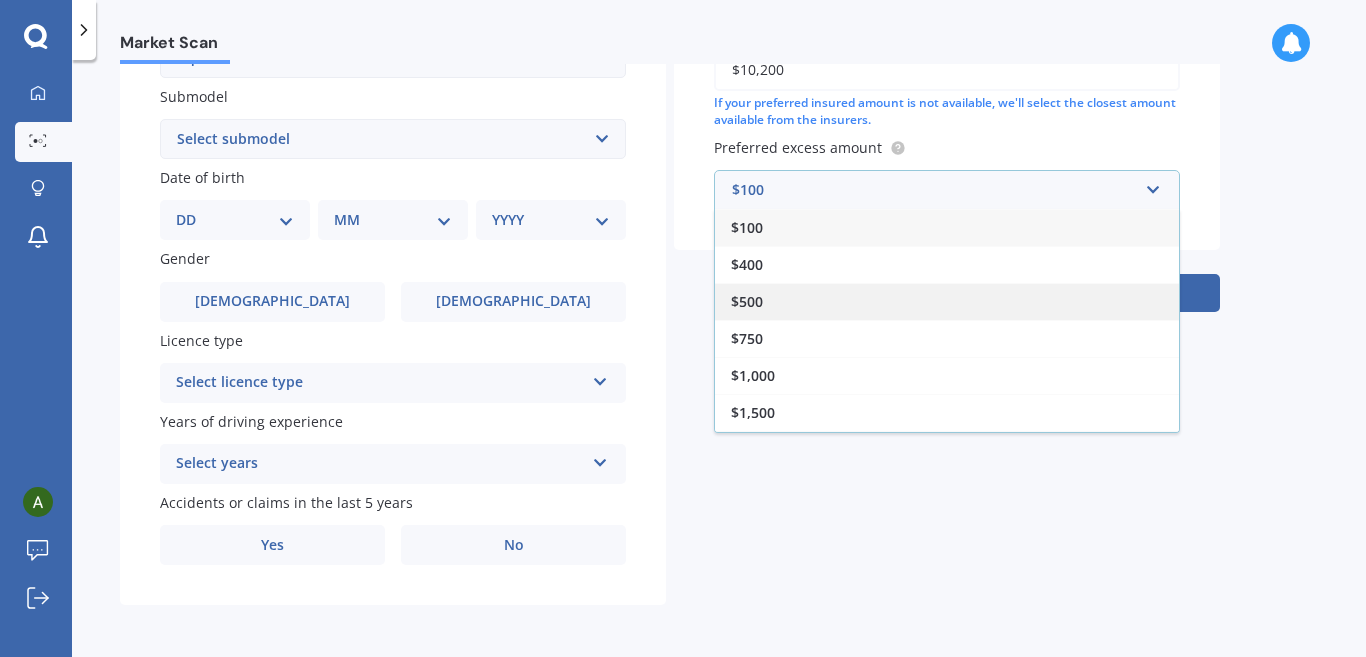 click on "$500" at bounding box center [747, 301] 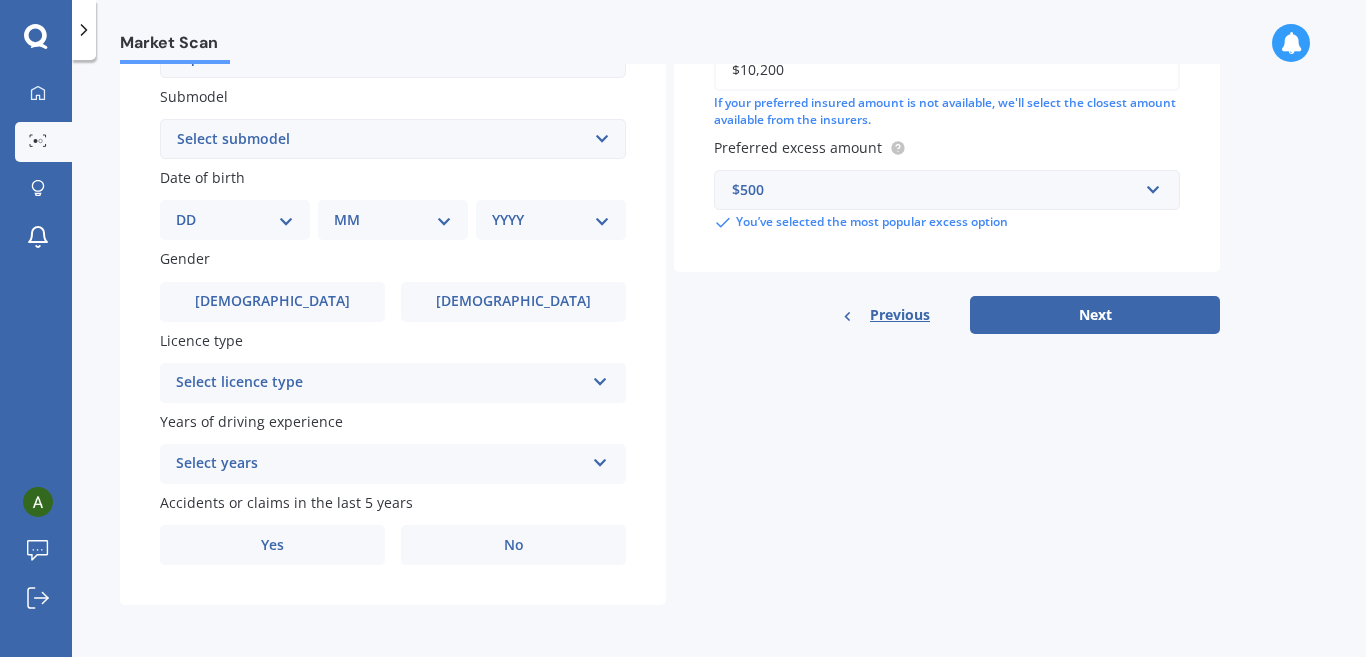 click on "Previous Next" at bounding box center (947, 315) 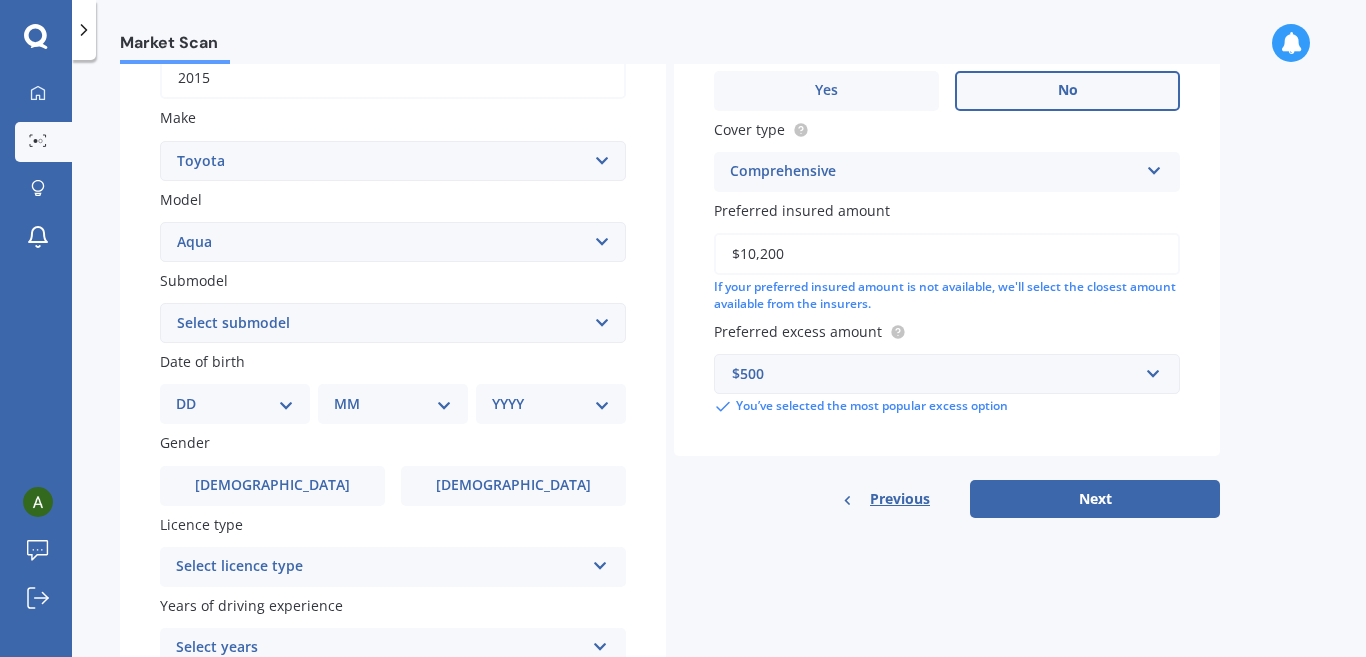 scroll, scrollTop: 303, scrollLeft: 0, axis: vertical 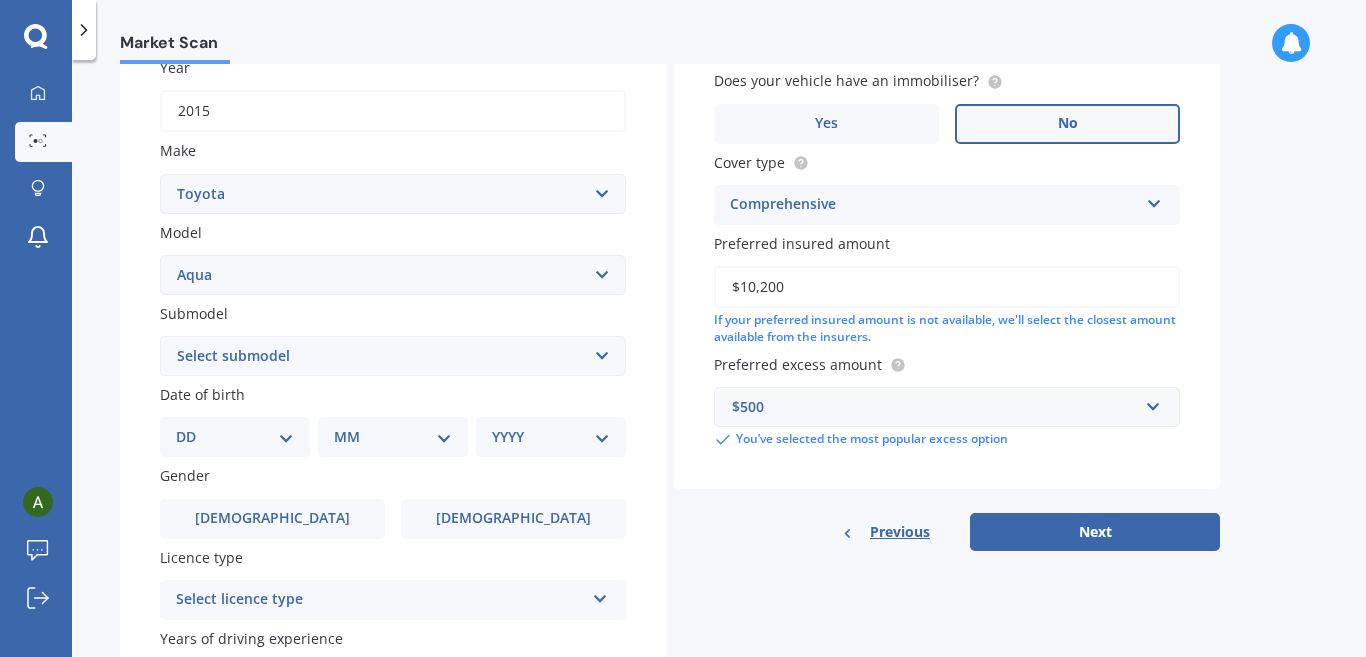 click on "DD 01 02 03 04 05 06 07 08 09 10 11 12 13 14 15 16 17 18 19 20 21 22 23 24 25 26 27 28 29 30 31" at bounding box center (235, 437) 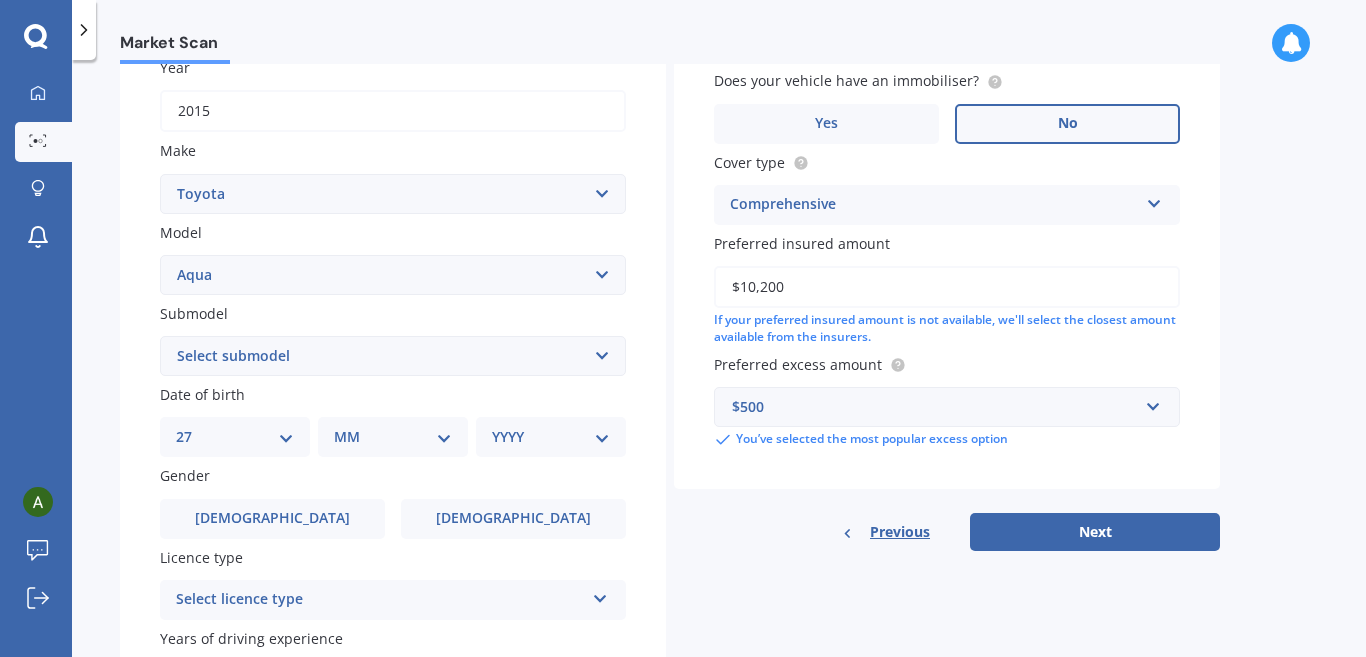click on "DD 01 02 03 04 05 06 07 08 09 10 11 12 13 14 15 16 17 18 19 20 21 22 23 24 25 26 27 28 29 30 31" at bounding box center (235, 437) 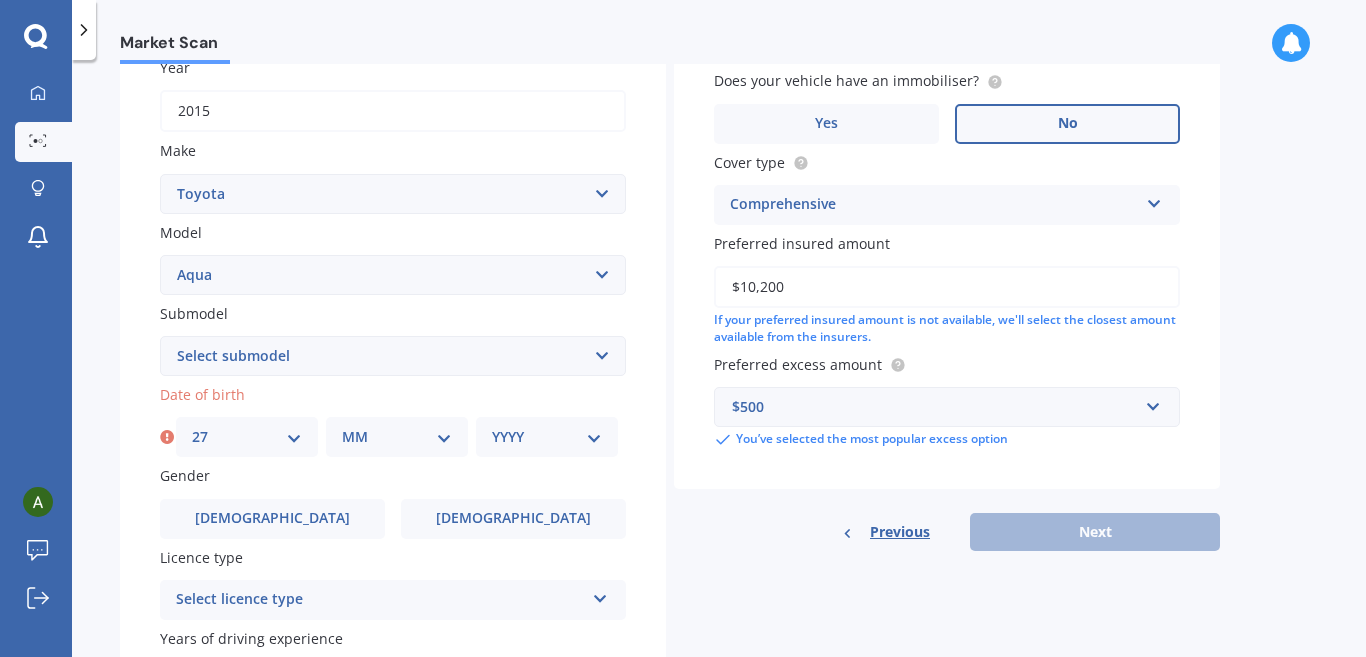 click on "MM 01 02 03 04 05 06 07 08 09 10 11 12" at bounding box center [397, 437] 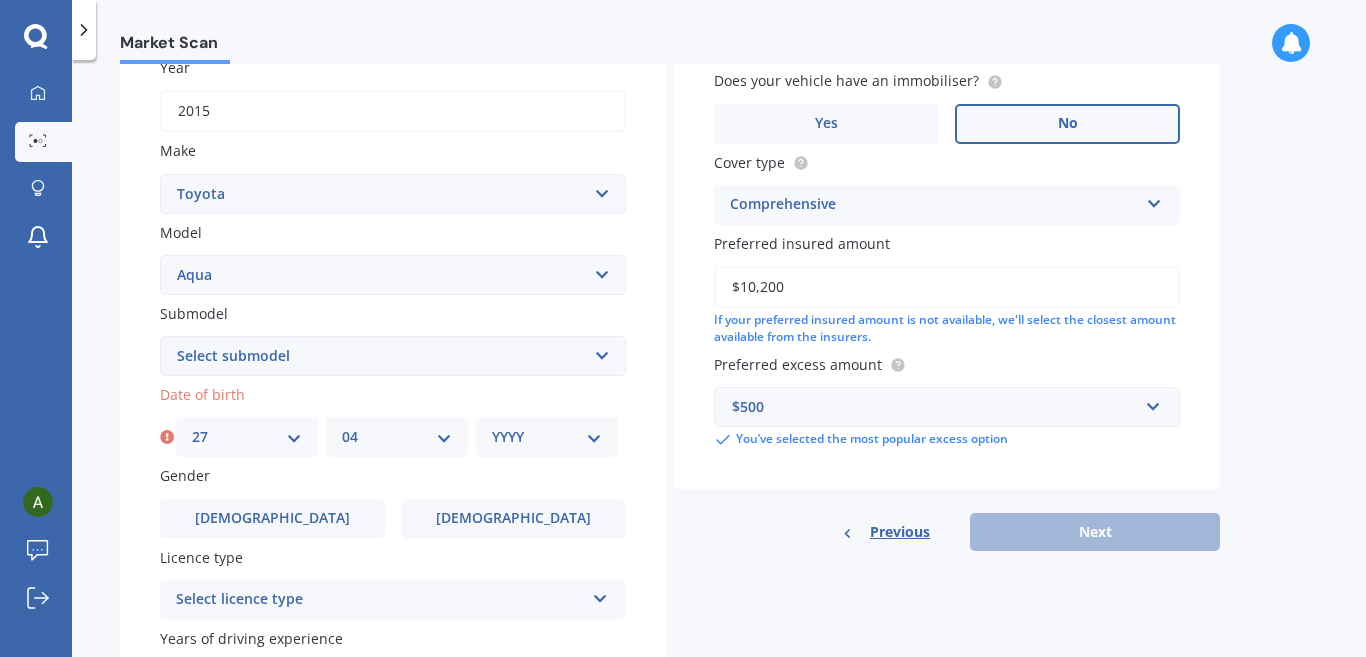 click on "MM 01 02 03 04 05 06 07 08 09 10 11 12" at bounding box center (397, 437) 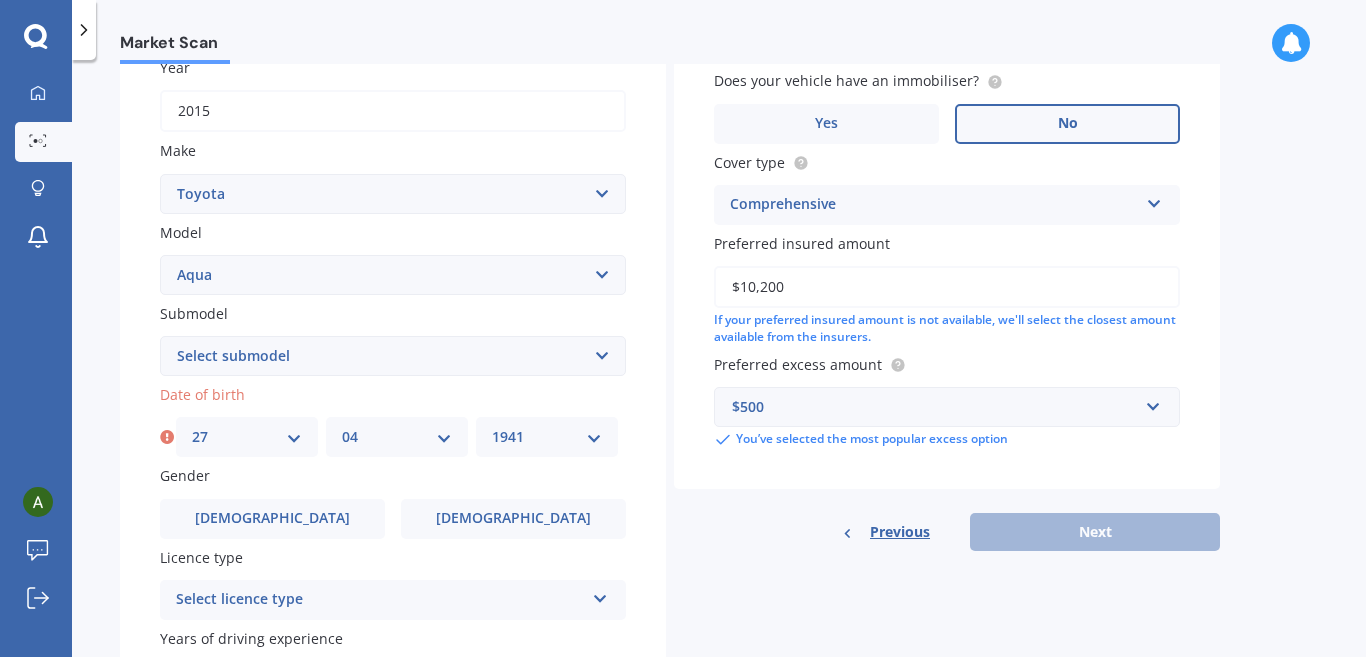 click on "YYYY 2025 2024 2023 2022 2021 2020 2019 2018 2017 2016 2015 2014 2013 2012 2011 2010 2009 2008 2007 2006 2005 2004 2003 2002 2001 2000 1999 1998 1997 1996 1995 1994 1993 1992 1991 1990 1989 1988 1987 1986 1985 1984 1983 1982 1981 1980 1979 1978 1977 1976 1975 1974 1973 1972 1971 1970 1969 1968 1967 1966 1965 1964 1963 1962 1961 1960 1959 1958 1957 1956 1955 1954 1953 1952 1951 1950 1949 1948 1947 1946 1945 1944 1943 1942 1941 1940 1939 1938 1937 1936 1935 1934 1933 1932 1931 1930 1929 1928 1927 1926" at bounding box center [547, 437] 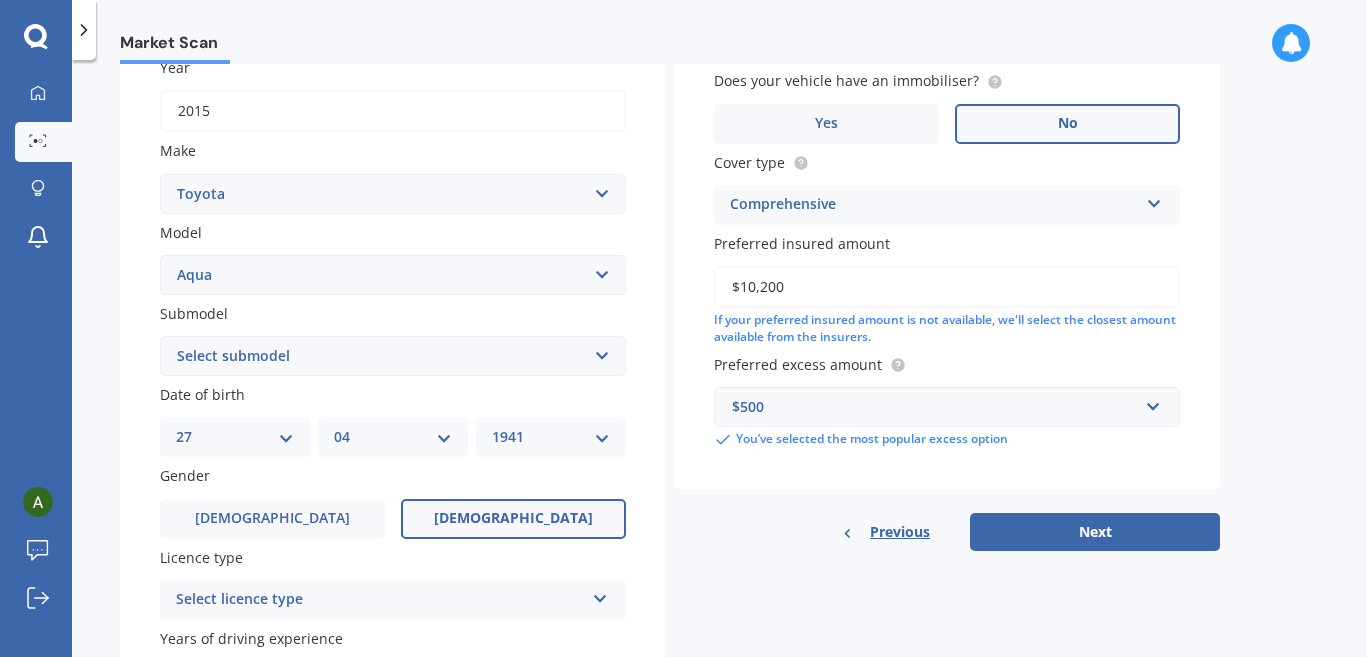 click on "[DEMOGRAPHIC_DATA]" at bounding box center (513, 519) 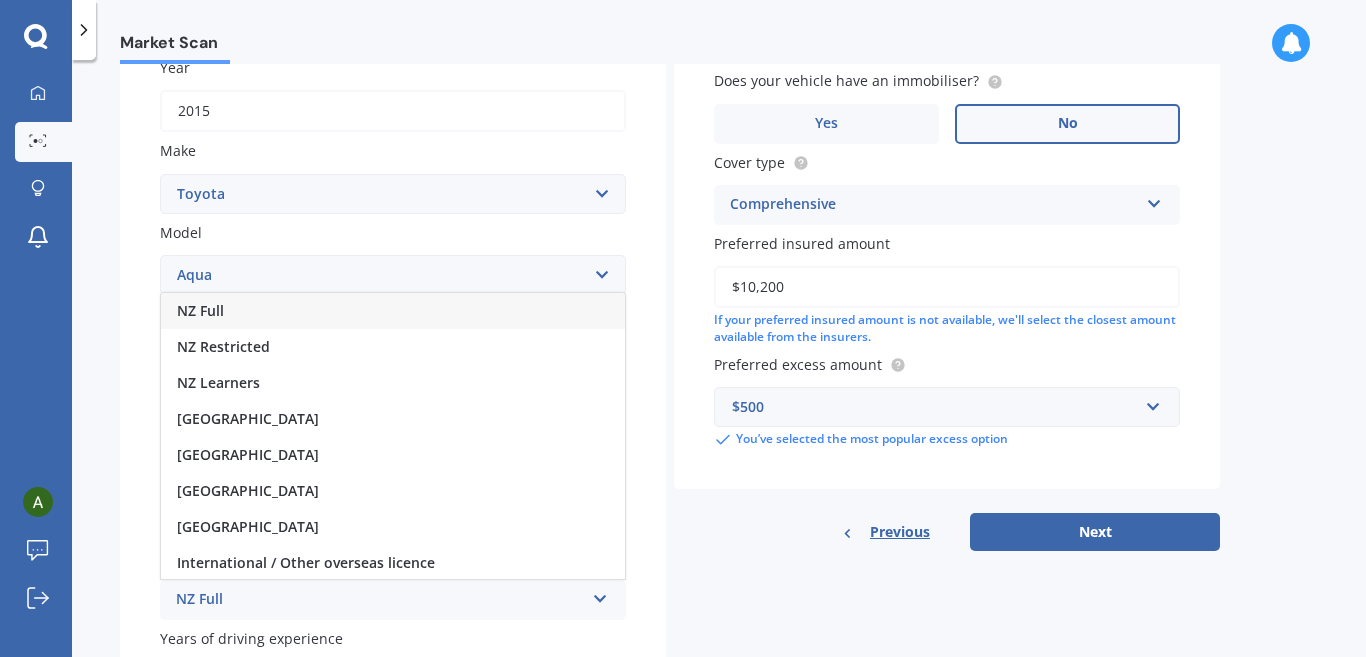 click on "NZ Full" at bounding box center [393, 311] 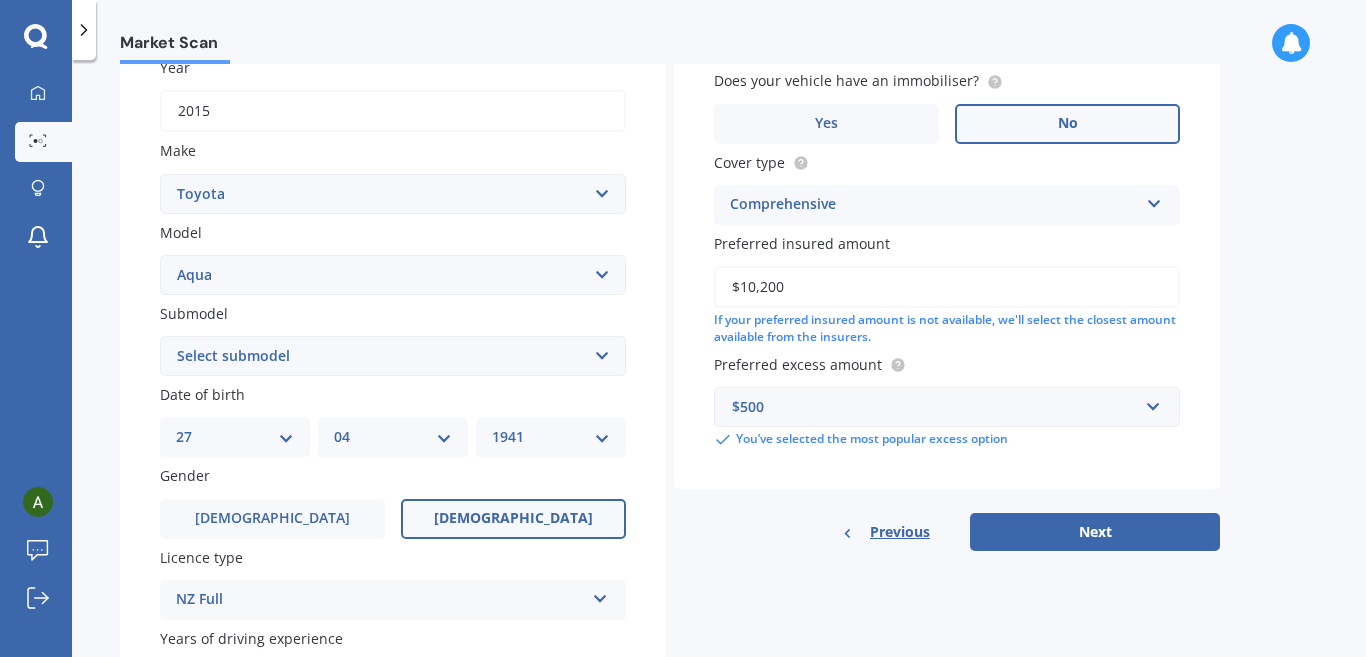 click on "NZ Full" at bounding box center (380, 600) 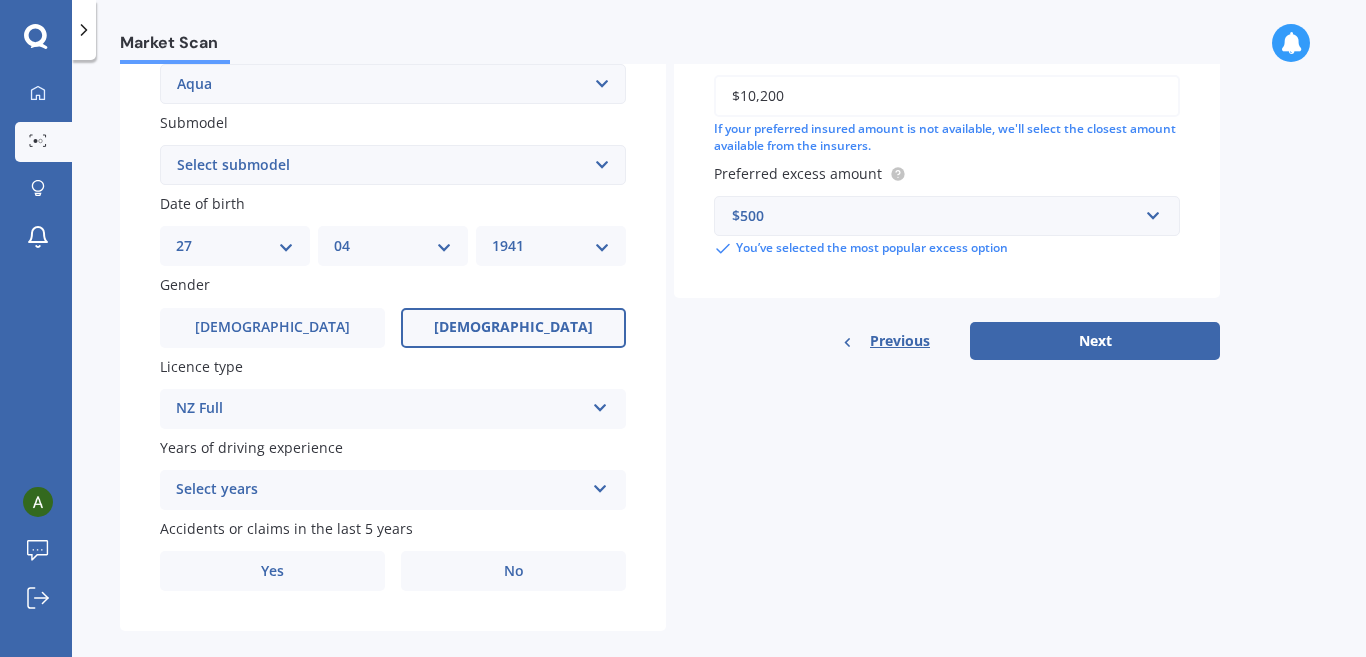 scroll, scrollTop: 518, scrollLeft: 0, axis: vertical 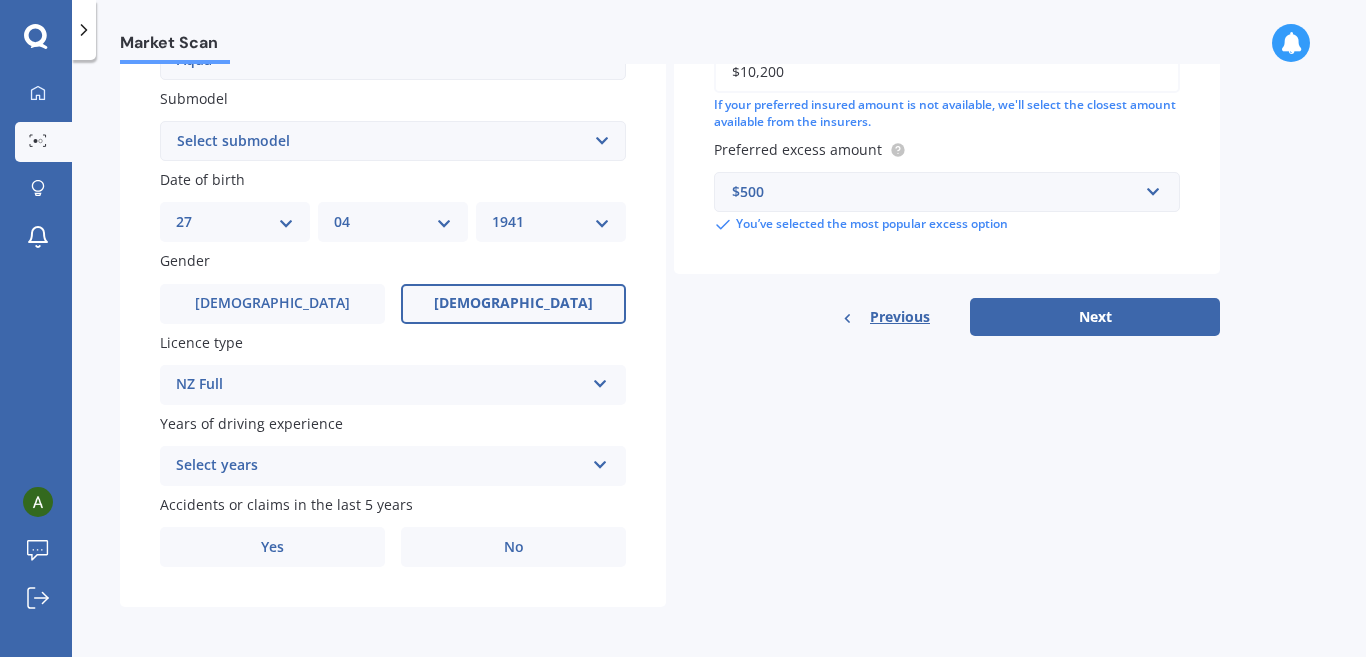 click at bounding box center [600, 461] 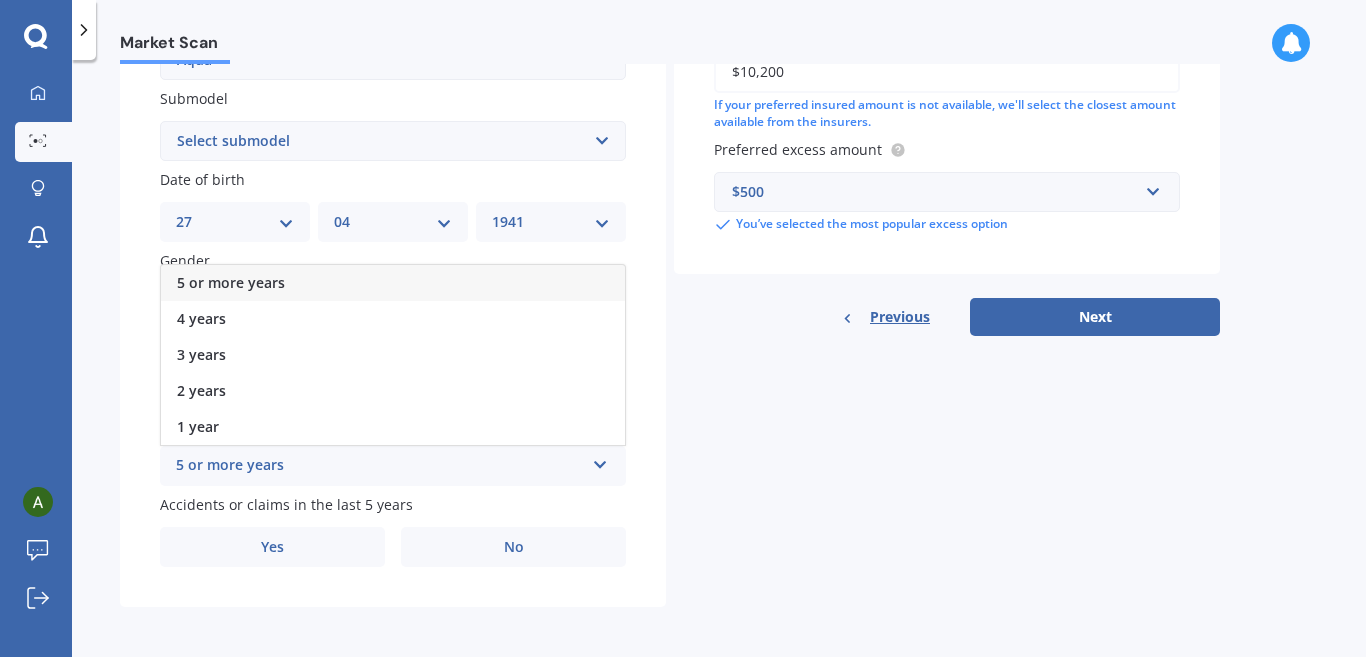 click on "5 or more years" at bounding box center [393, 283] 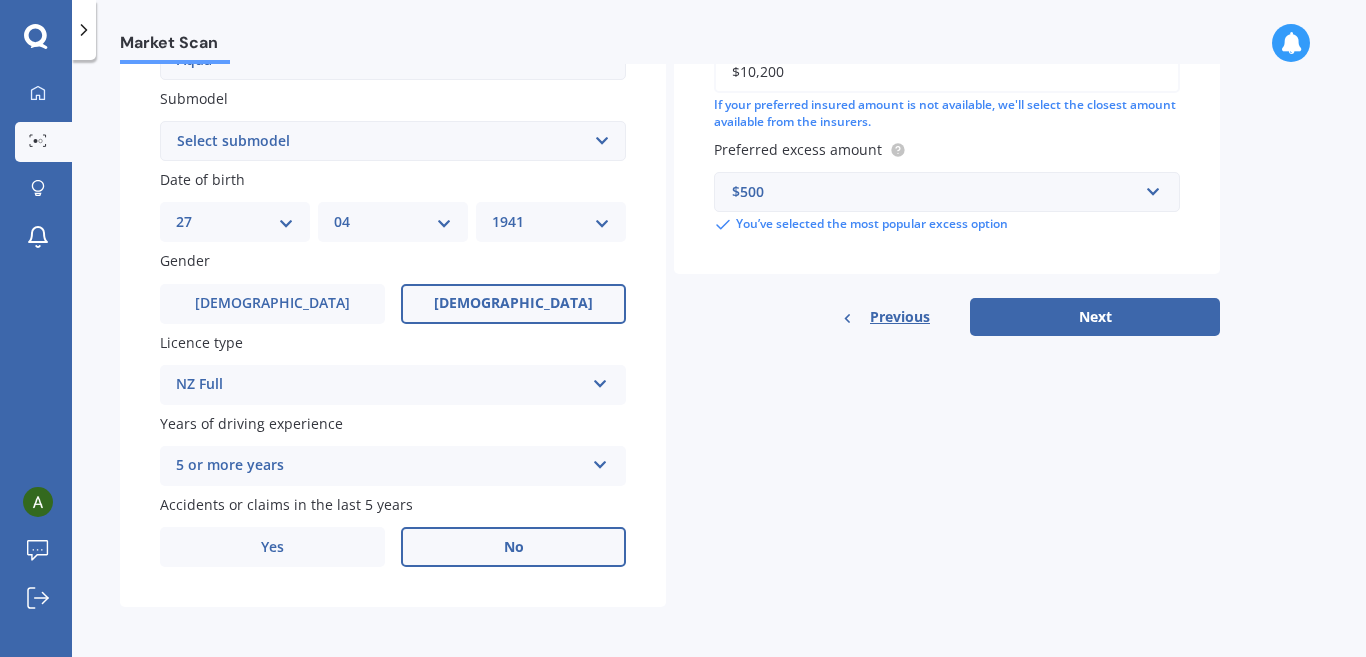 click on "No" at bounding box center [513, 547] 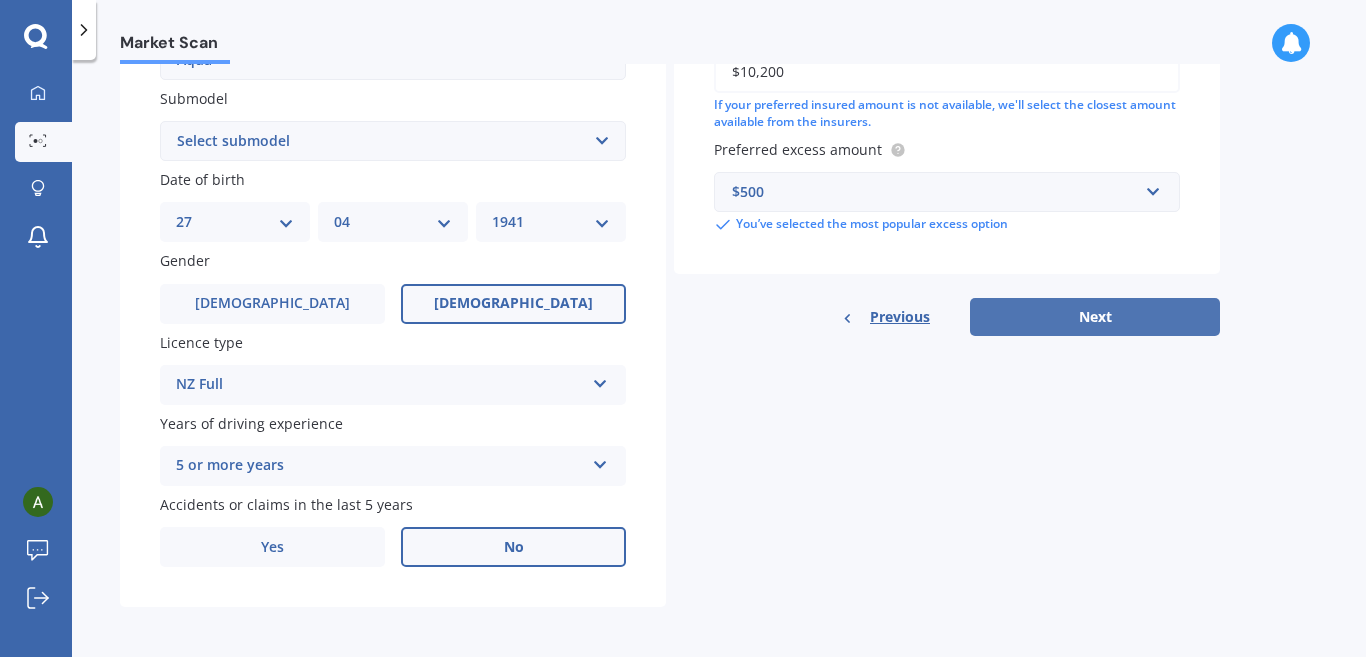 click on "Next" at bounding box center [1095, 317] 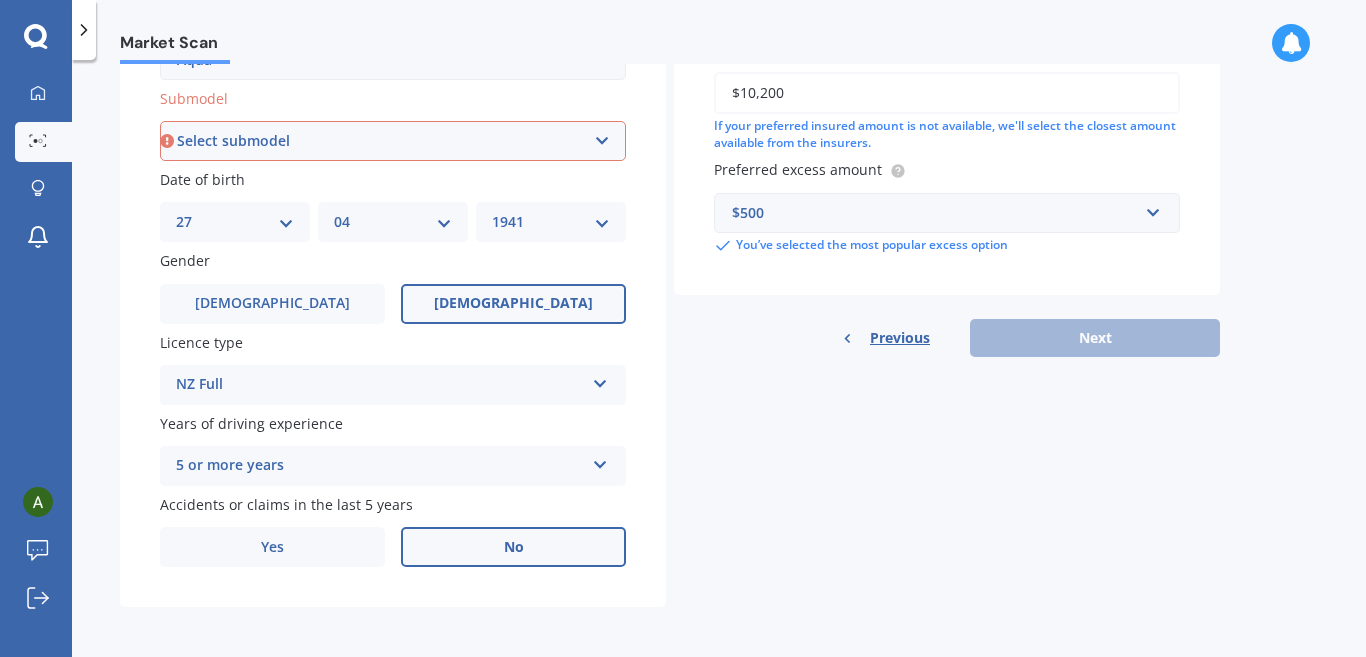 click on "Previous Next" at bounding box center (947, 338) 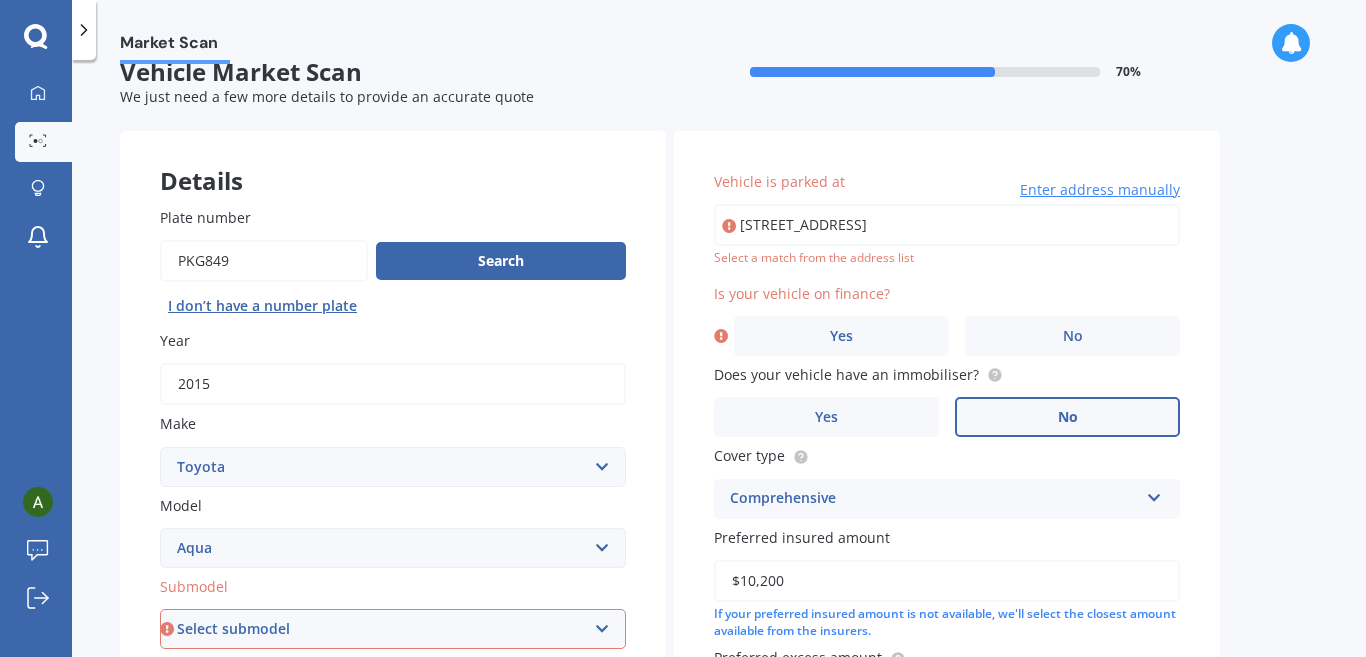 scroll, scrollTop: 27, scrollLeft: 0, axis: vertical 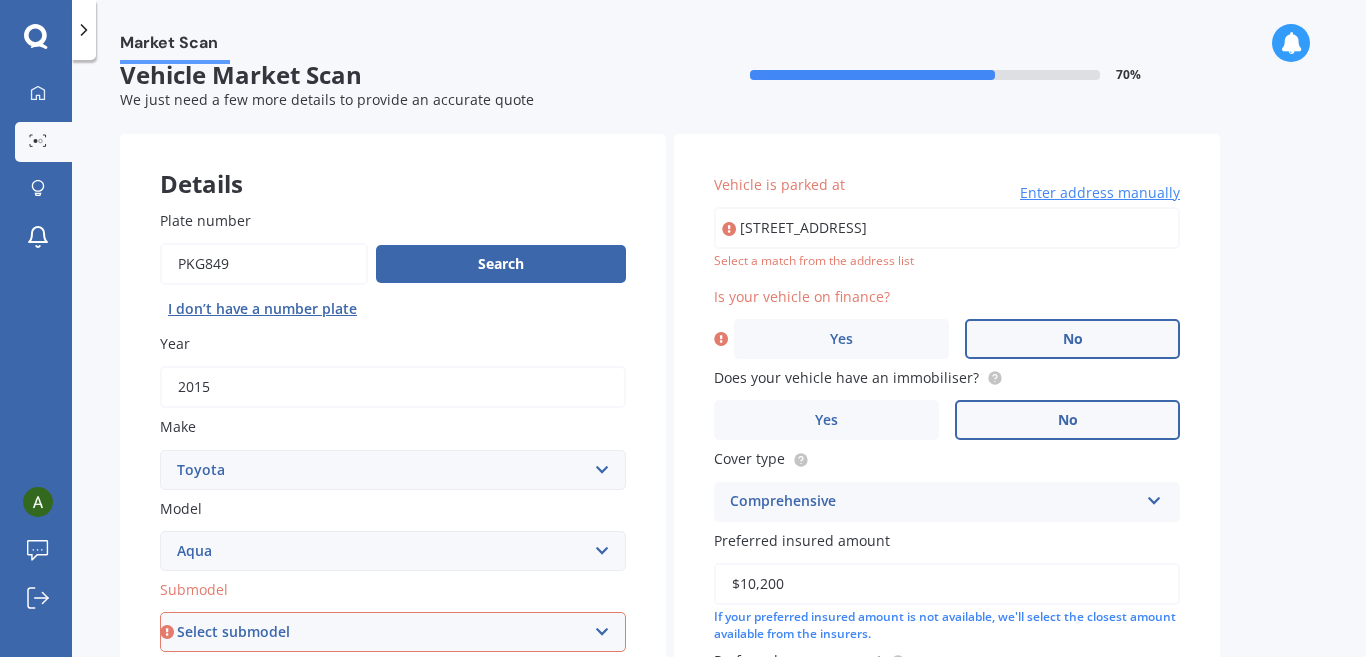 click on "No" at bounding box center (1072, 339) 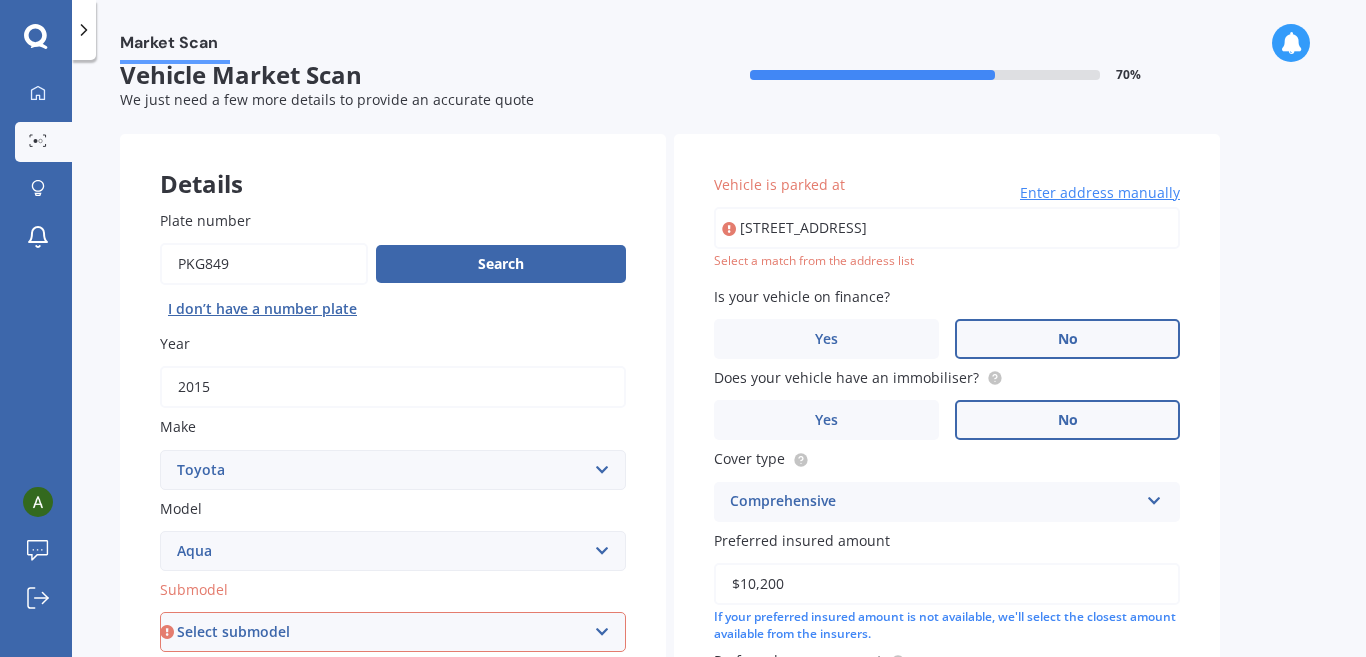 click on "Enter address manually" at bounding box center (1100, 193) 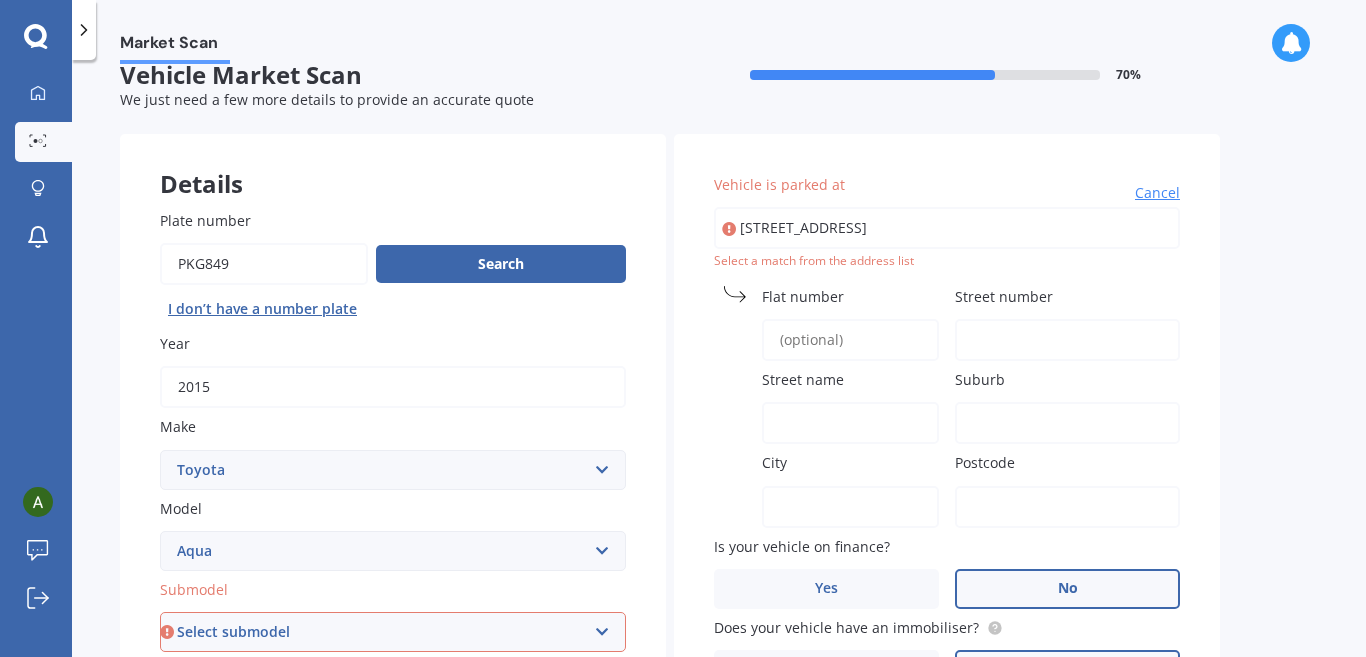 click on "Street number" at bounding box center (1063, 296) 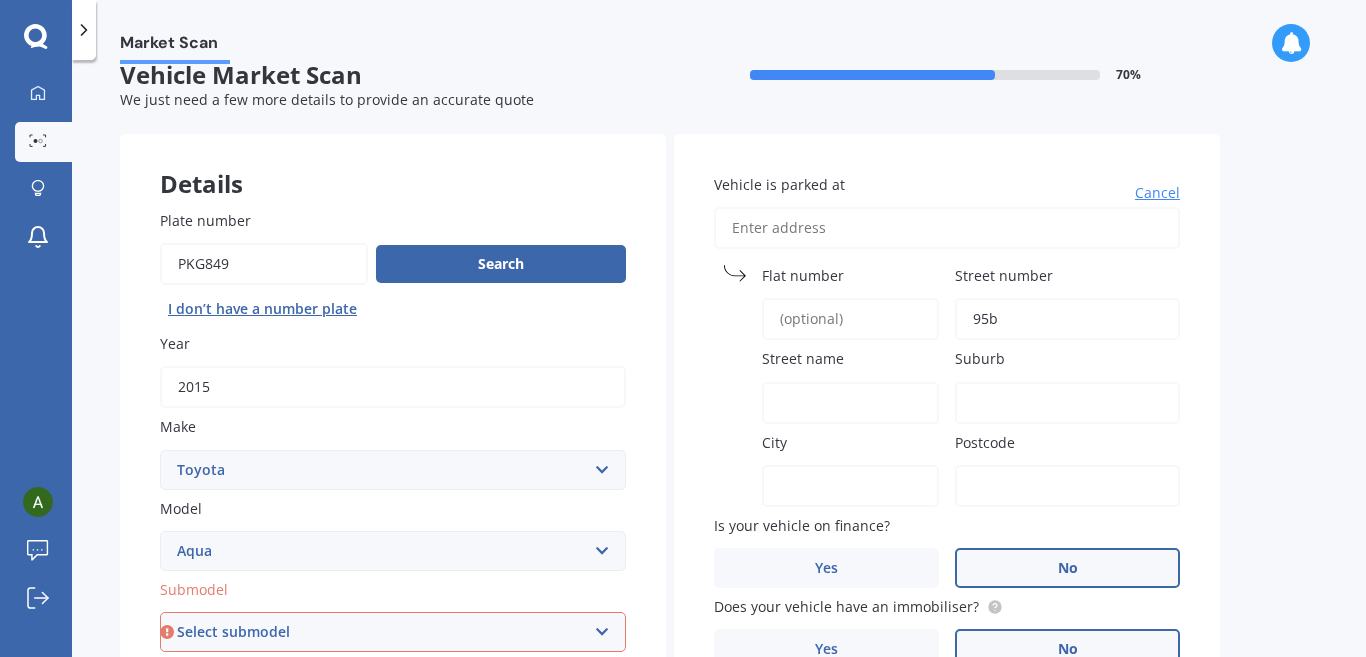 type on "95b" 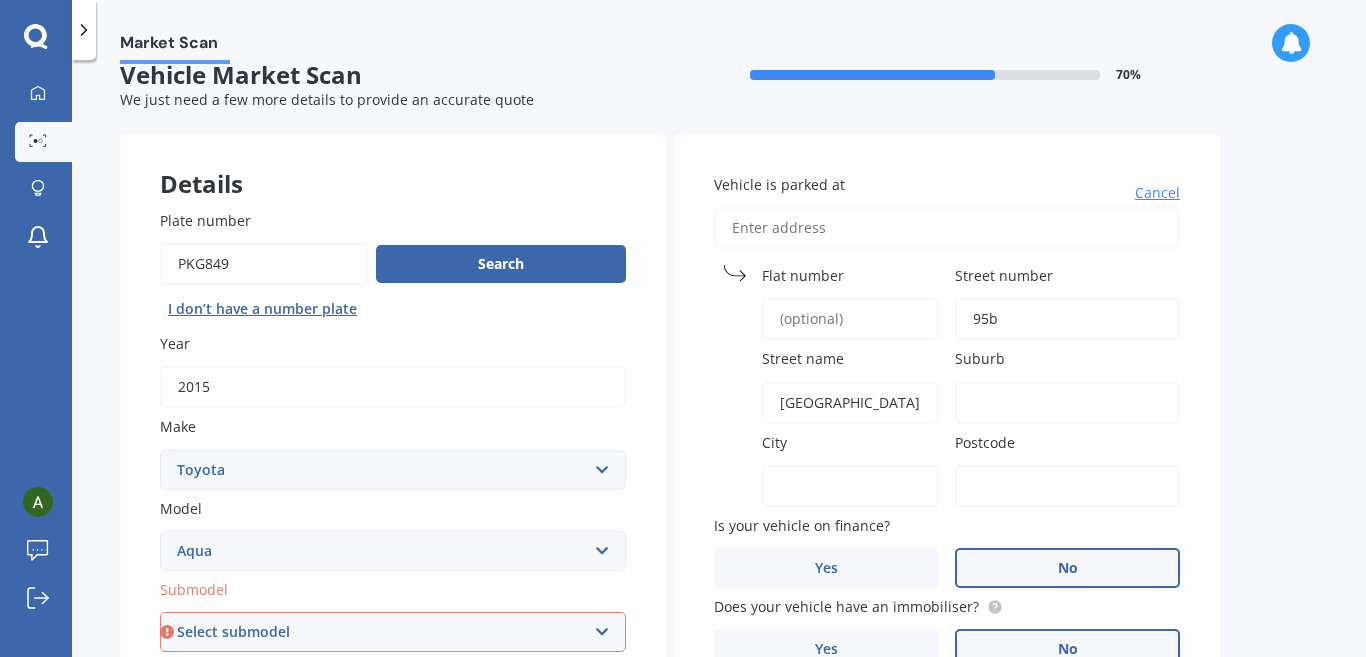 type on "[GEOGRAPHIC_DATA]" 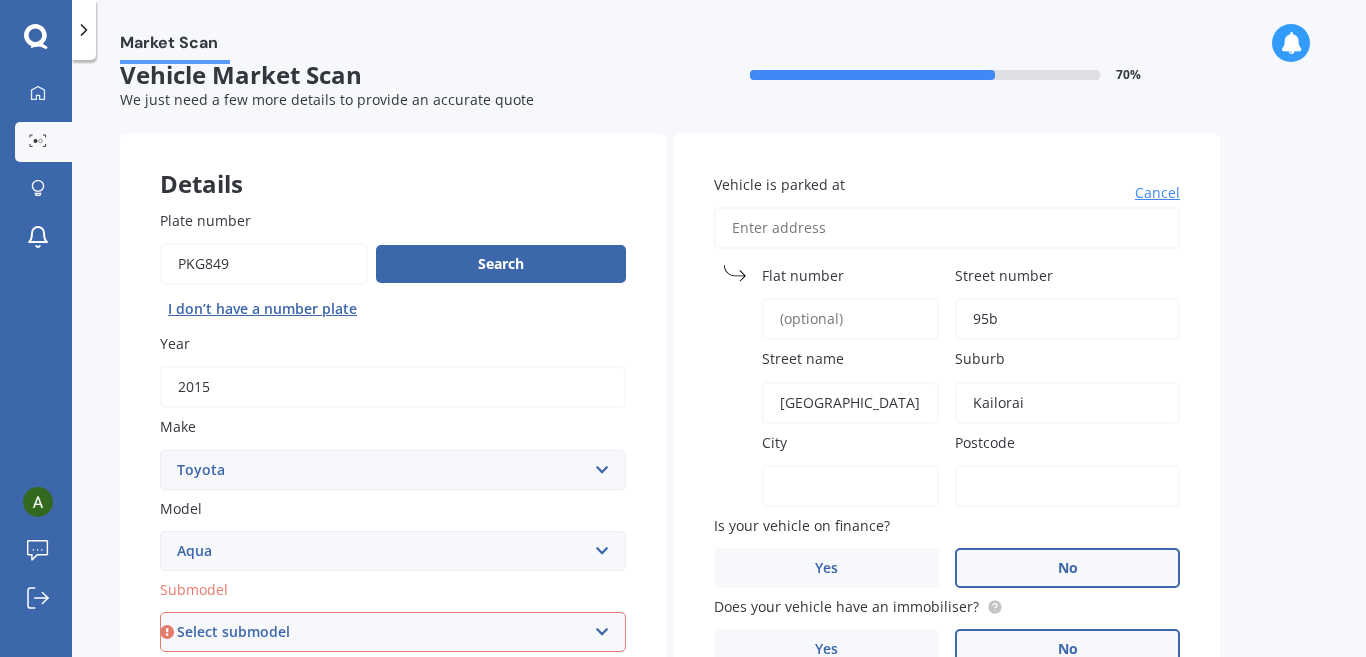 type on "Kailorai" 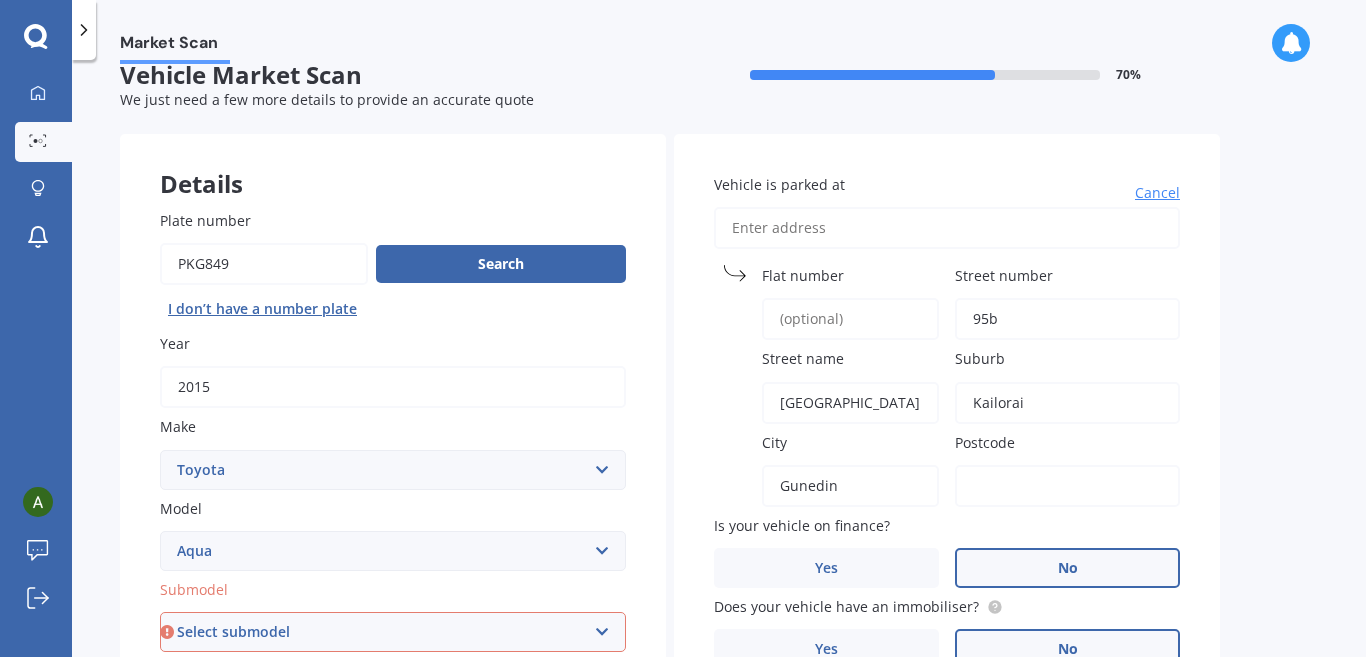 click on "Gunedin" at bounding box center (850, 486) 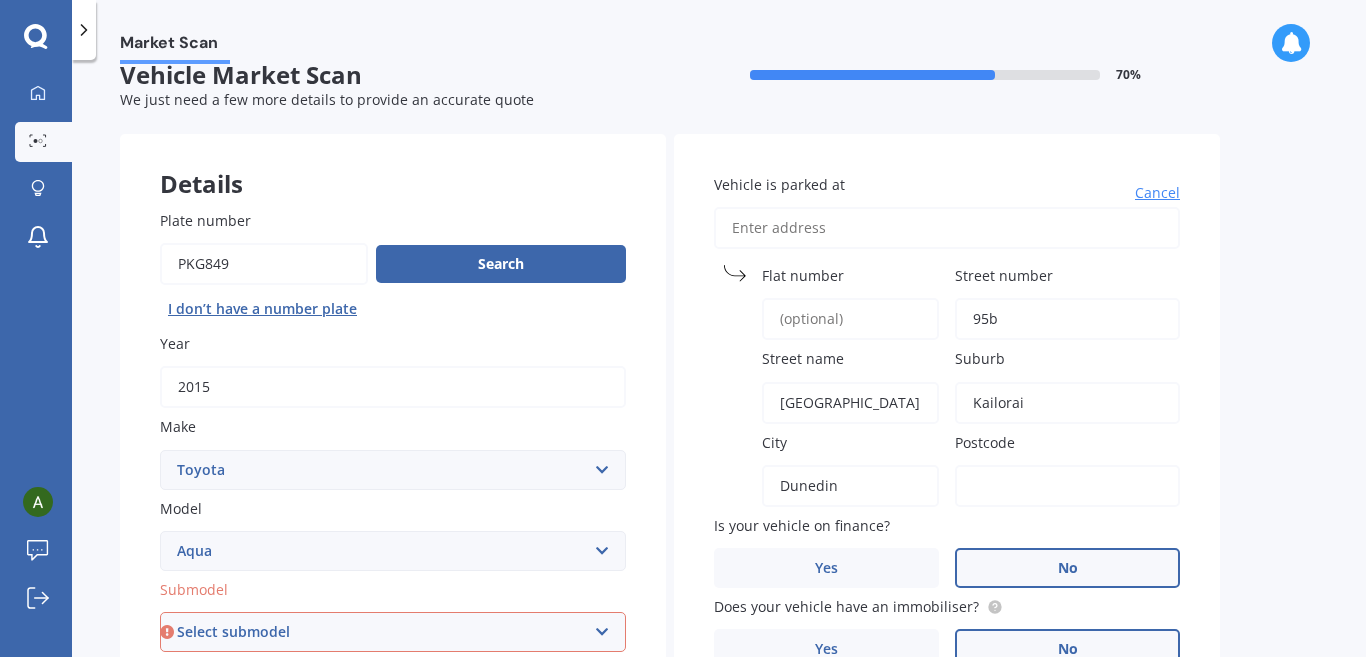 type on "Dunedin" 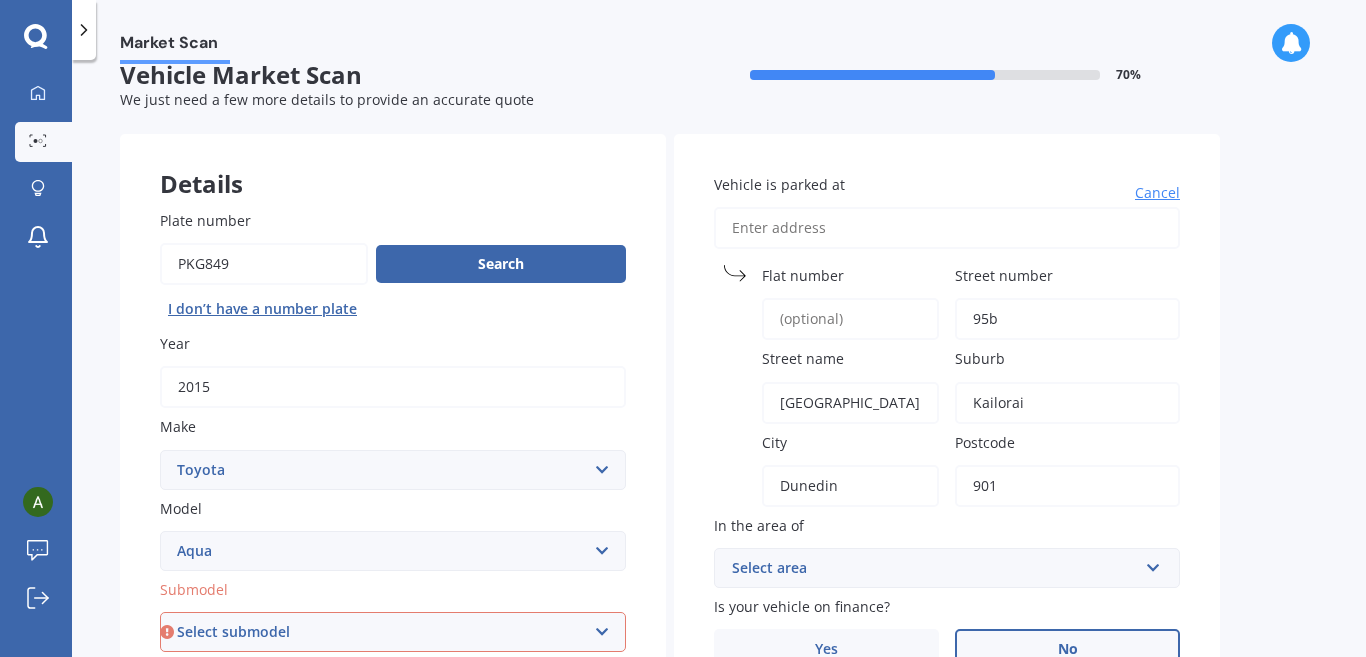 type on "9010" 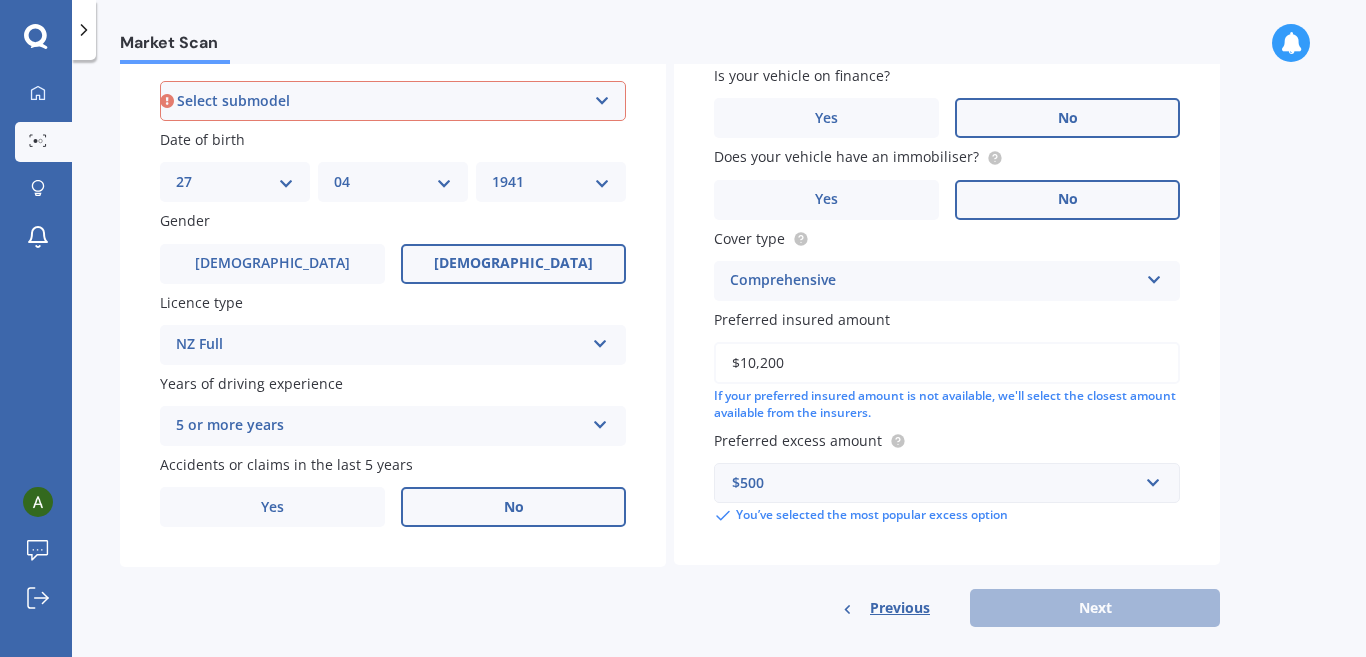 scroll, scrollTop: 580, scrollLeft: 0, axis: vertical 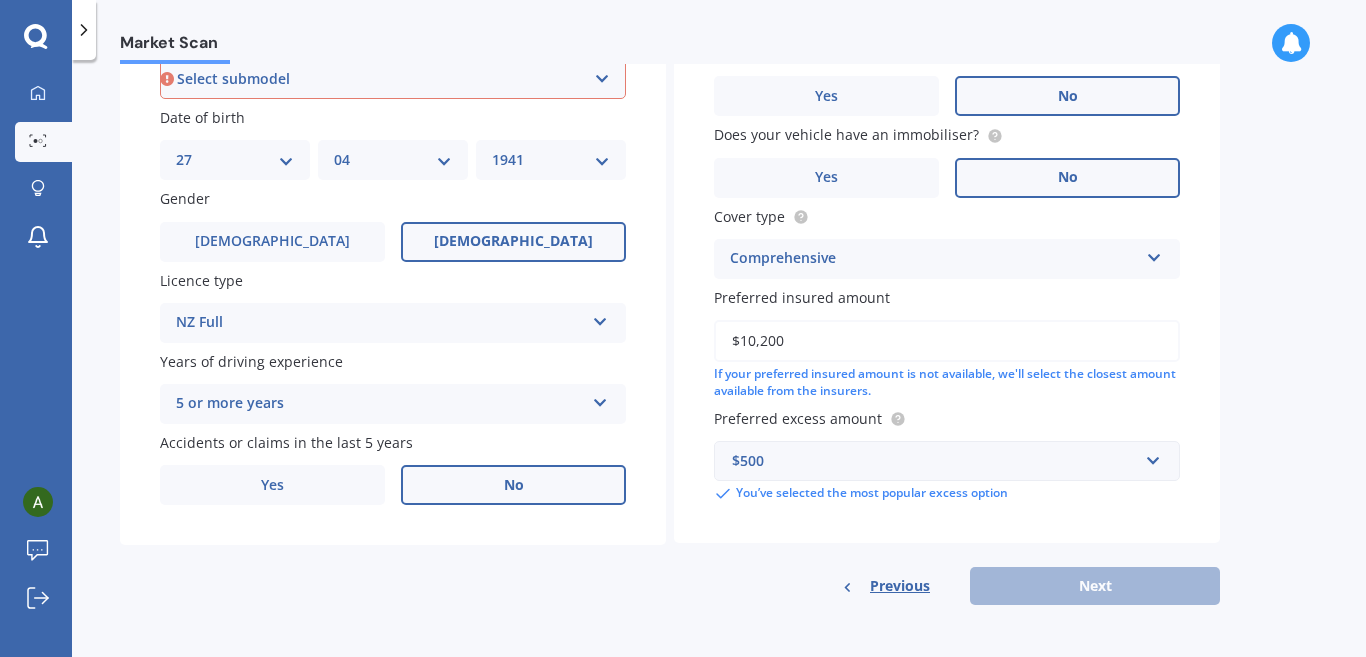 type on "[STREET_ADDRESS]" 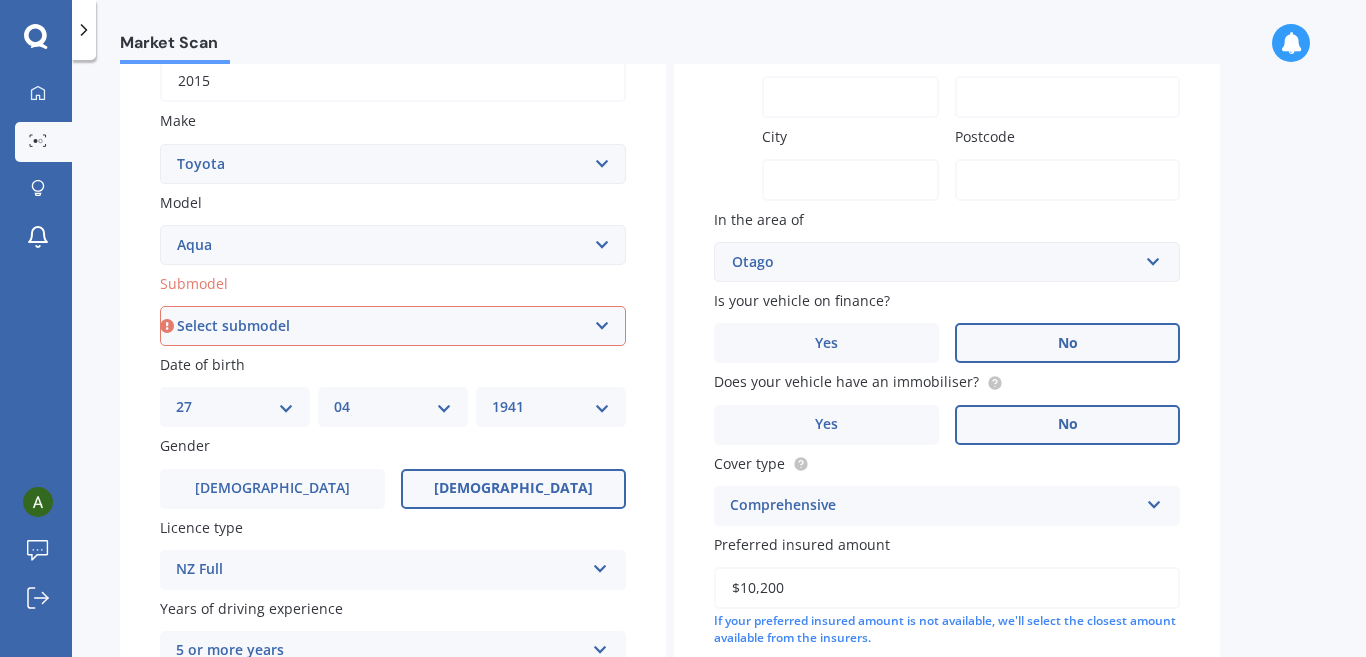 scroll, scrollTop: 319, scrollLeft: 0, axis: vertical 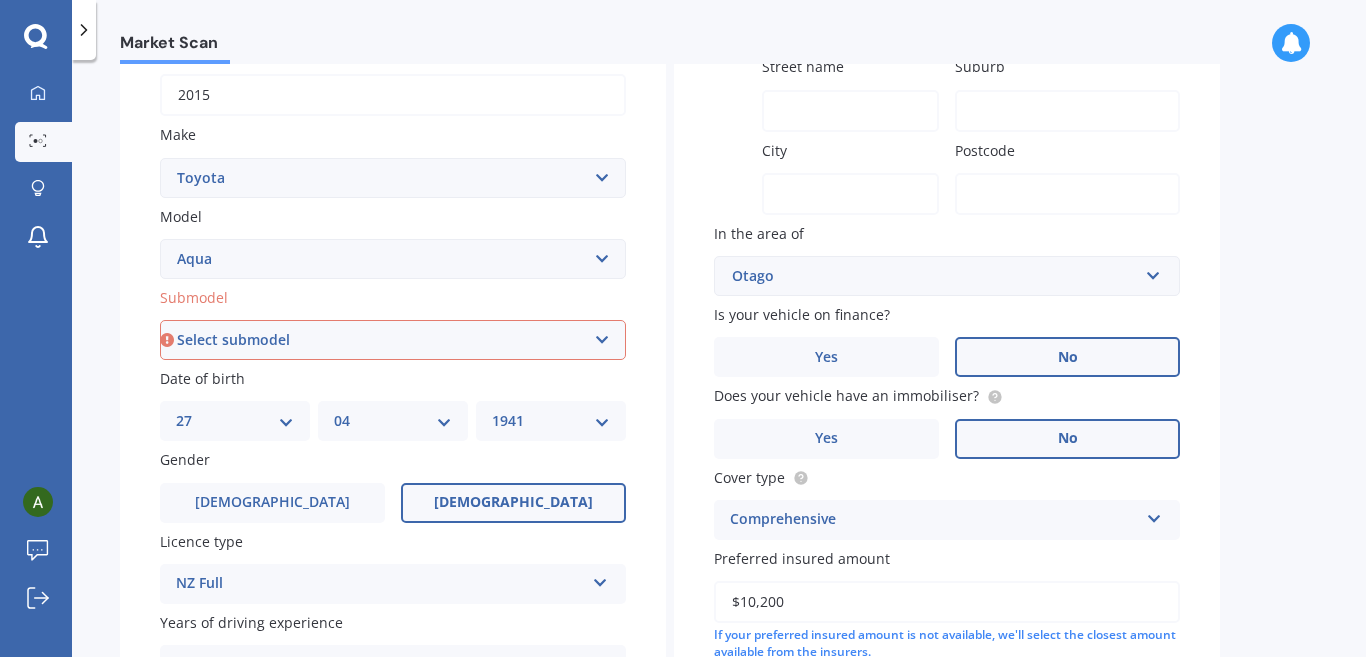 click on "Select submodel Hatchback Hybrid" at bounding box center [393, 340] 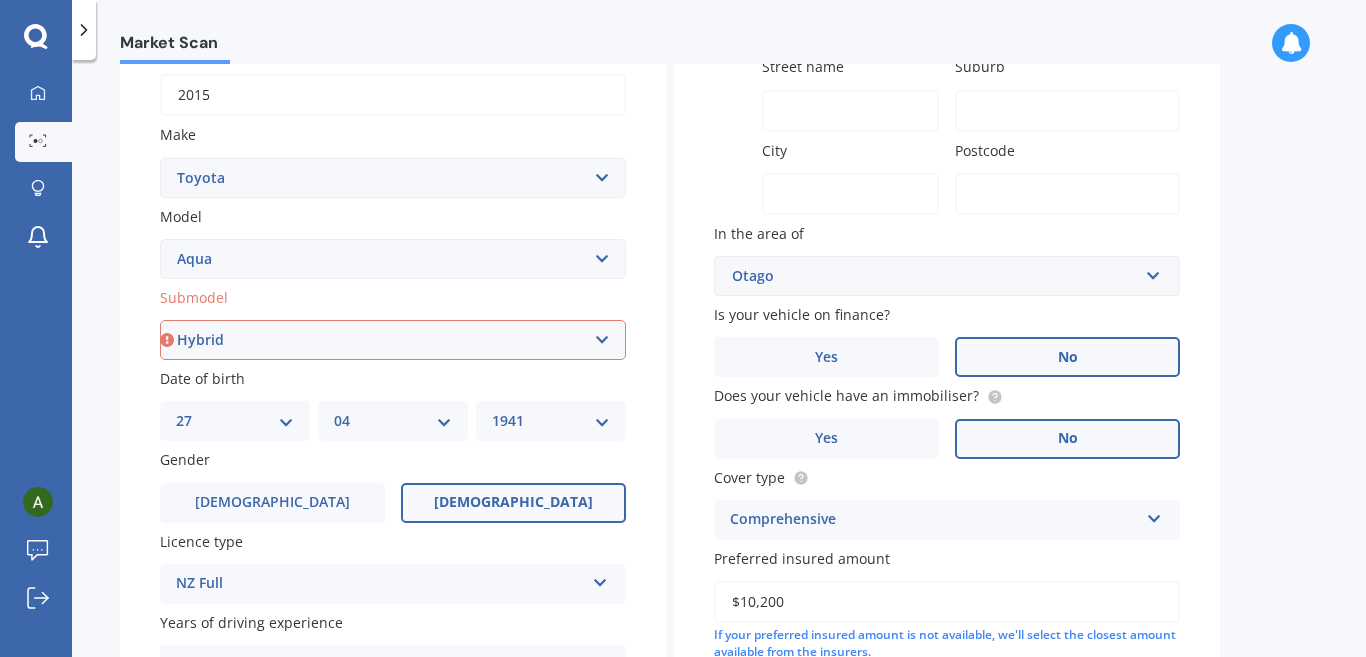click on "Select submodel Hatchback Hybrid" at bounding box center [393, 340] 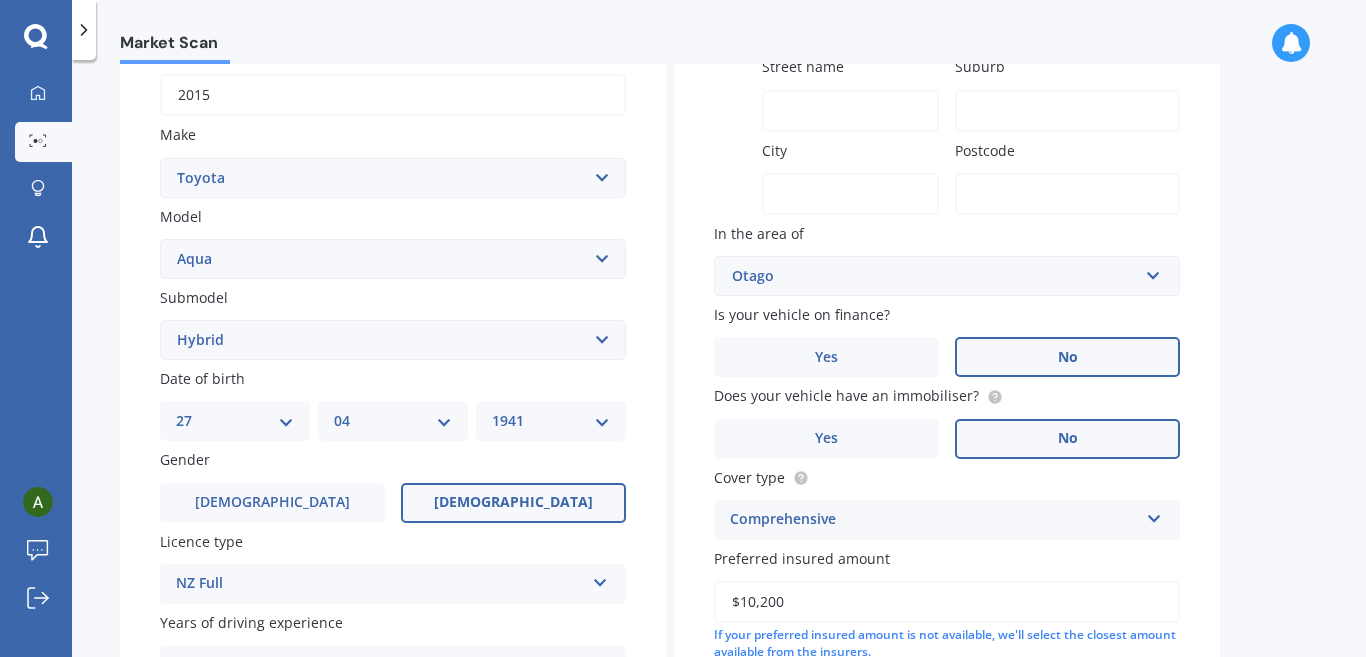 click on "DD 01 02 03 04 05 06 07 08 09 10 11 12 13 14 15 16 17 18 19 20 21 22 23 24 25 26 27 28 29 30 31" at bounding box center (235, 421) 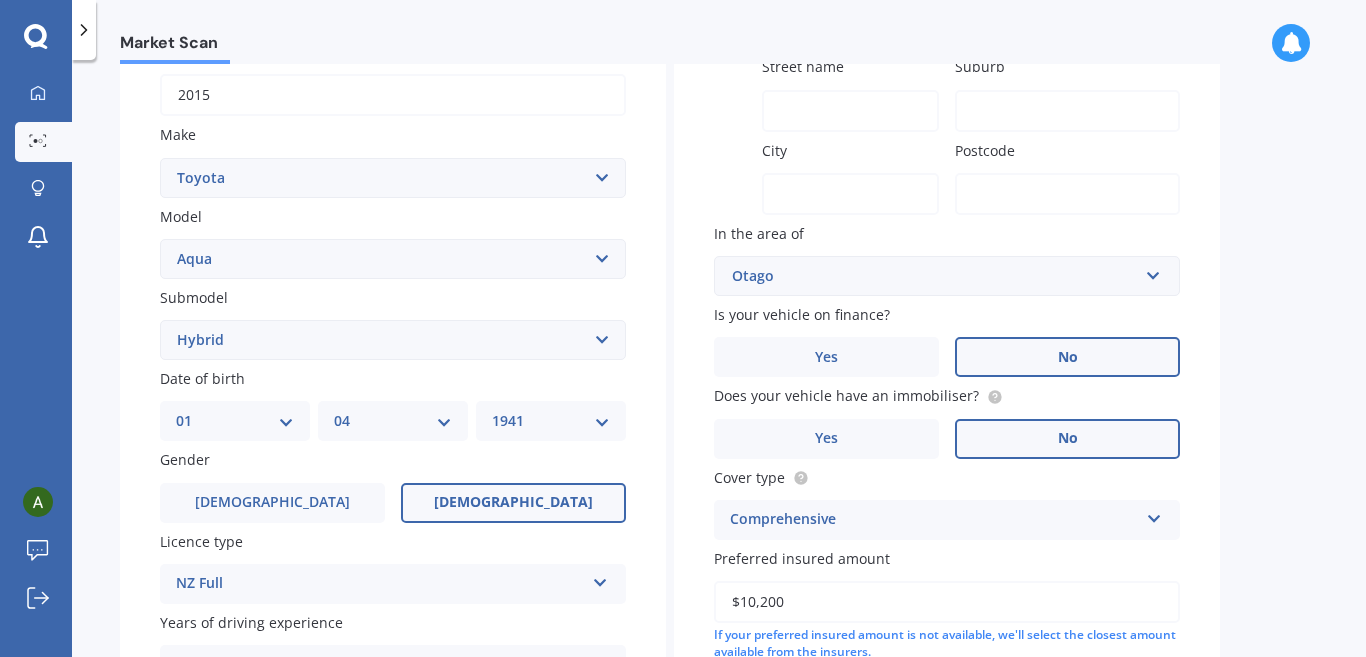 click on "DD 01 02 03 04 05 06 07 08 09 10 11 12 13 14 15 16 17 18 19 20 21 22 23 24 25 26 27 28 29 30 31" at bounding box center [235, 421] 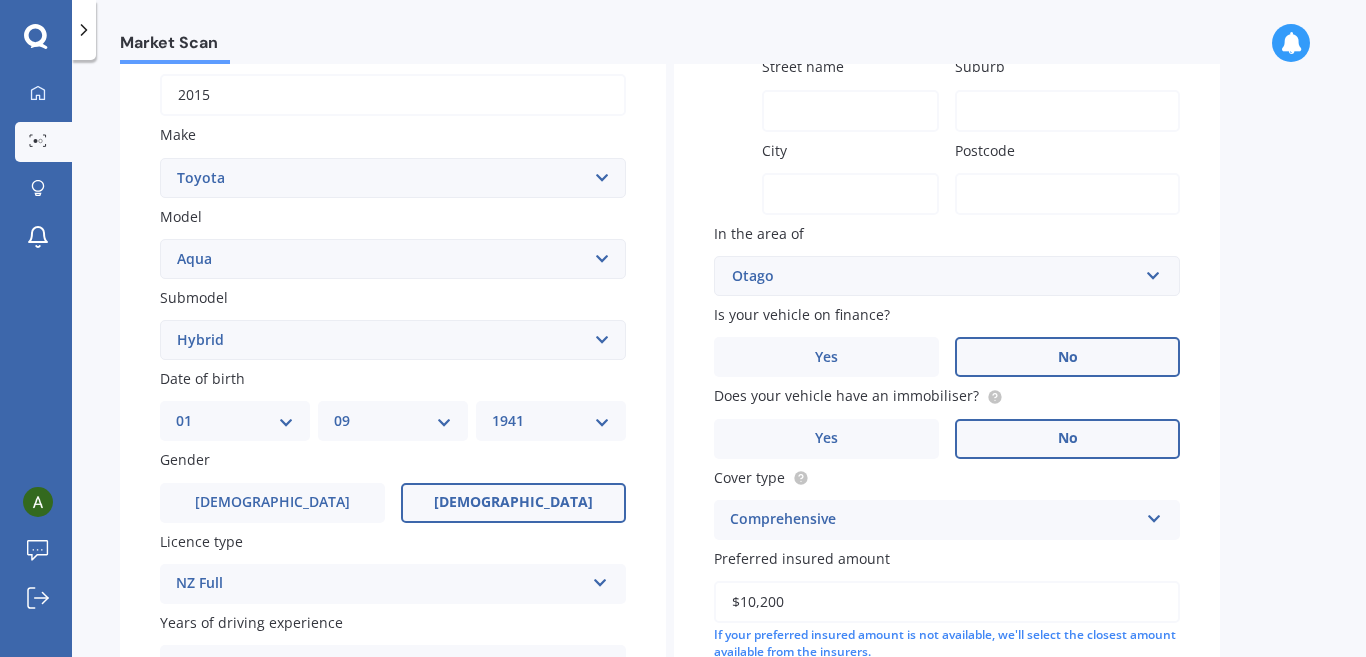 click on "MM 01 02 03 04 05 06 07 08 09 10 11 12" at bounding box center (393, 421) 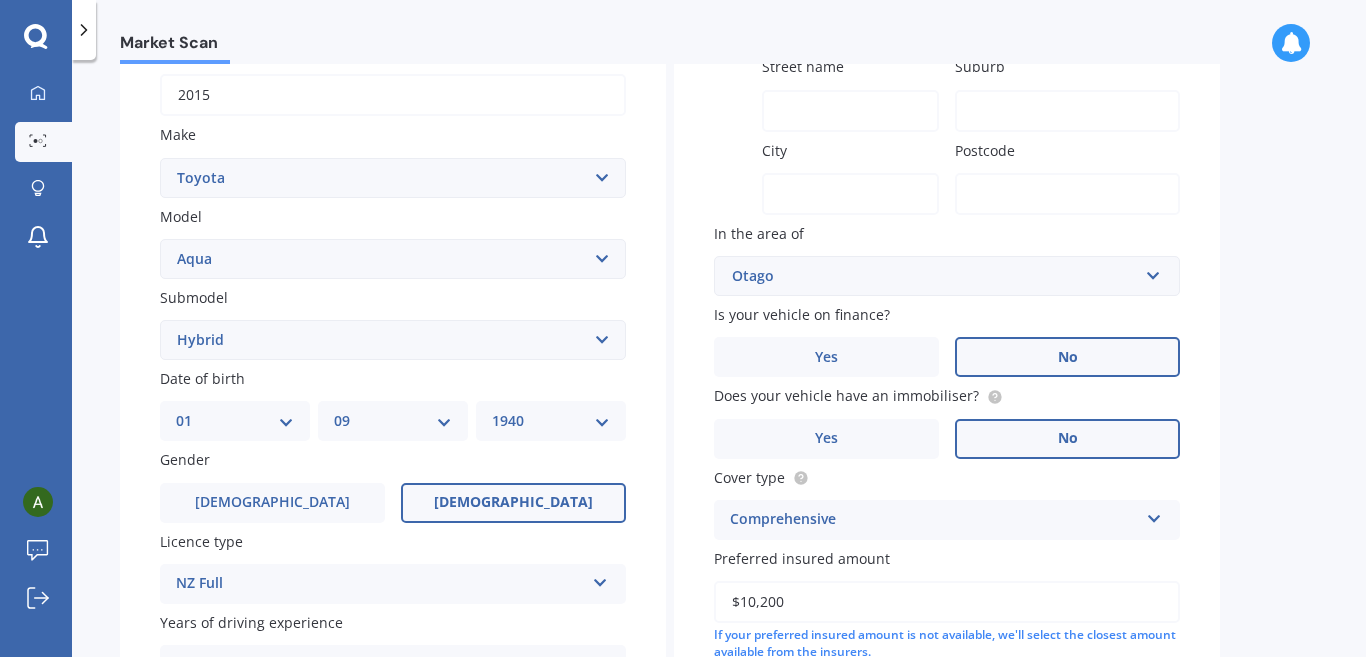 click on "YYYY 2025 2024 2023 2022 2021 2020 2019 2018 2017 2016 2015 2014 2013 2012 2011 2010 2009 2008 2007 2006 2005 2004 2003 2002 2001 2000 1999 1998 1997 1996 1995 1994 1993 1992 1991 1990 1989 1988 1987 1986 1985 1984 1983 1982 1981 1980 1979 1978 1977 1976 1975 1974 1973 1972 1971 1970 1969 1968 1967 1966 1965 1964 1963 1962 1961 1960 1959 1958 1957 1956 1955 1954 1953 1952 1951 1950 1949 1948 1947 1946 1945 1944 1943 1942 1941 1940 1939 1938 1937 1936 1935 1934 1933 1932 1931 1930 1929 1928 1927 1926" at bounding box center (551, 421) 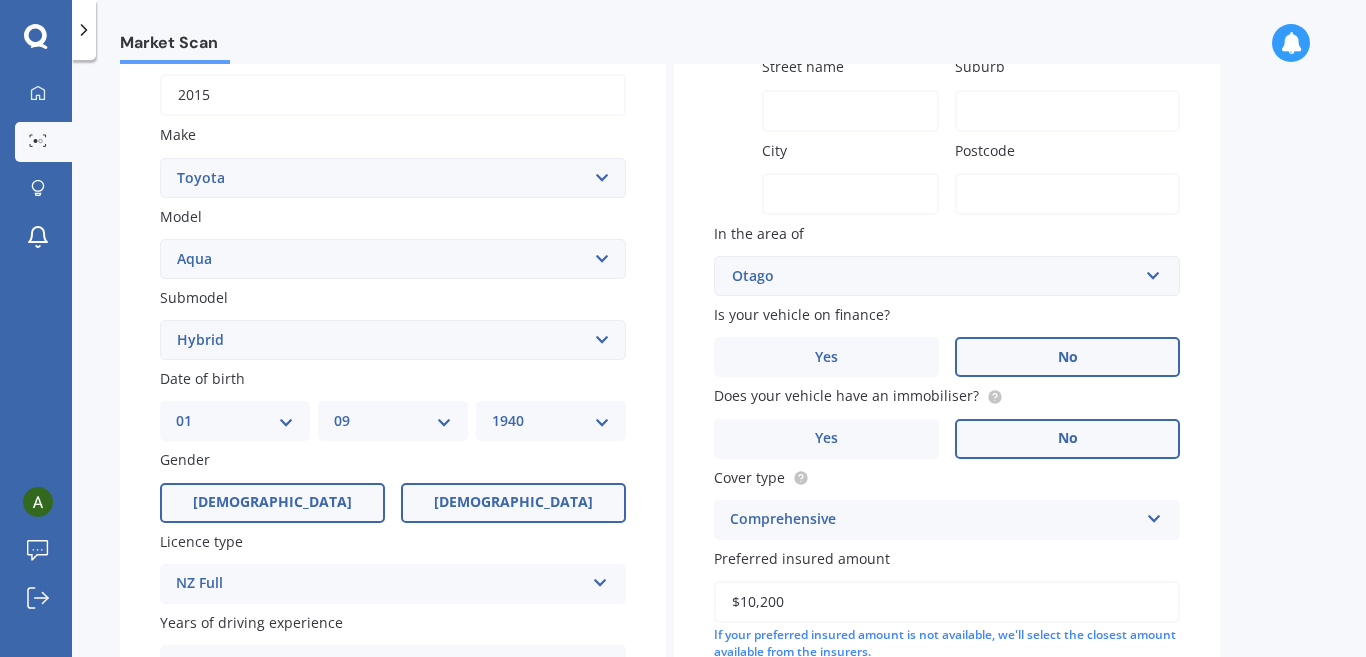 click on "[DEMOGRAPHIC_DATA]" at bounding box center (272, 503) 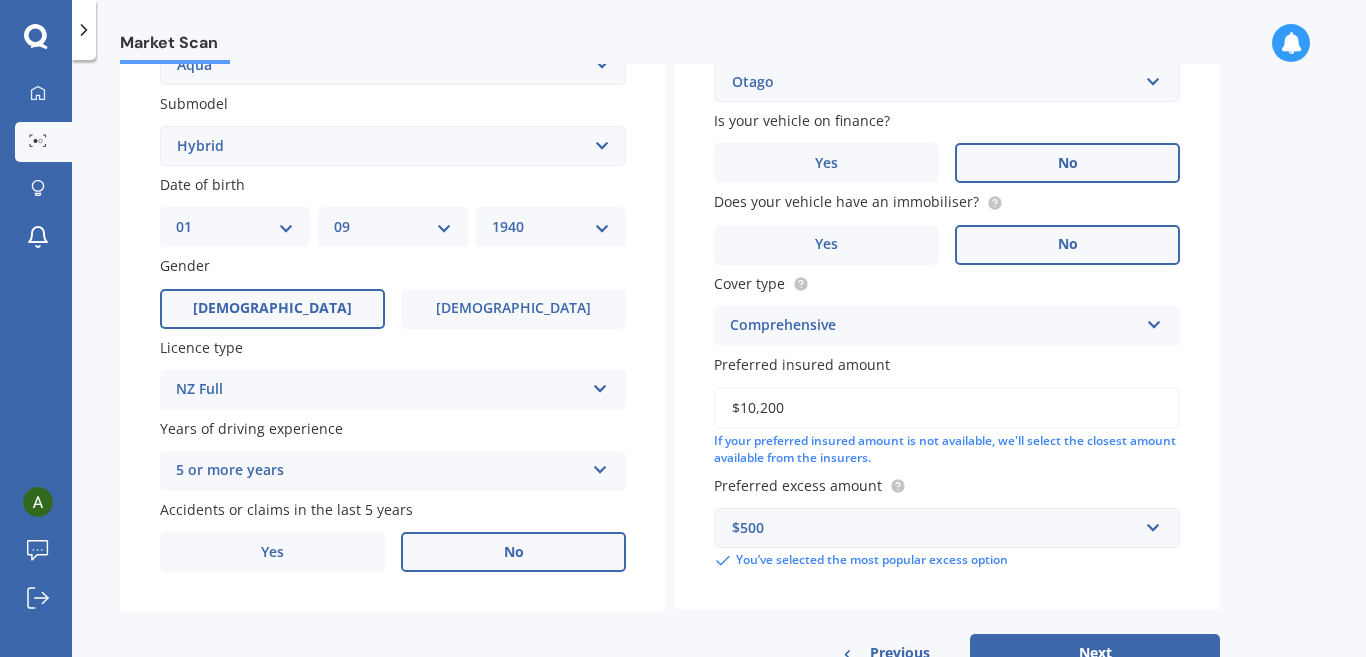 scroll, scrollTop: 515, scrollLeft: 0, axis: vertical 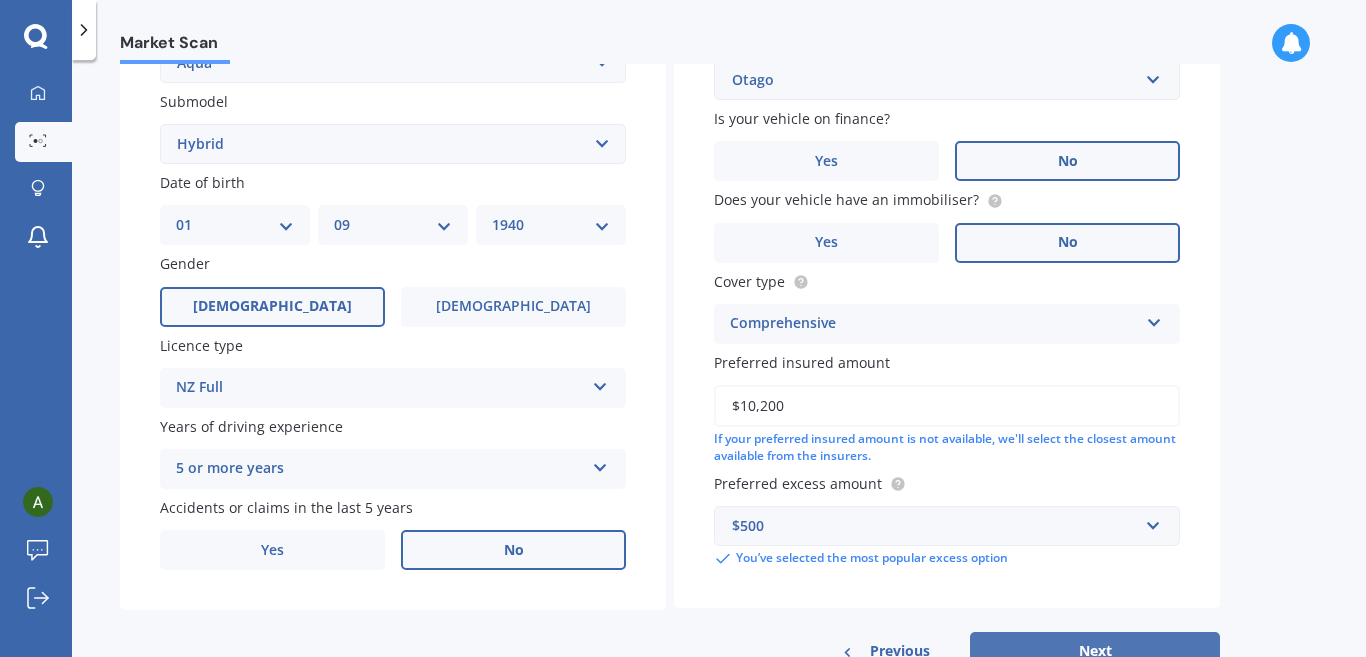 click on "Next" at bounding box center (1095, 651) 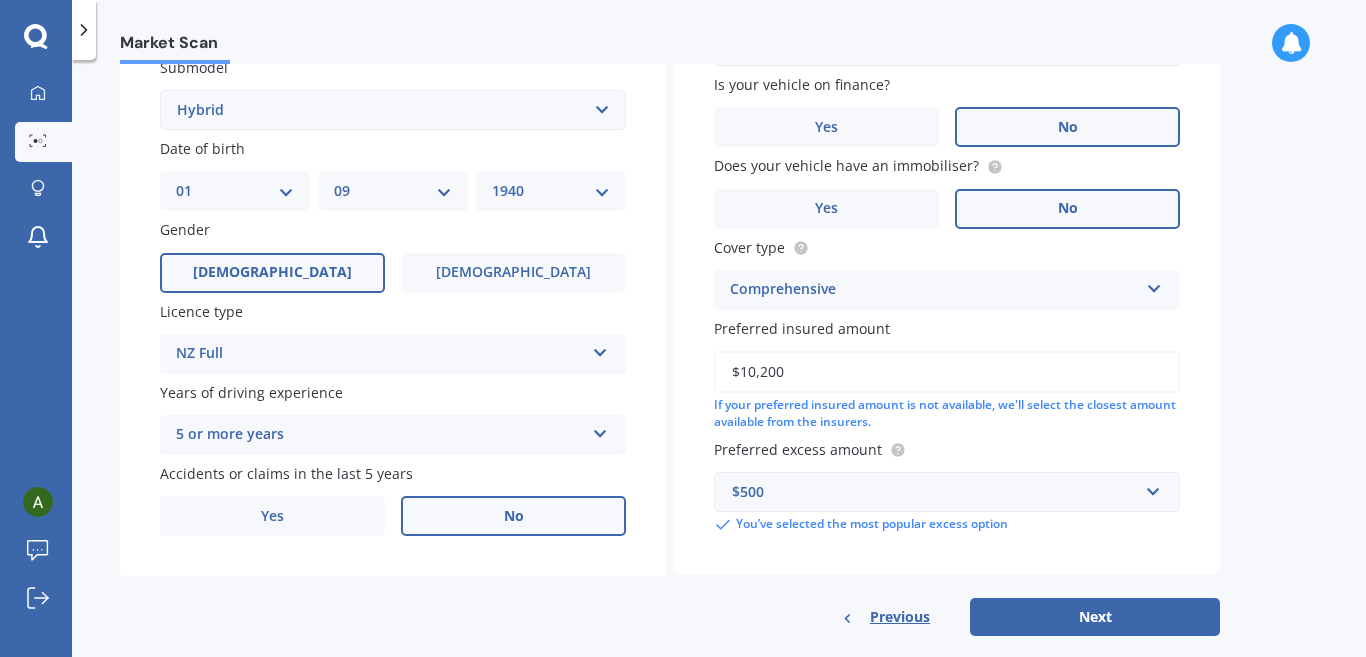 scroll, scrollTop: 580, scrollLeft: 0, axis: vertical 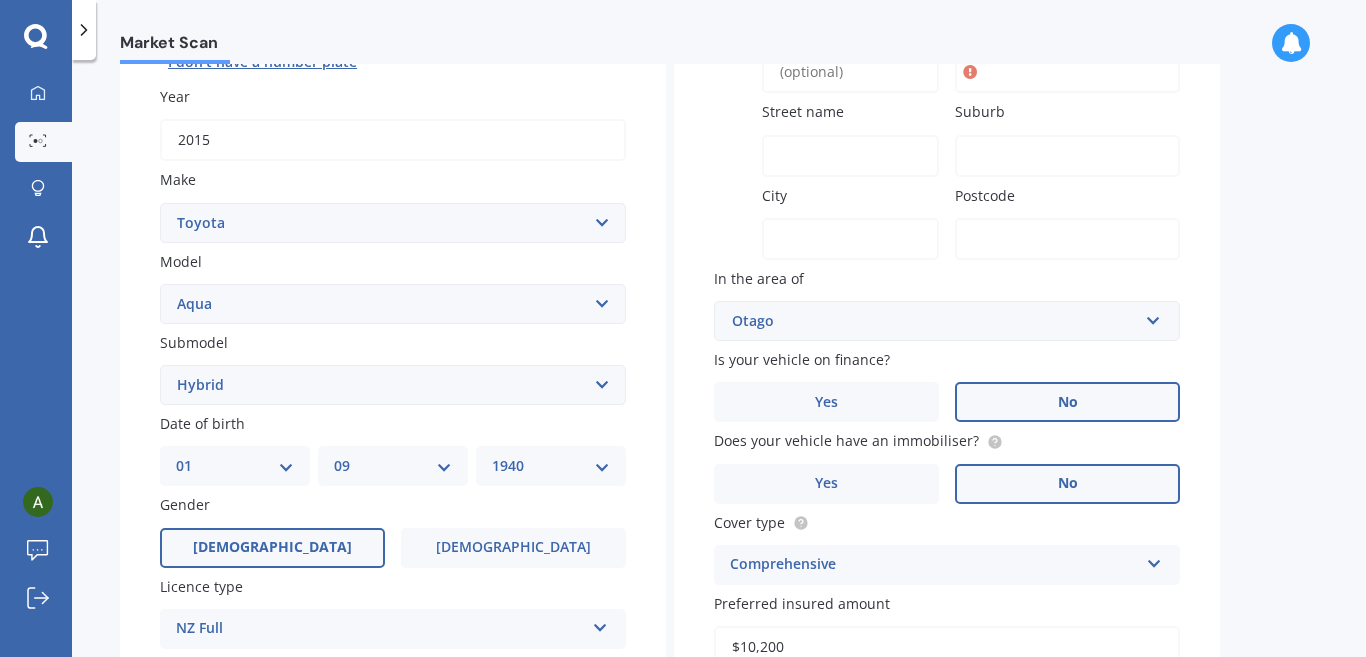 click on "Vehicle is parked at [STREET_ADDRESS] [GEOGRAPHIC_DATA] name [GEOGRAPHIC_DATA] Postcode In the area of [GEOGRAPHIC_DATA] [GEOGRAPHIC_DATA] [GEOGRAPHIC_DATA] / [PERSON_NAME] / [GEOGRAPHIC_DATA] [GEOGRAPHIC_DATA] [GEOGRAPHIC_DATA] [GEOGRAPHIC_DATA] [GEOGRAPHIC_DATA] / [GEOGRAPHIC_DATA] / [GEOGRAPHIC_DATA] [GEOGRAPHIC_DATA] / [GEOGRAPHIC_DATA] [GEOGRAPHIC_DATA] [GEOGRAPHIC_DATA] [GEOGRAPHIC_DATA] [GEOGRAPHIC_DATA] [GEOGRAPHIC_DATA] [GEOGRAPHIC_DATA] [GEOGRAPHIC_DATA] / [GEOGRAPHIC_DATA] [GEOGRAPHIC_DATA] [GEOGRAPHIC_DATA] [GEOGRAPHIC_DATA] [GEOGRAPHIC_DATA] [GEOGRAPHIC_DATA] [GEOGRAPHIC_DATA] [GEOGRAPHIC_DATA] Is your vehicle on finance? Yes No Does your vehicle have an immobiliser? Yes No Cover type Comprehensive Comprehensive Third Party, Fire & Theft Third Party Preferred insured amount $10,200 If your preferred insured amount is not available, we'll select the closest amount available from the insurers. Preferred excess amount $500 $100 $400 $500 $750 $1,000 $1,500 $2,000 You’ve selected the most popular excess option Previous Next" at bounding box center (947, 399) 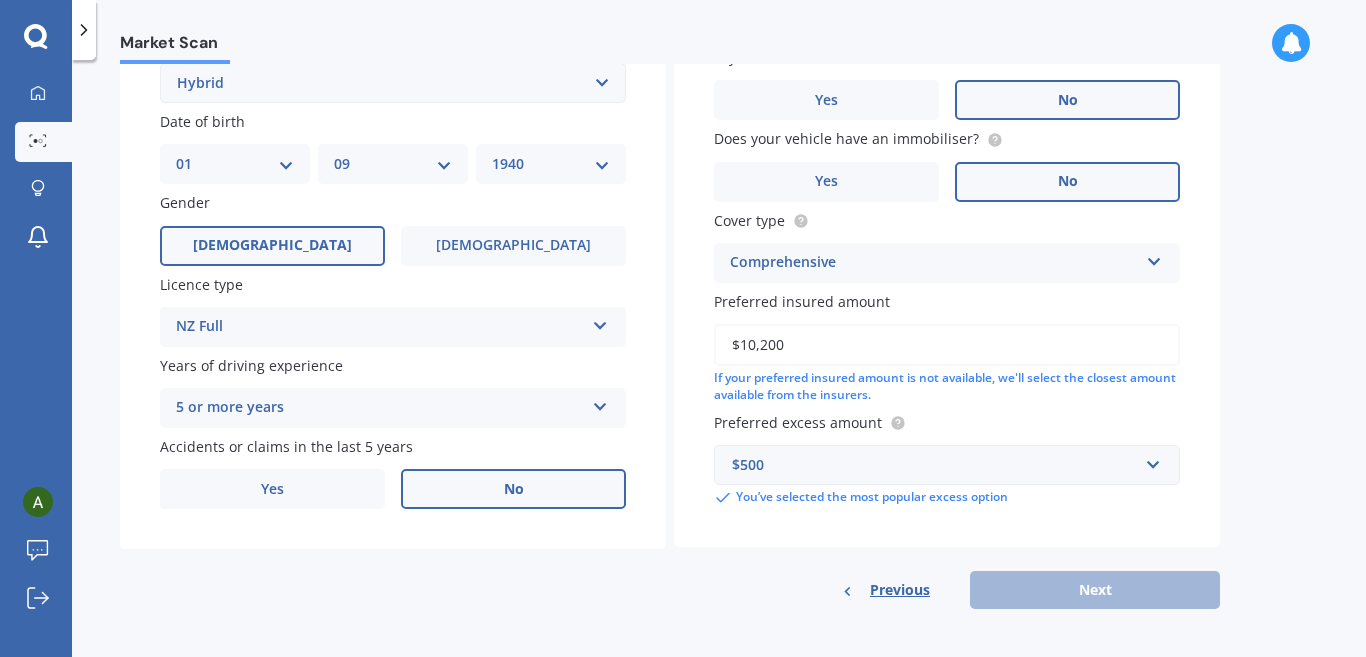 scroll, scrollTop: 580, scrollLeft: 0, axis: vertical 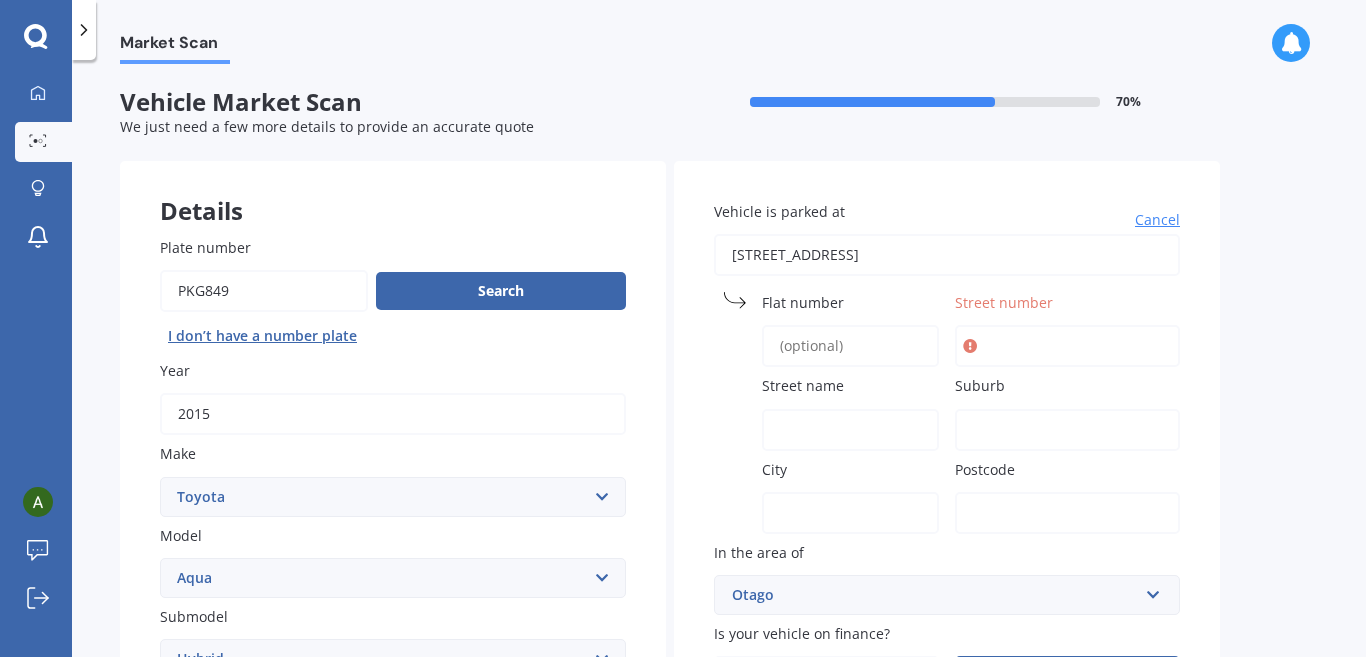 click on "Street number" at bounding box center (1004, 302) 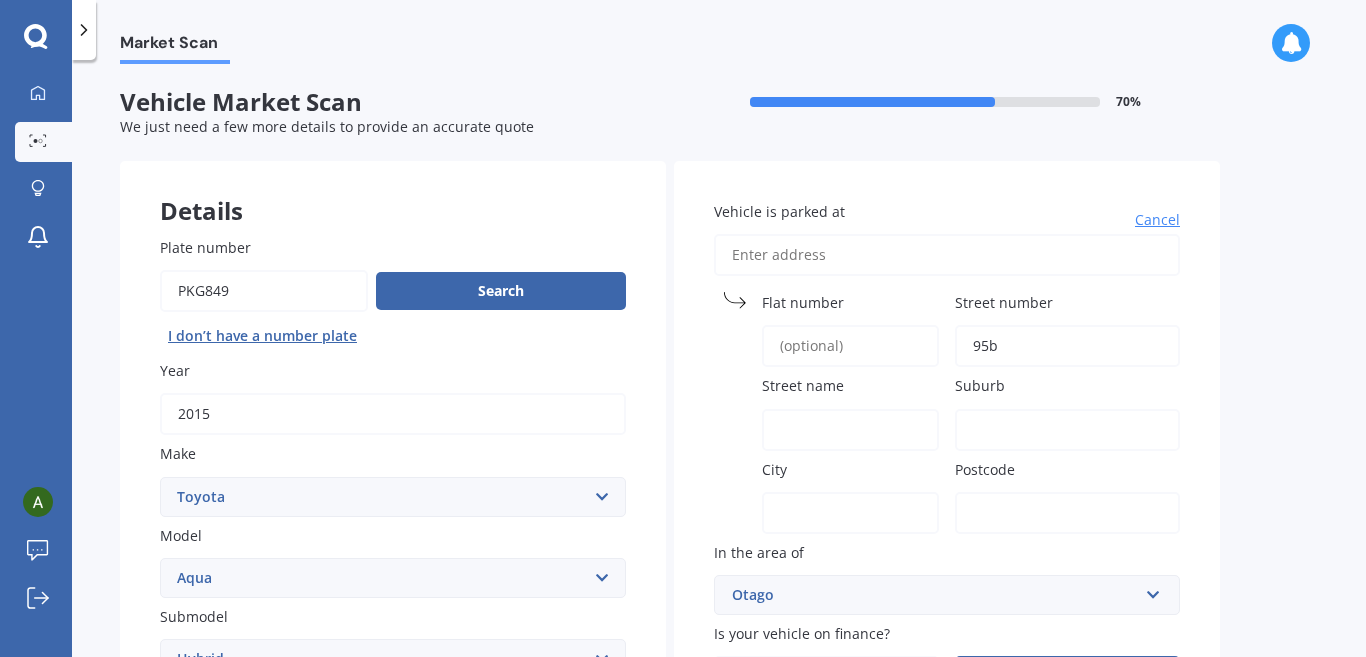 type on "95b" 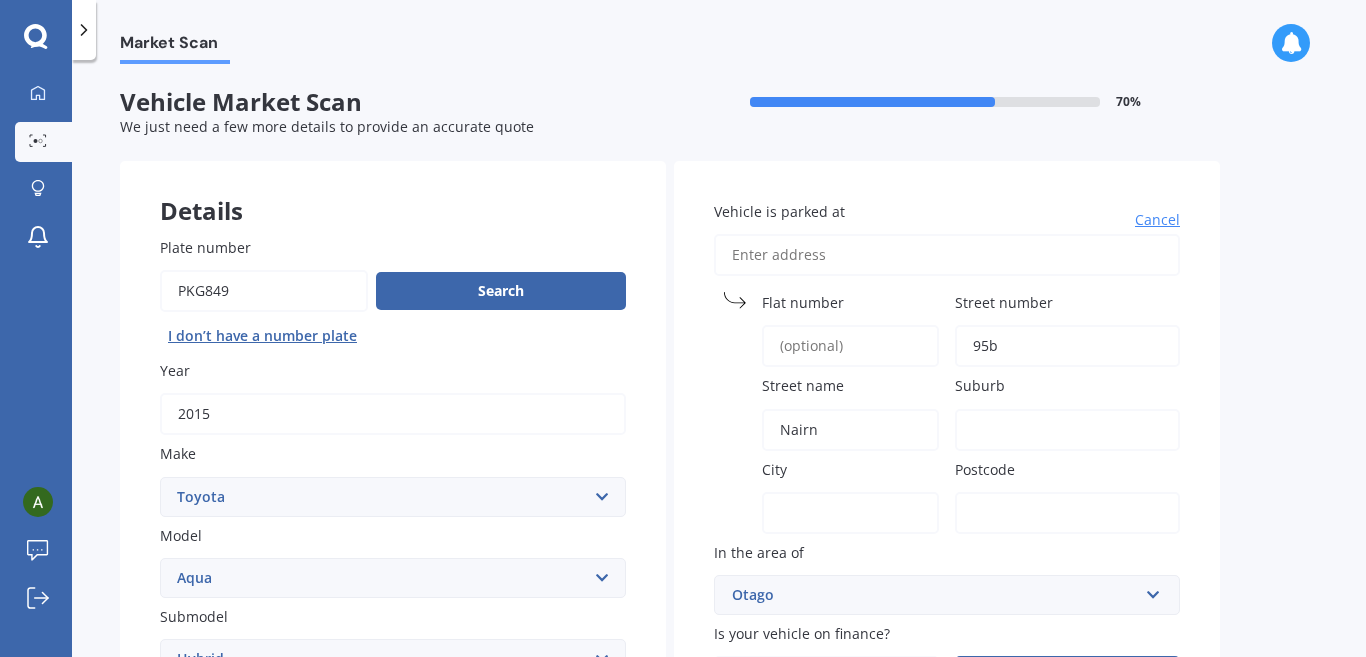 type on "Nairn" 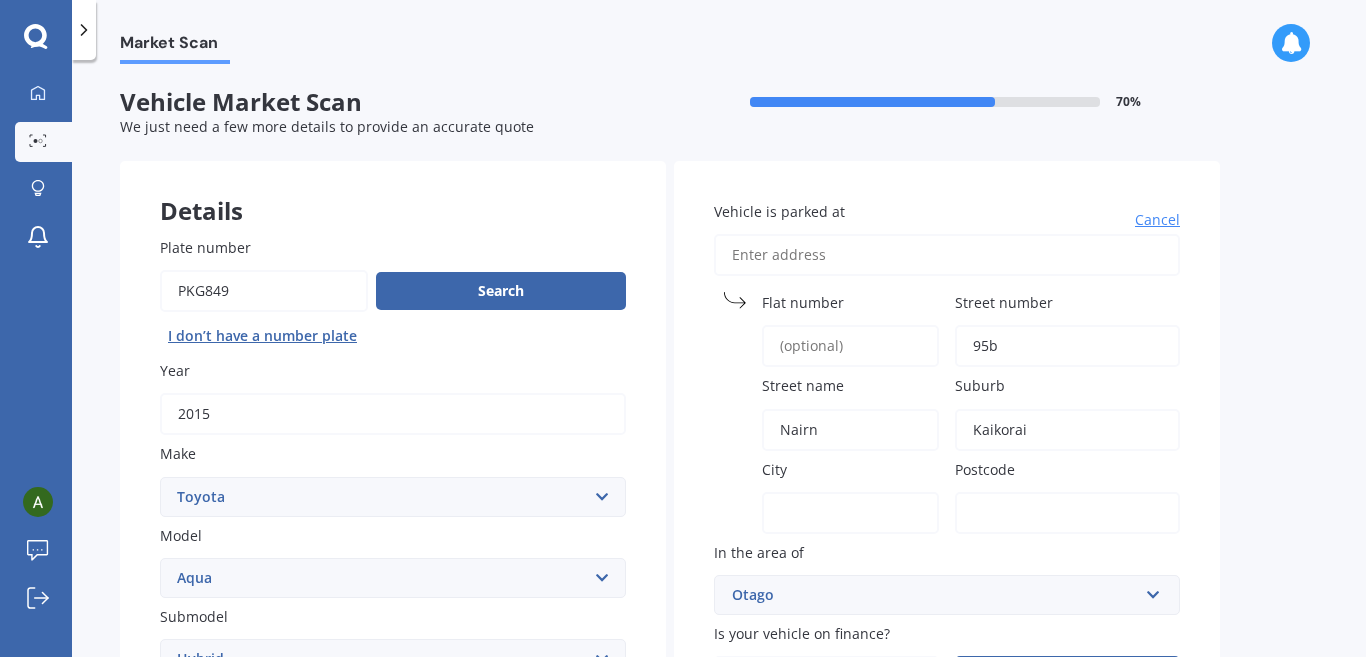 type on "Kaikorai" 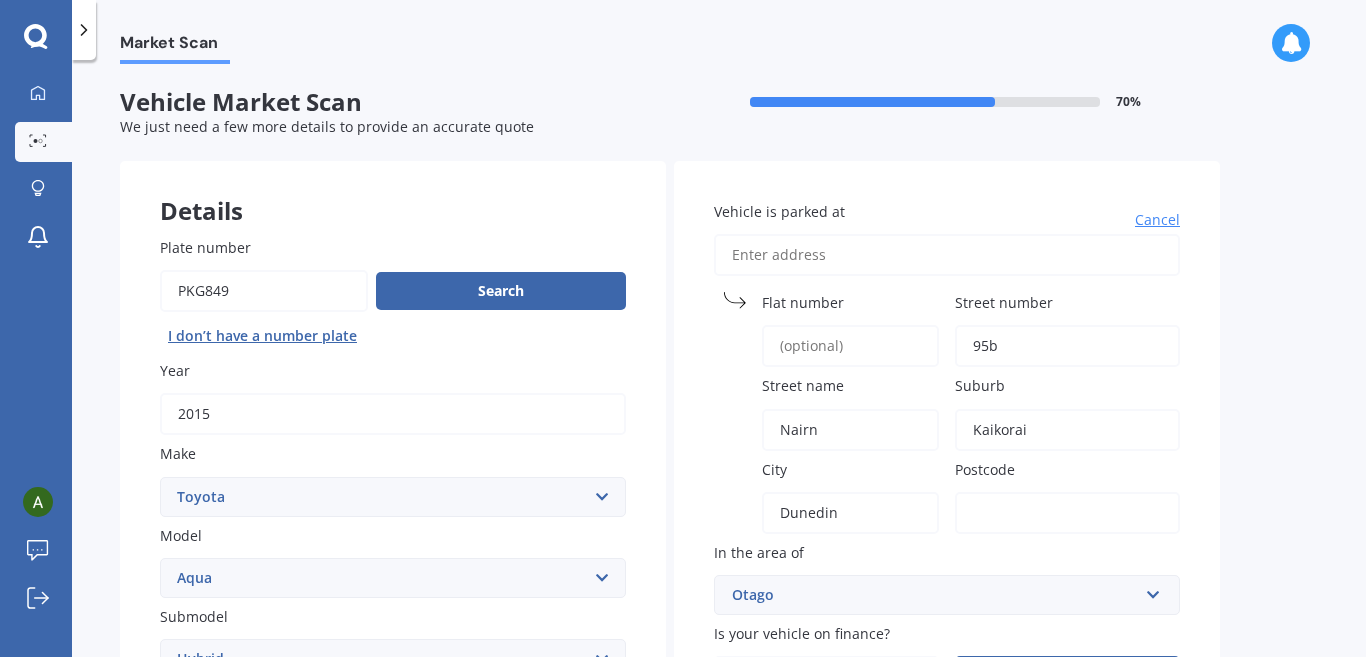 type on "Dunedin" 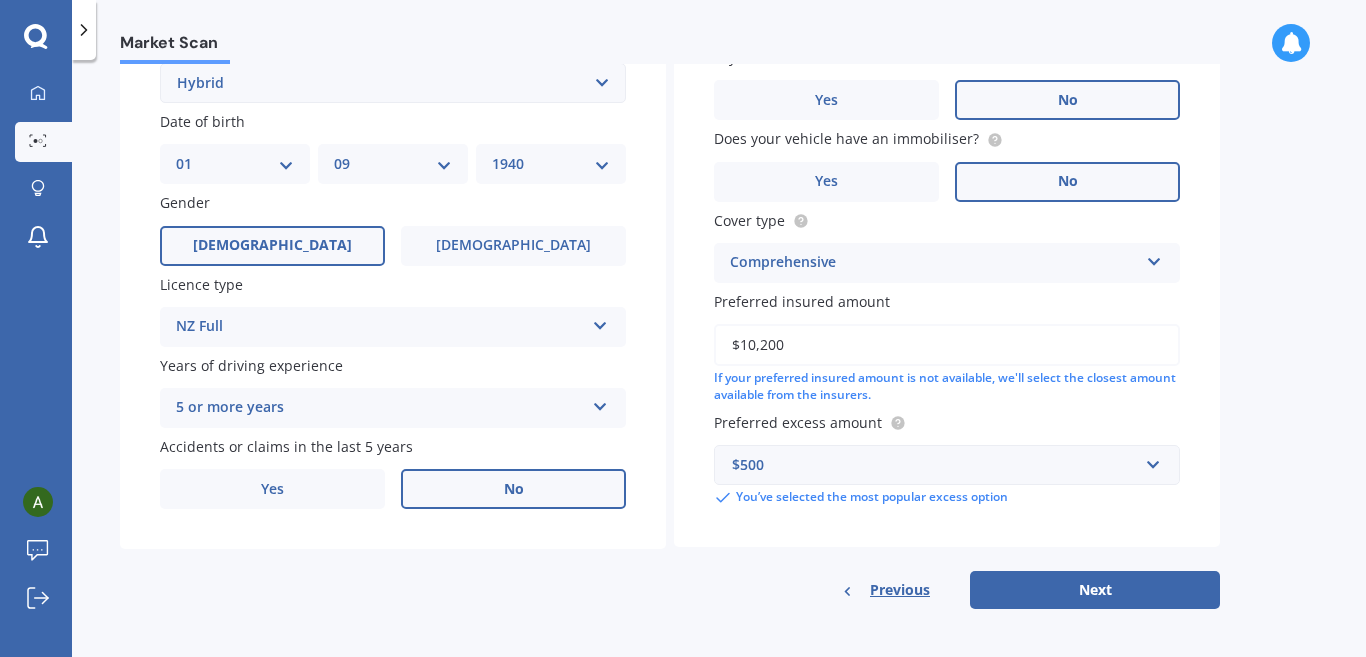 scroll, scrollTop: 580, scrollLeft: 0, axis: vertical 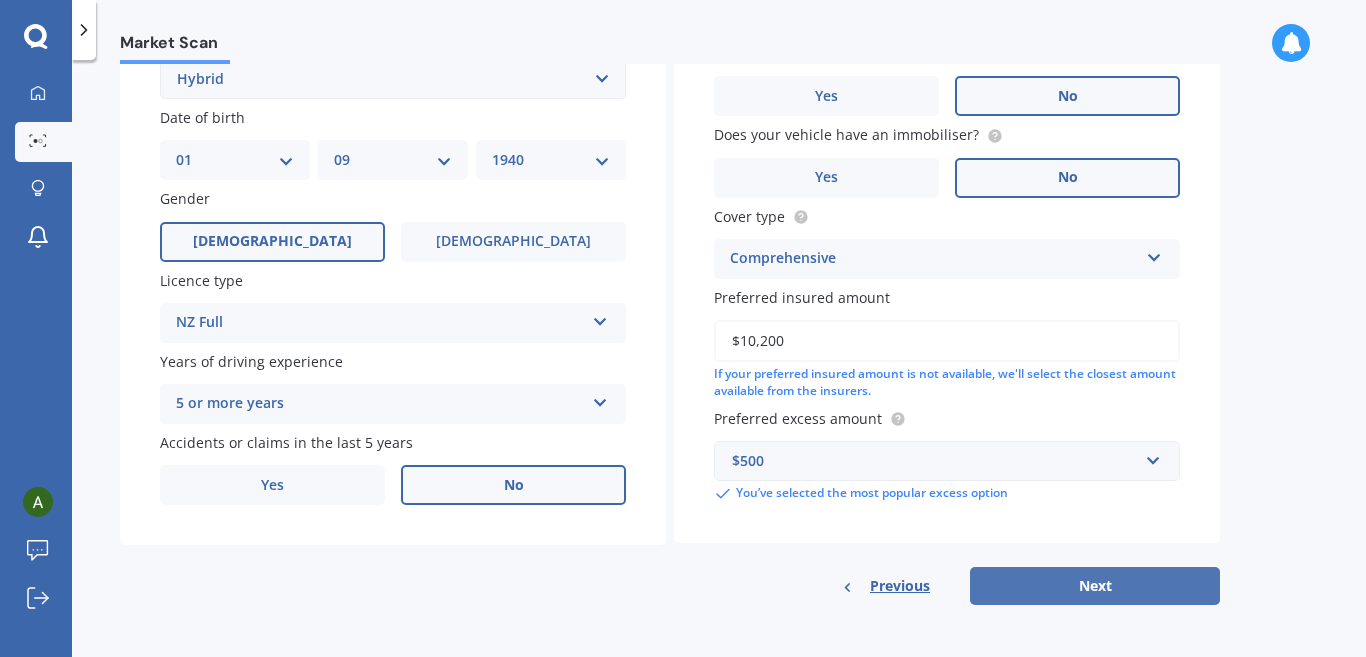 type on "9010" 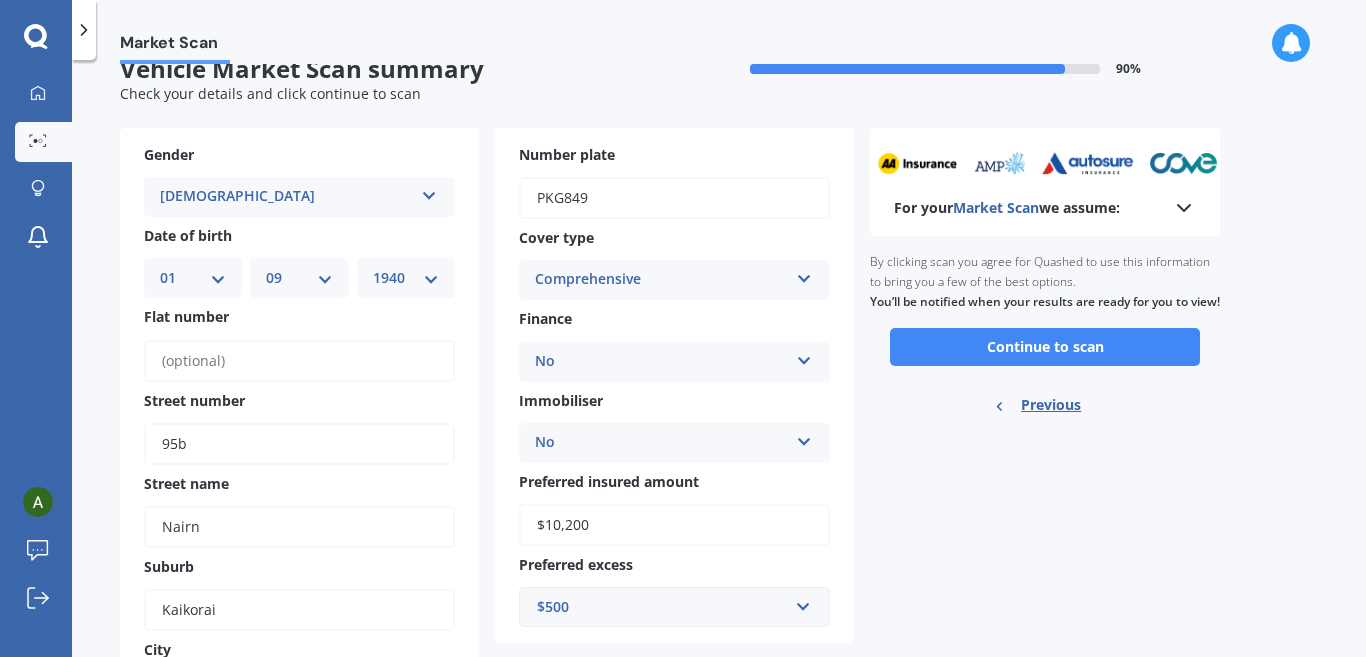 scroll, scrollTop: 0, scrollLeft: 0, axis: both 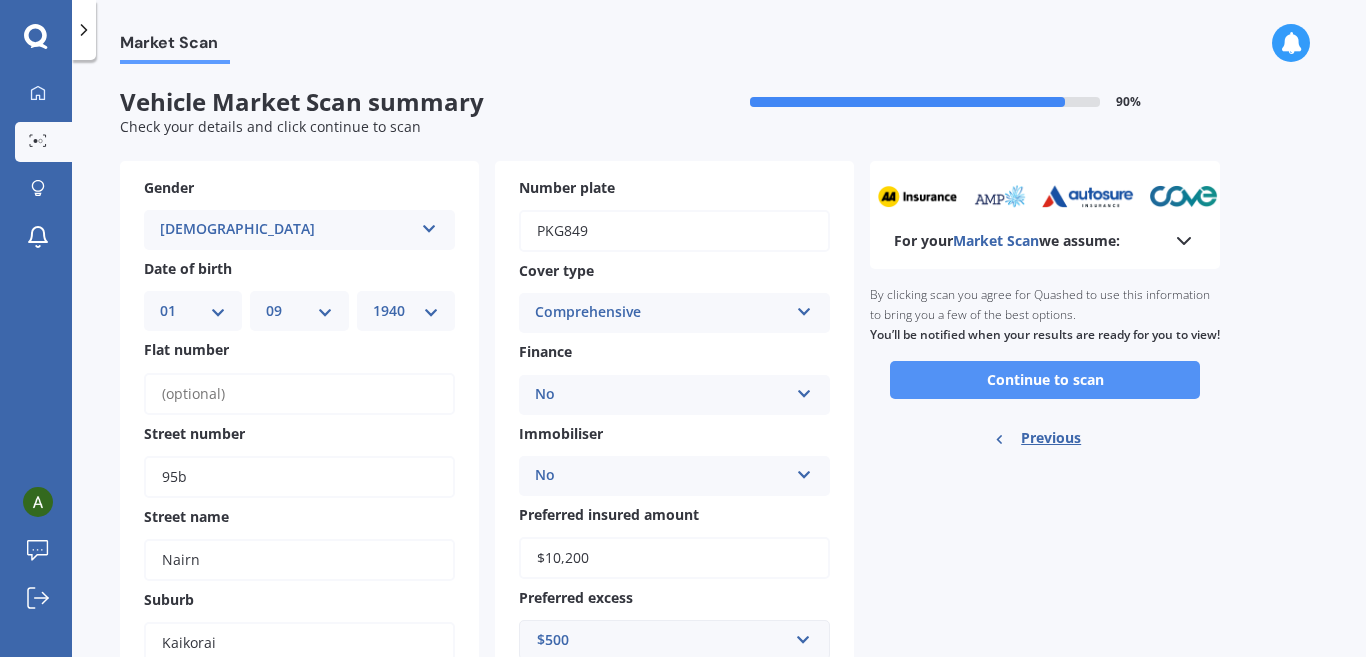 click on "Continue to scan" at bounding box center [1045, 380] 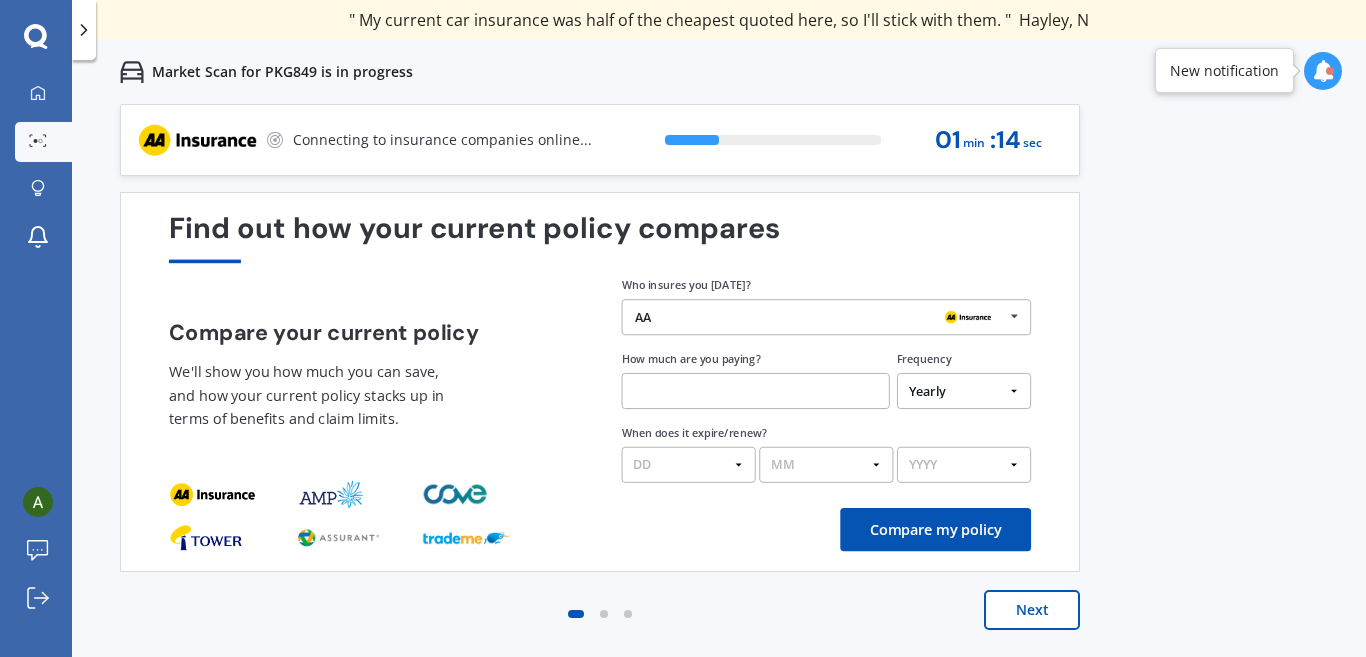 click on "AA" at bounding box center (819, 317) 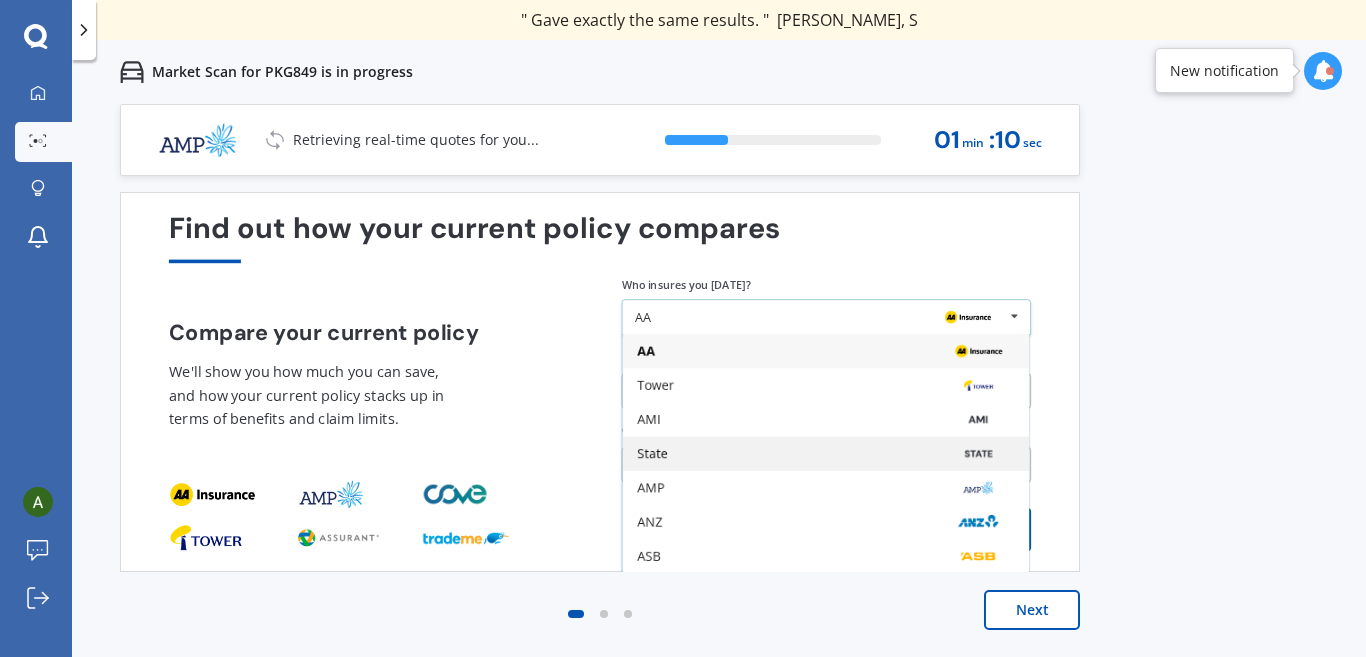 click on "State" at bounding box center (652, 454) 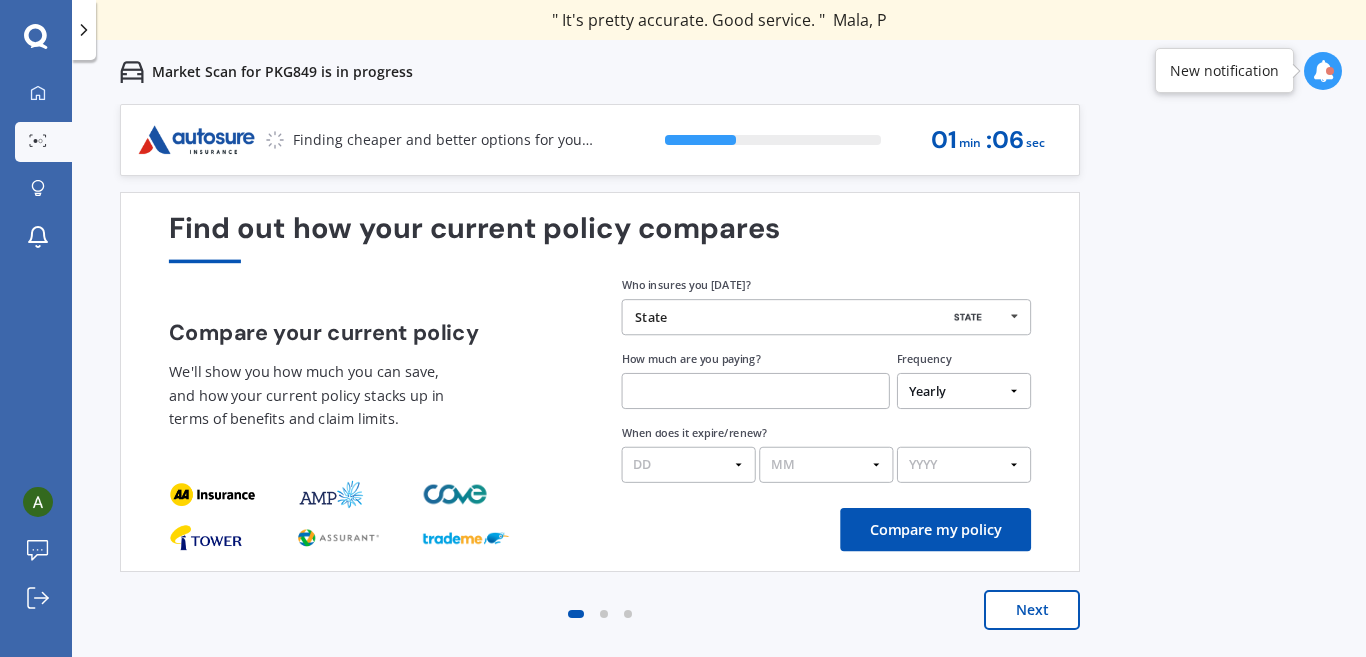 click at bounding box center (756, 391) 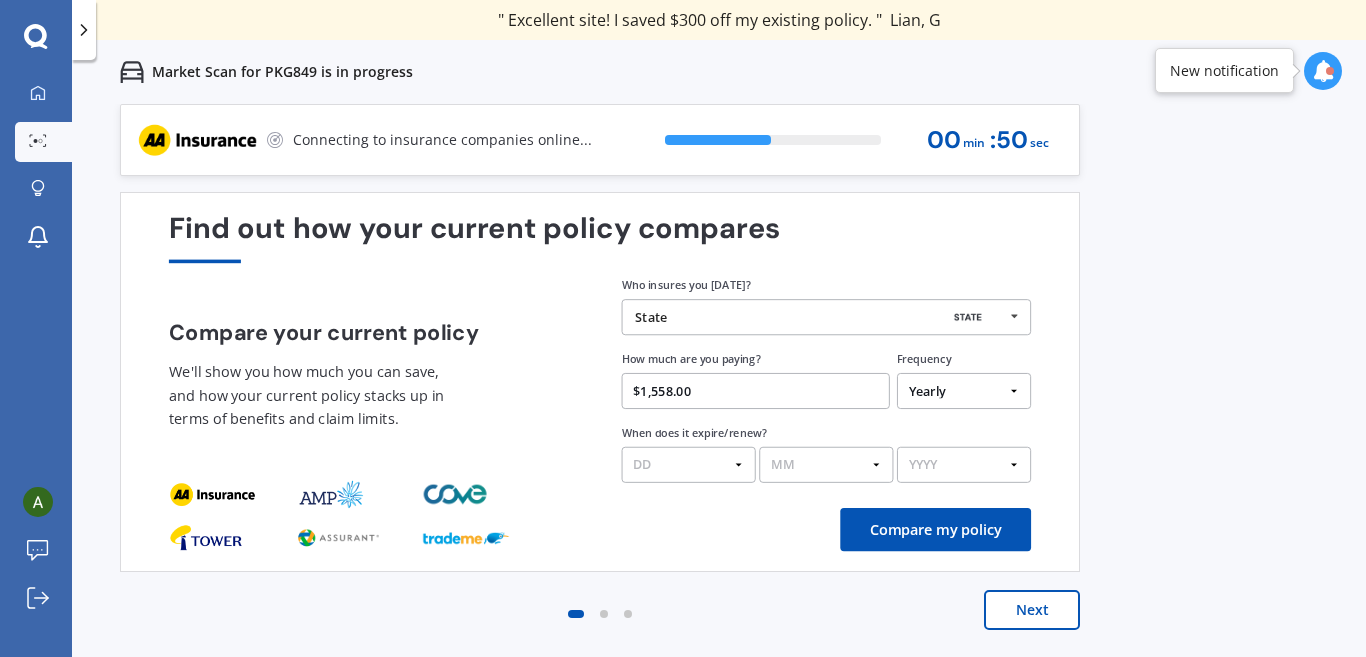 type on "$1,558.00" 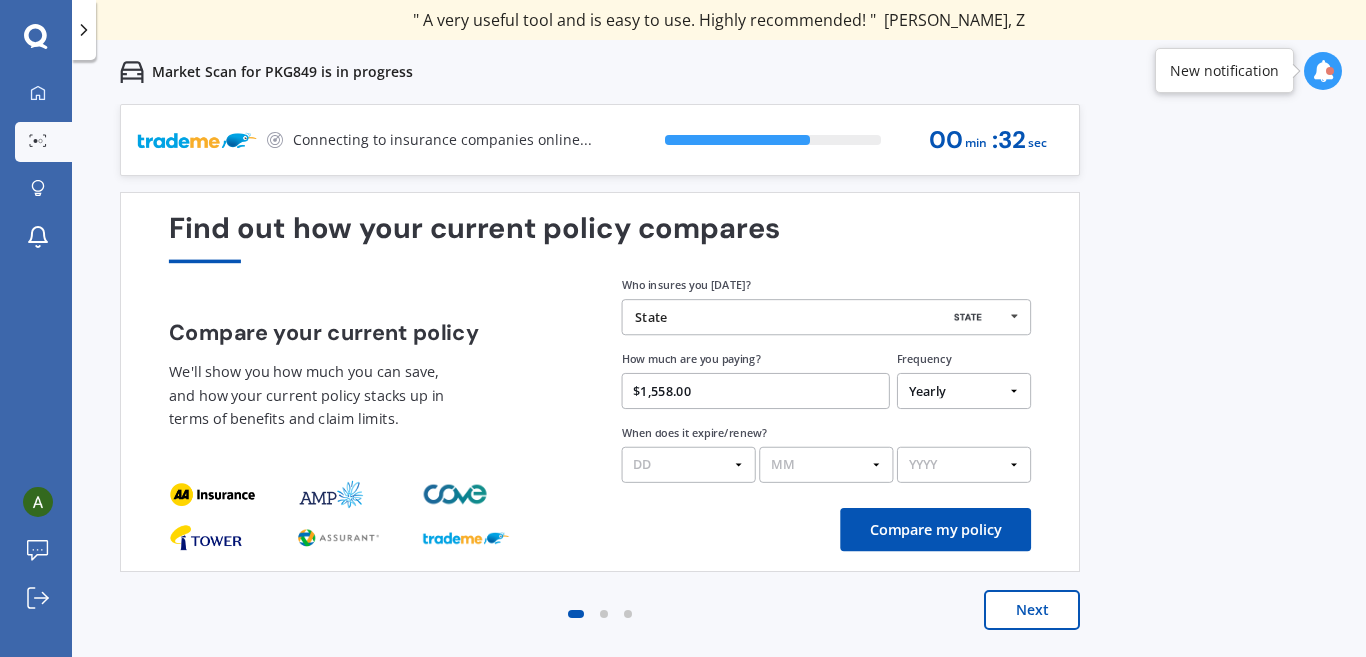 select on "16" 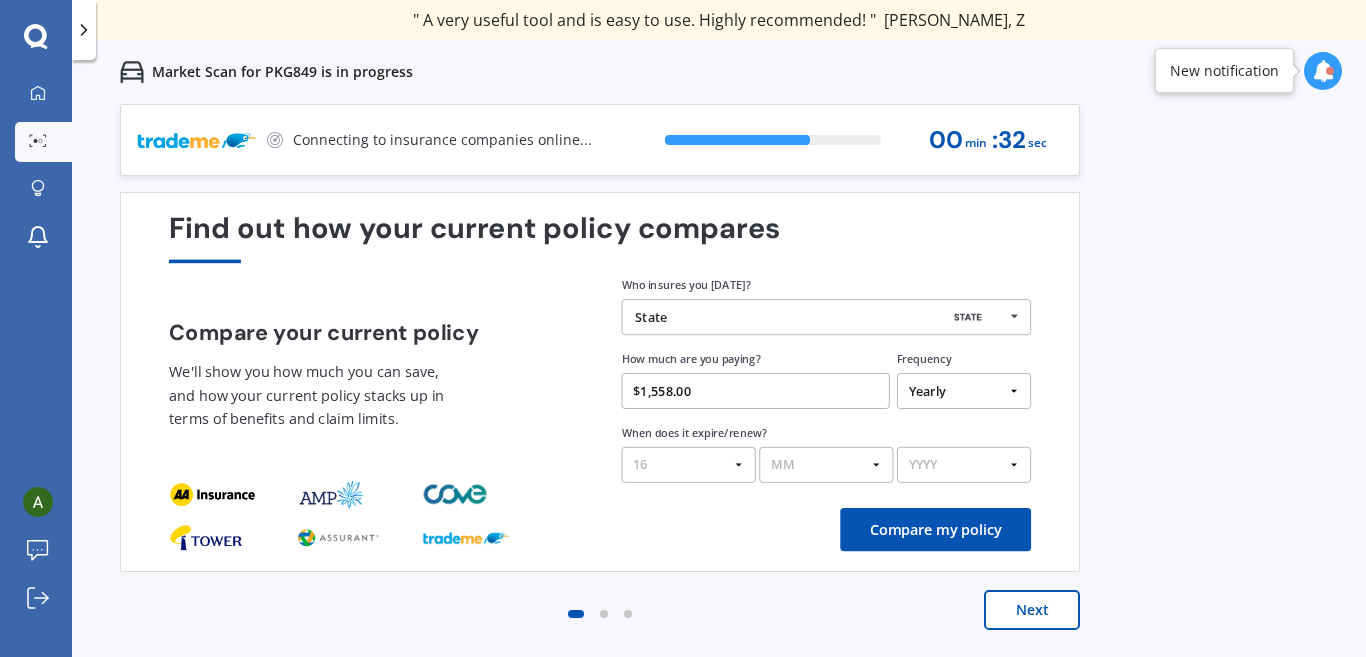 click on "DD 01 02 03 04 05 06 07 08 09 10 11 12 13 14 15 16 17 18 19 20 21 22 23 24 25 26 27 28 29 30 31" at bounding box center [689, 465] 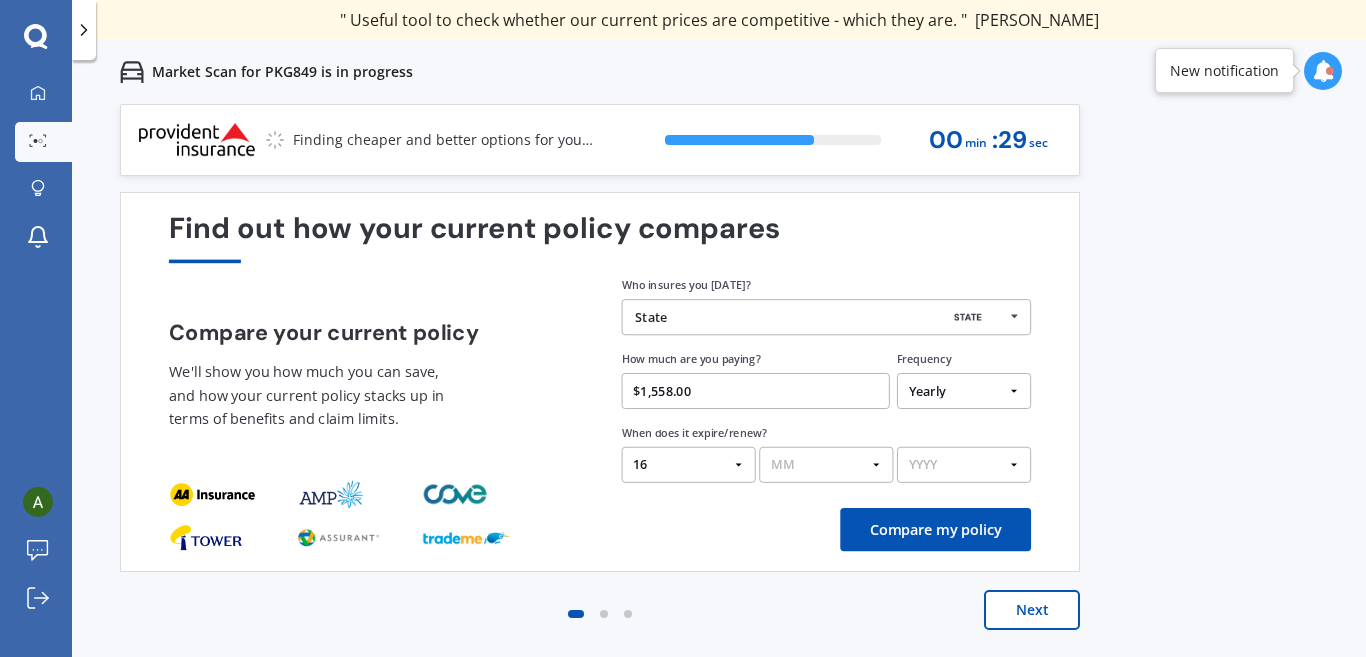 click on "MM 01 02 03 04 05 06 07 08 09 10 11 12" at bounding box center [826, 465] 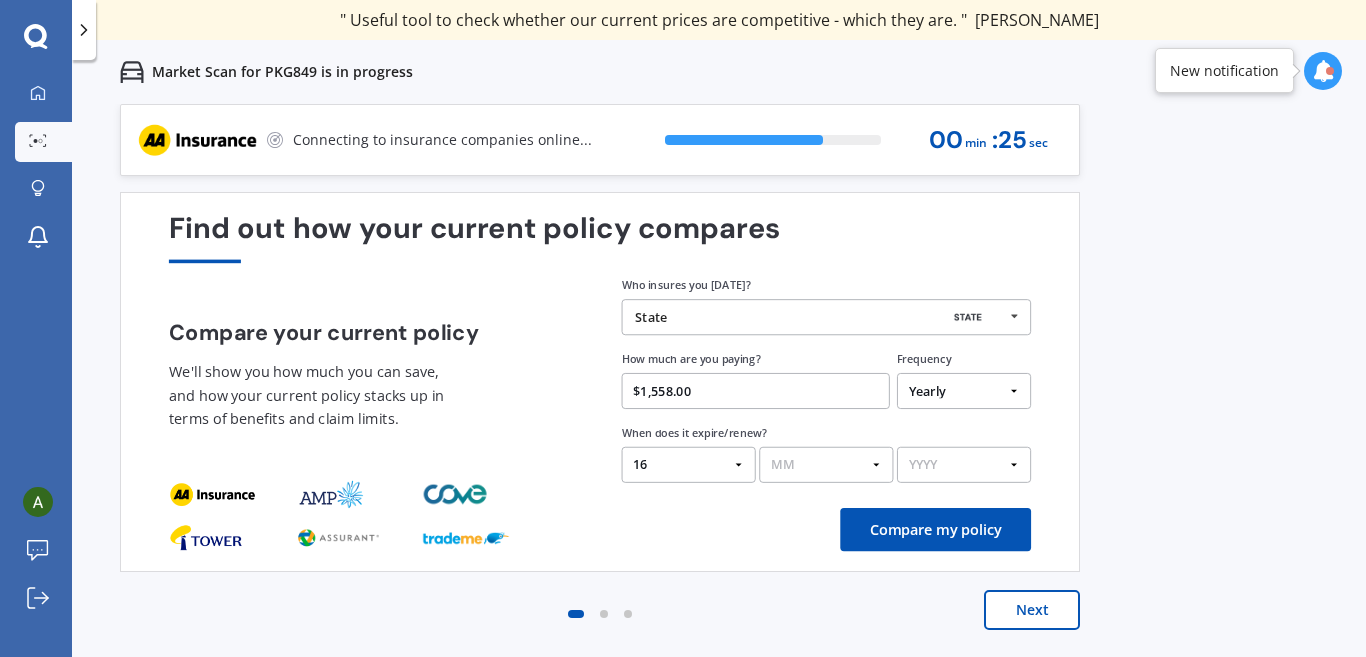 select on "08" 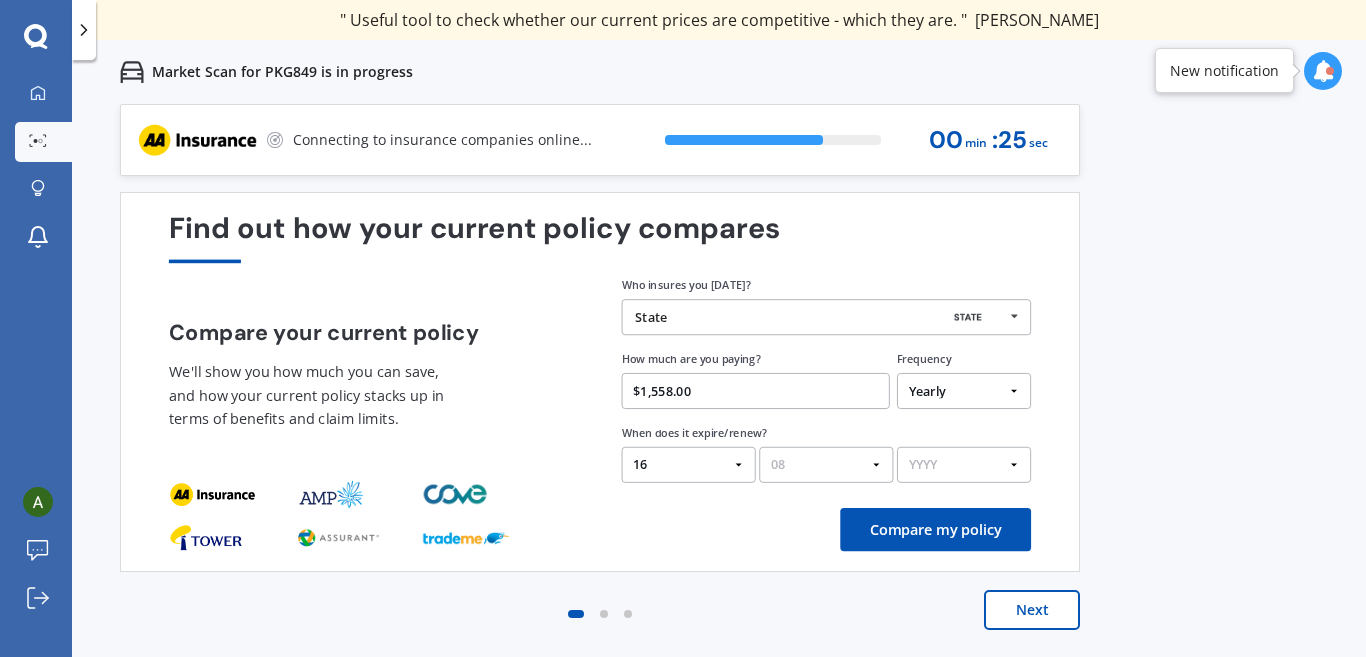 click on "MM 01 02 03 04 05 06 07 08 09 10 11 12" at bounding box center (826, 465) 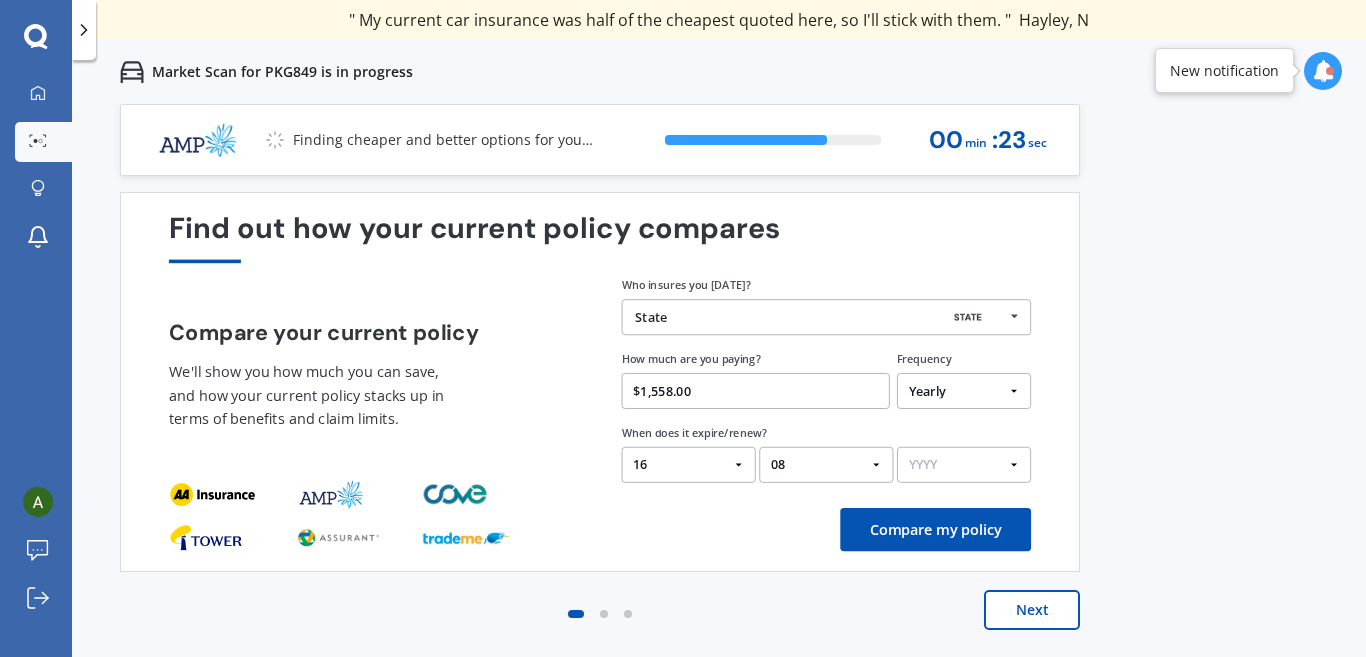click on "YYYY 2026 2025 2024" at bounding box center (964, 465) 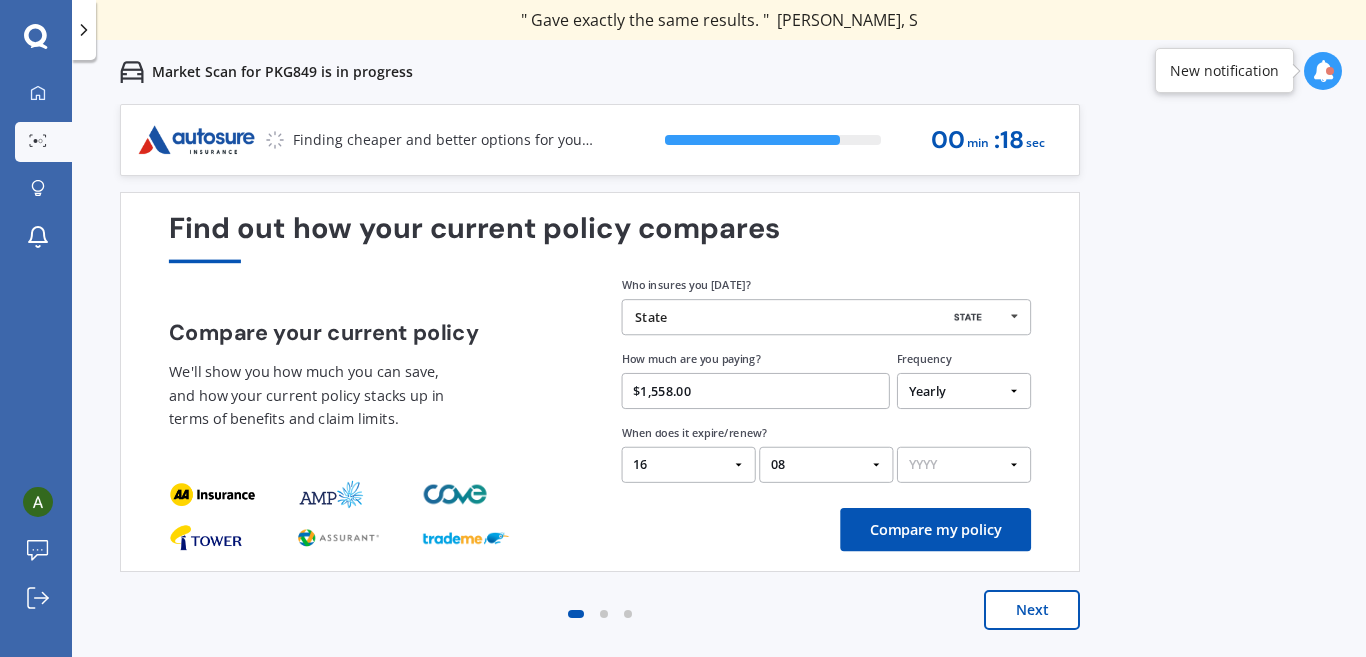 select on "2025" 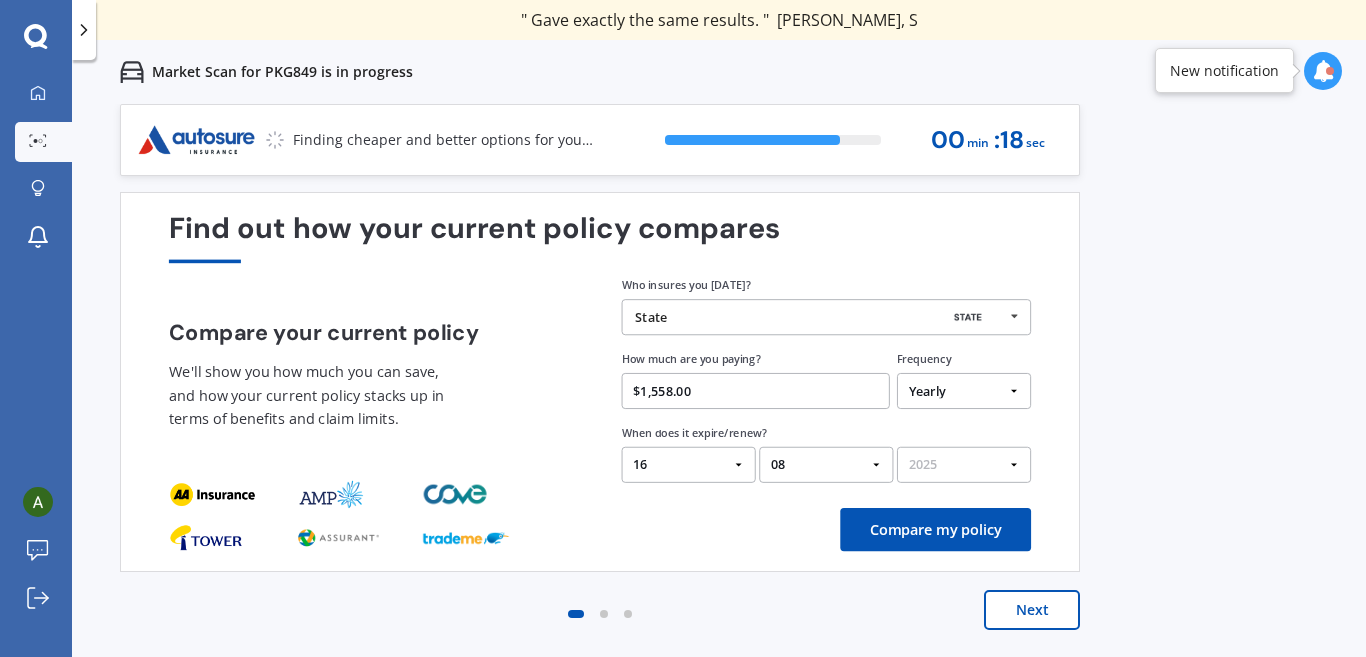 click on "YYYY 2026 2025 2024" at bounding box center (964, 465) 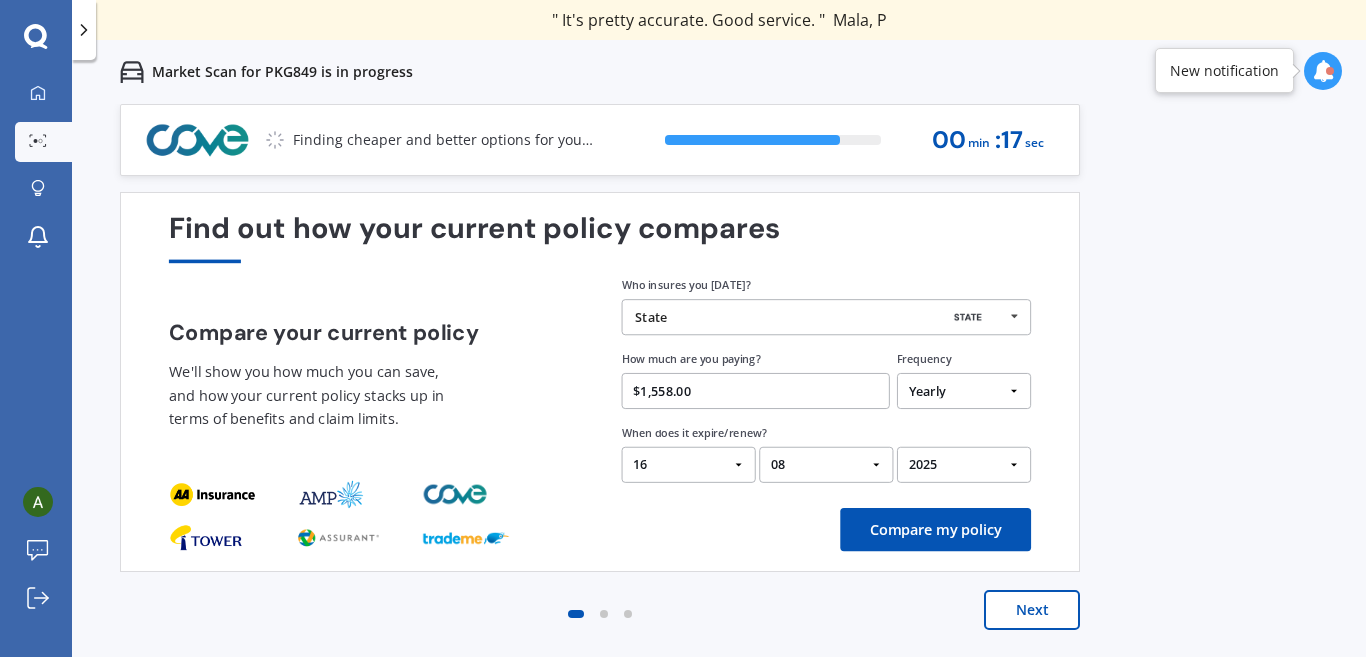 click on "Compare my policy" at bounding box center [935, 529] 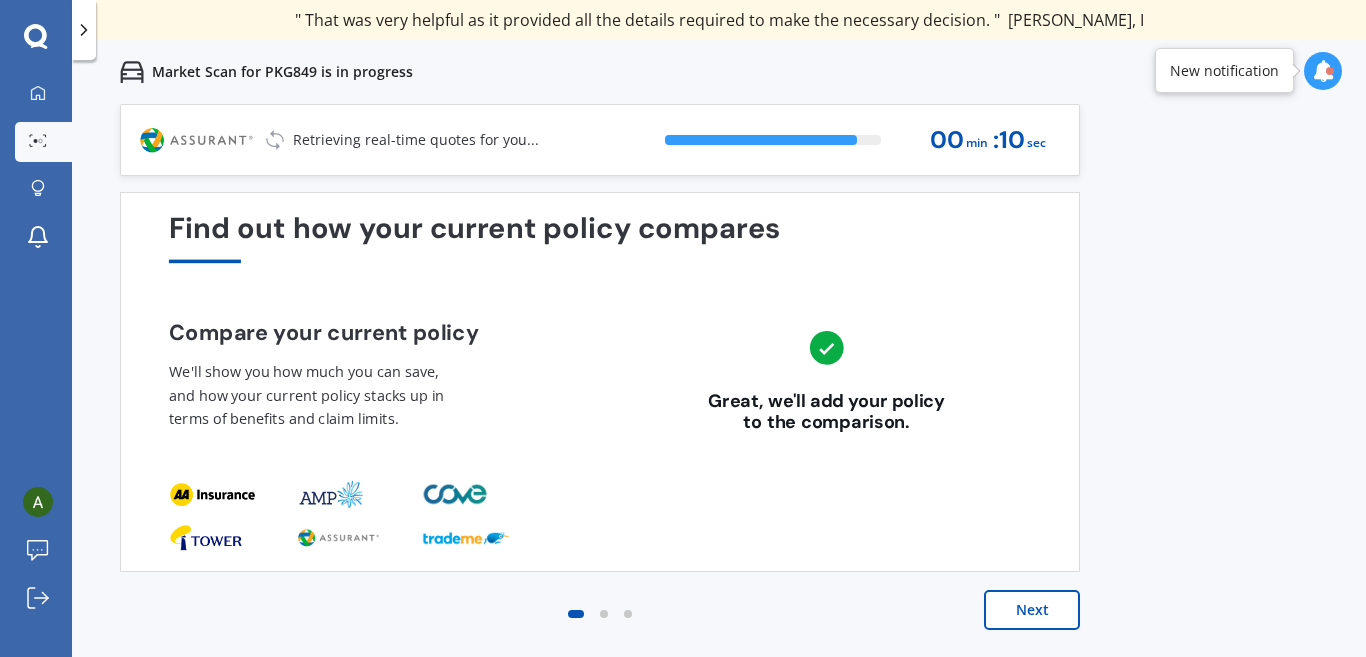 click on "Next" at bounding box center [1032, 610] 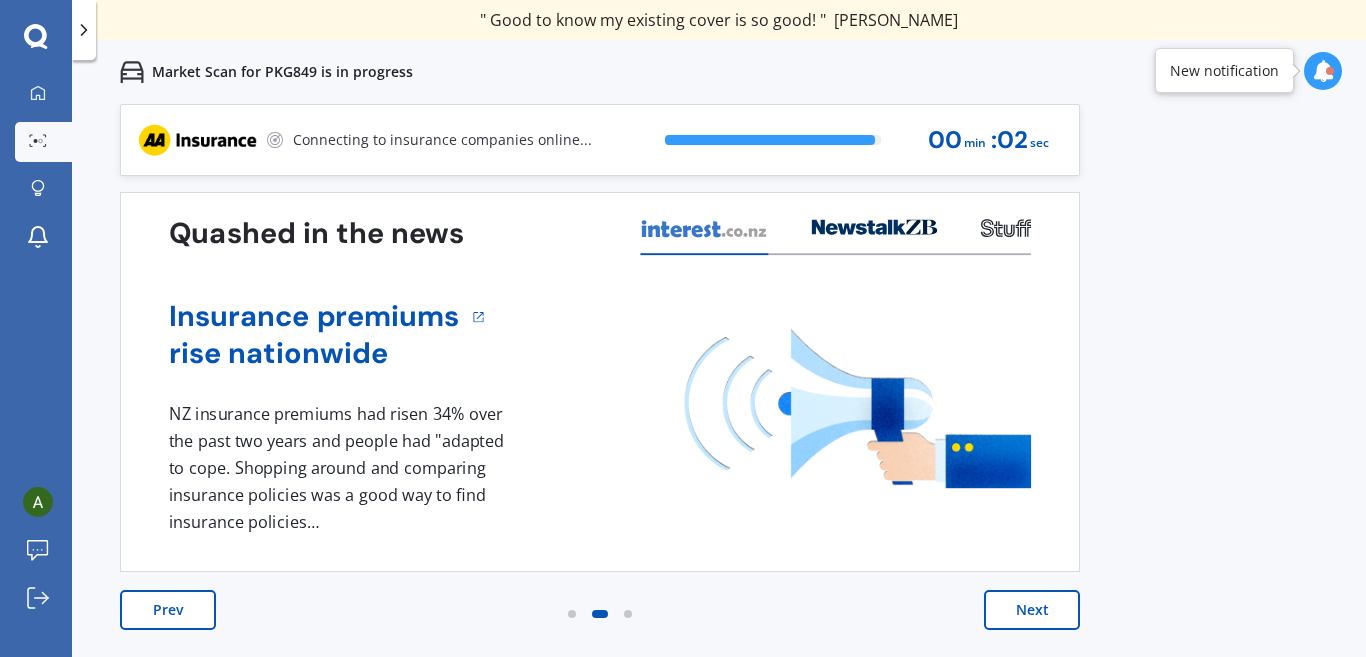 click on "Next" at bounding box center (1032, 610) 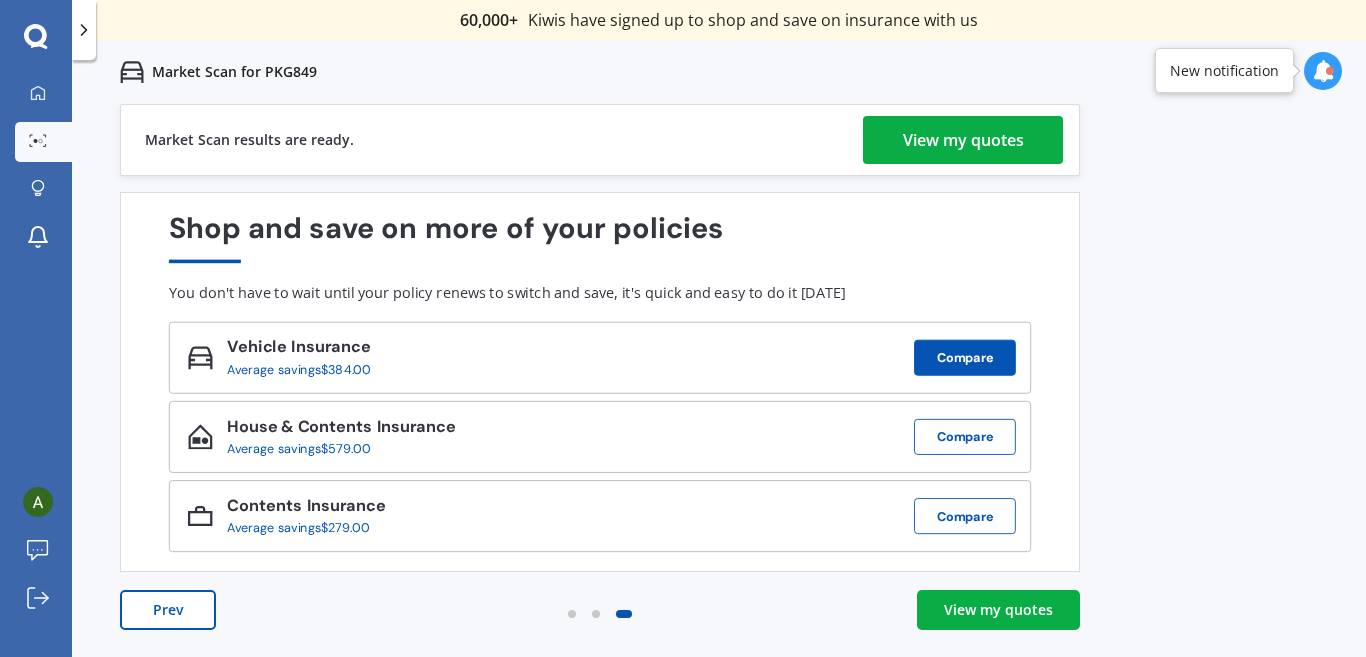 click on "Compare" at bounding box center [965, 358] 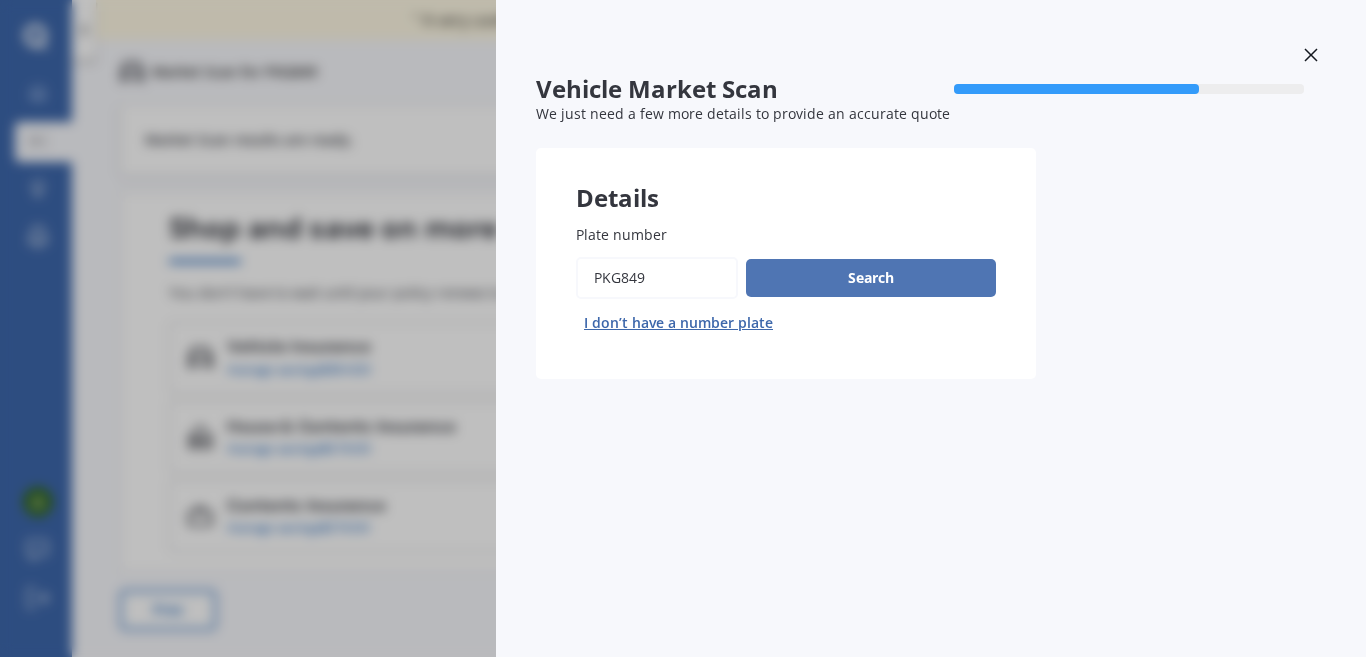 click on "Search" at bounding box center [871, 278] 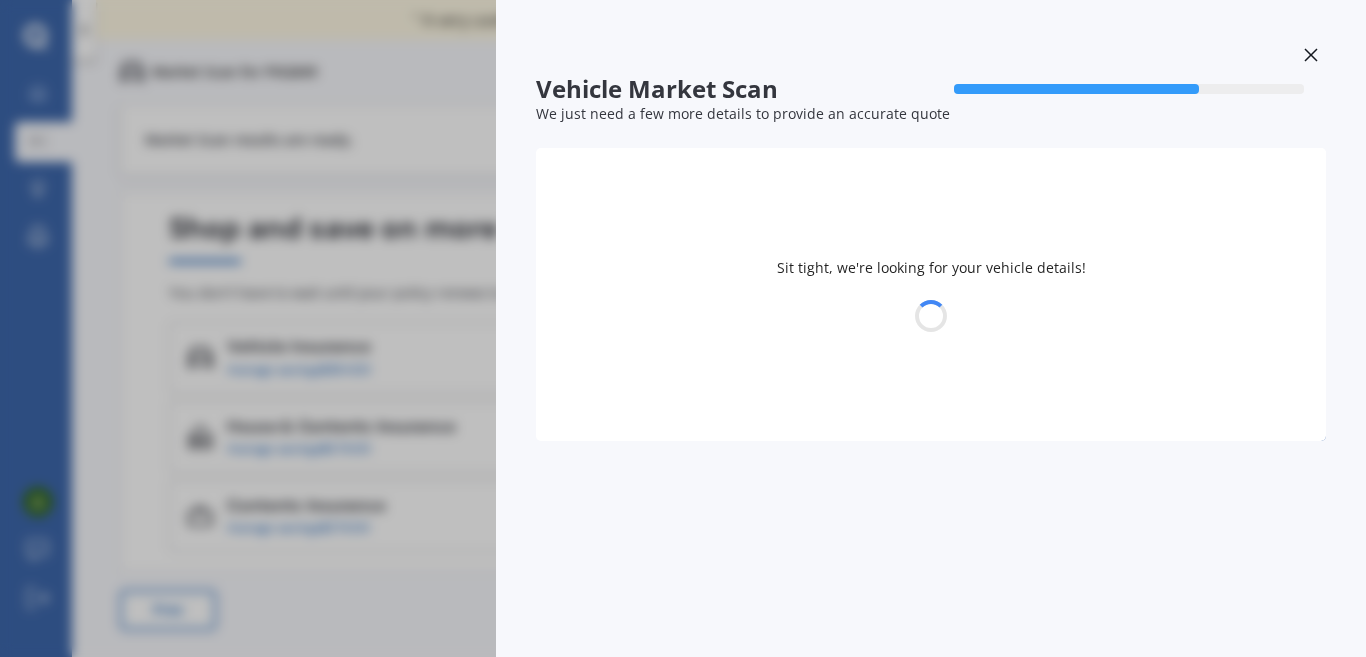 select on "TOYOTA" 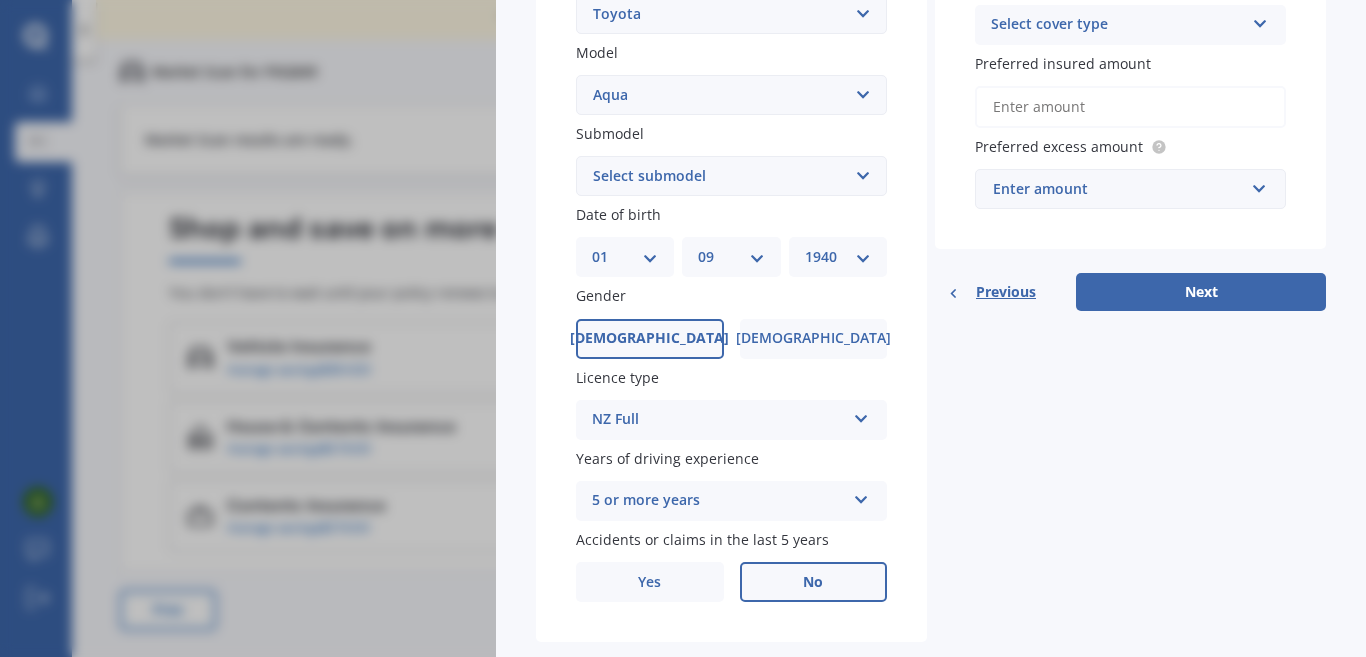 scroll, scrollTop: 511, scrollLeft: 0, axis: vertical 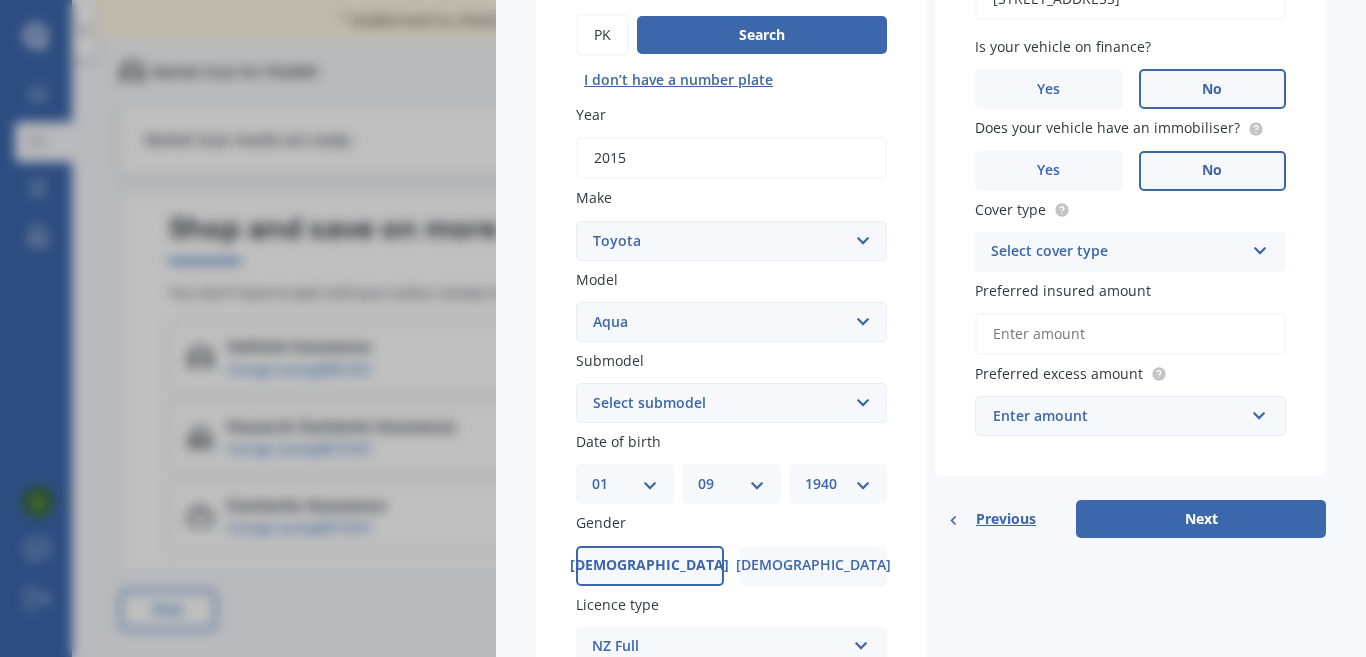 click on "Select cover type" at bounding box center [1117, 252] 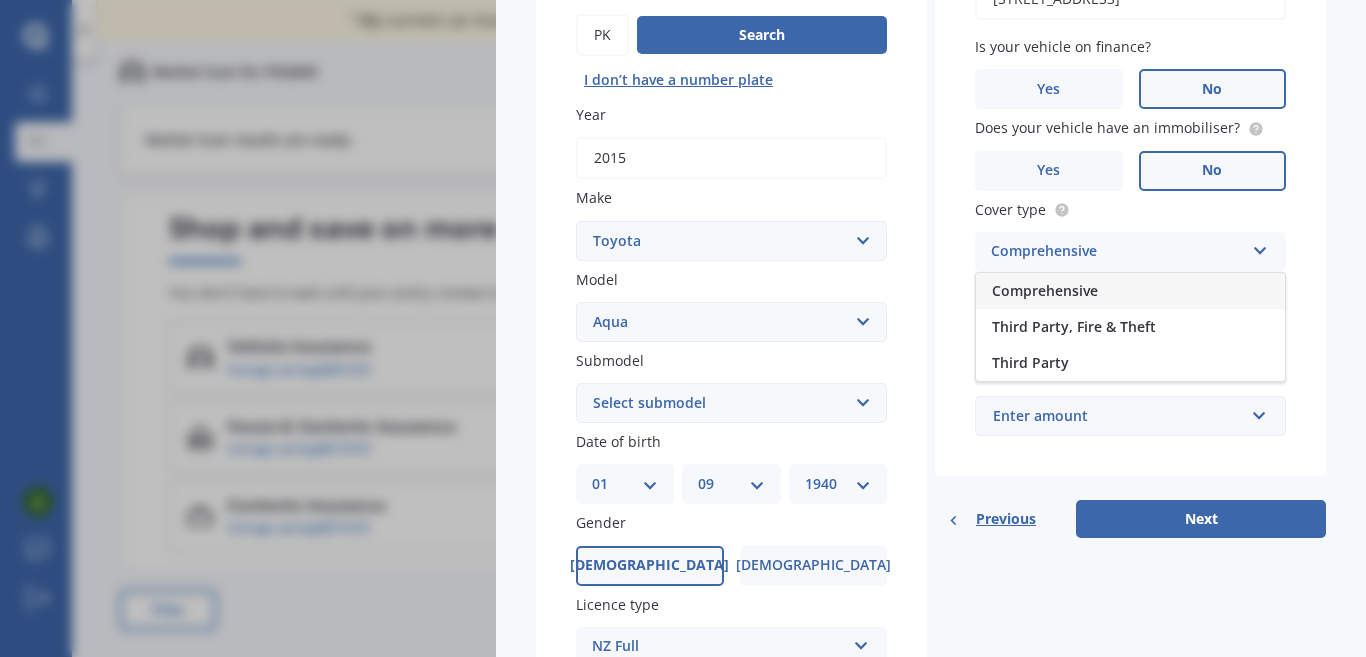 click on "Comprehensive" at bounding box center (1130, 291) 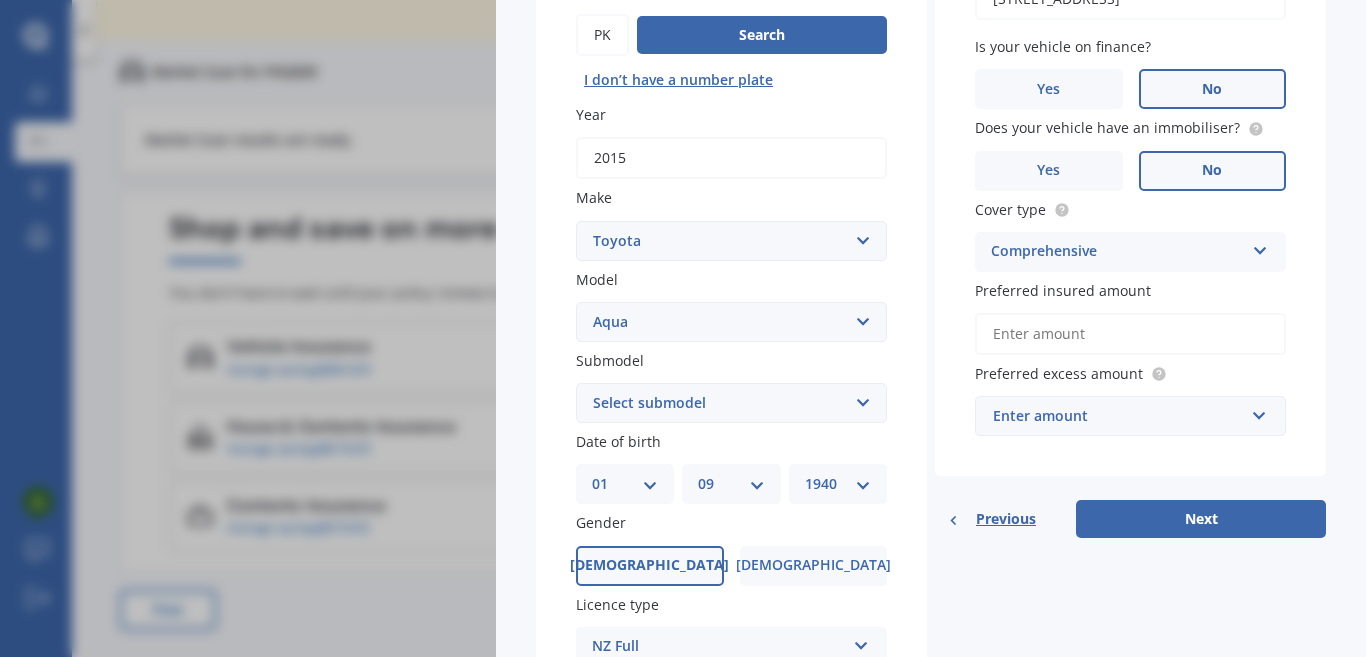 click on "Preferred insured amount" at bounding box center (1130, 334) 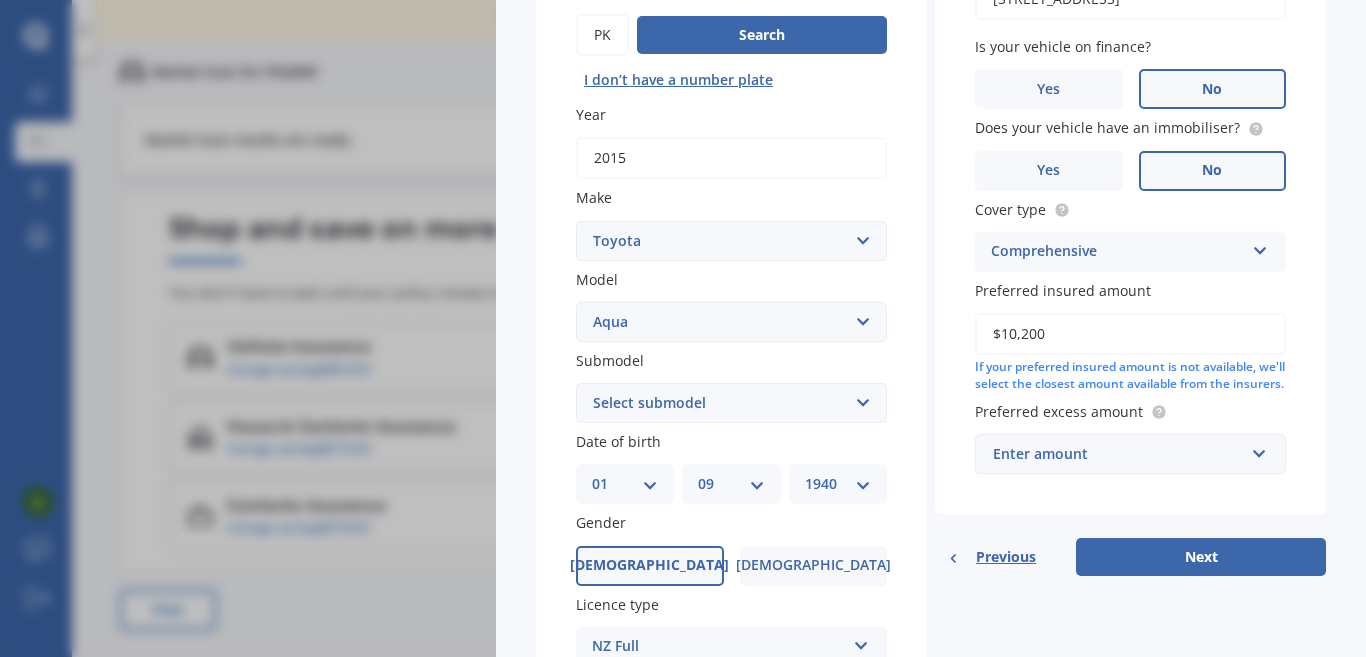 type on "$10,200" 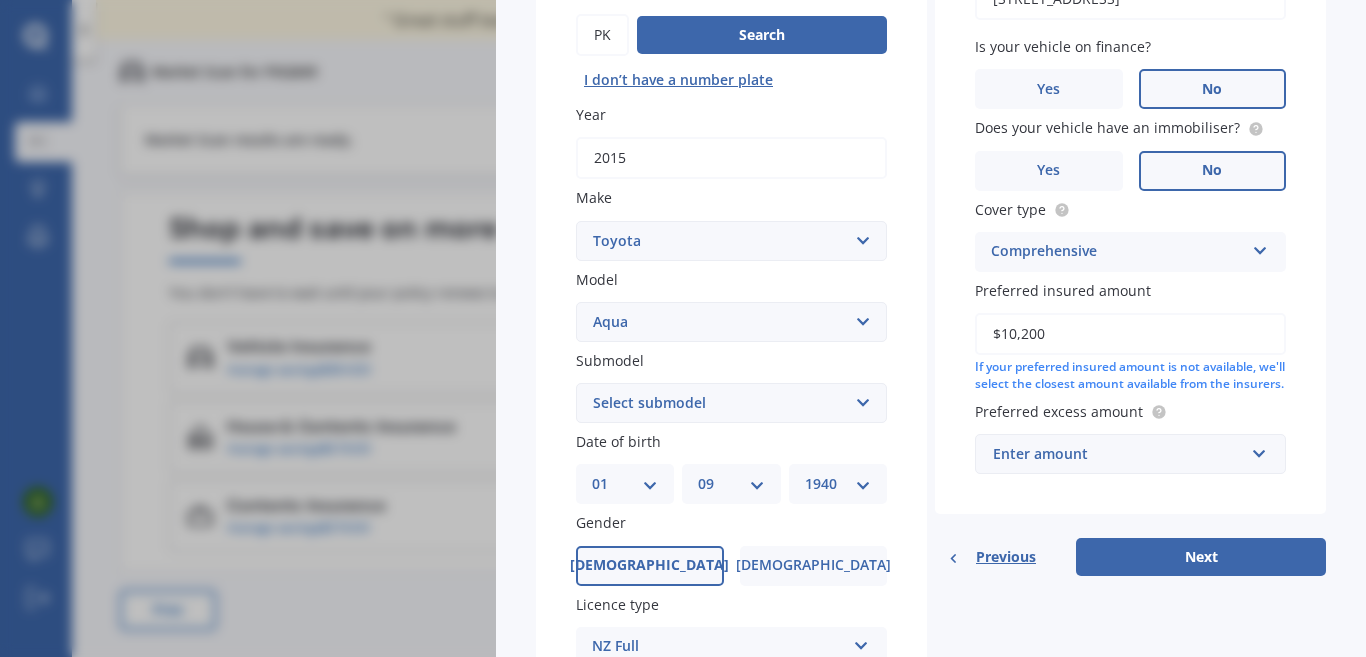 click on "Enter amount" at bounding box center [1118, 454] 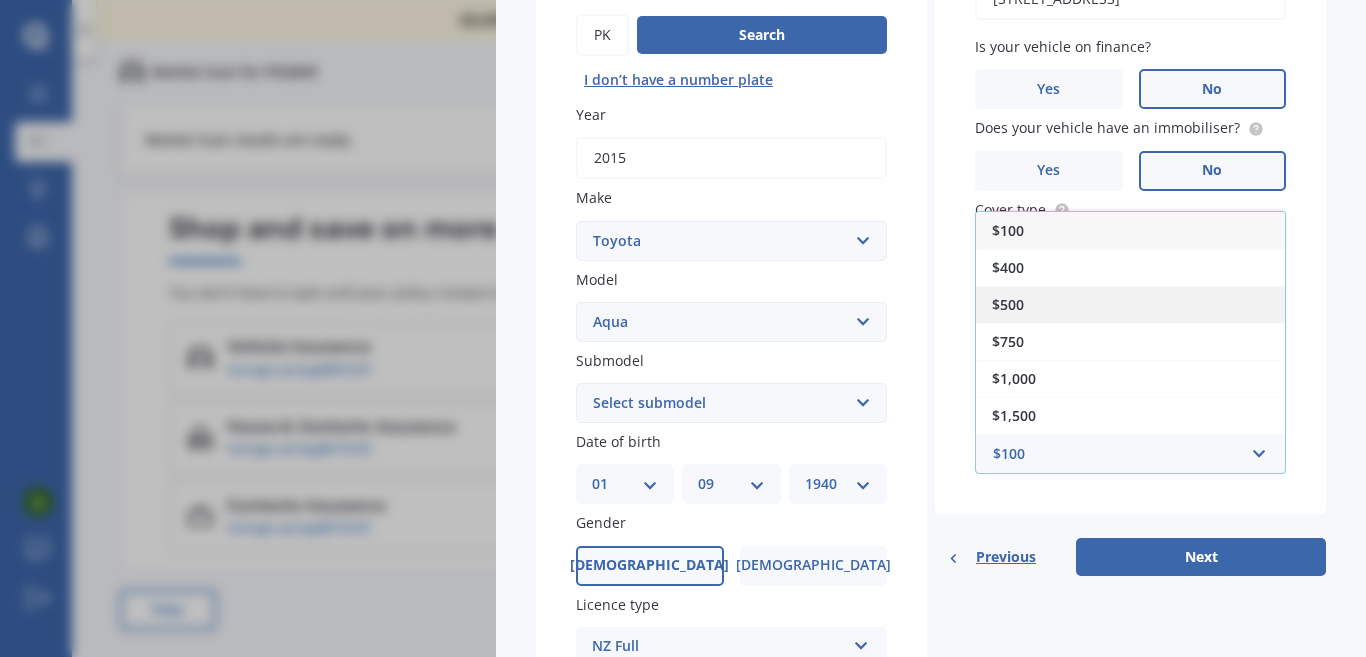 click on "$500" at bounding box center [1008, 304] 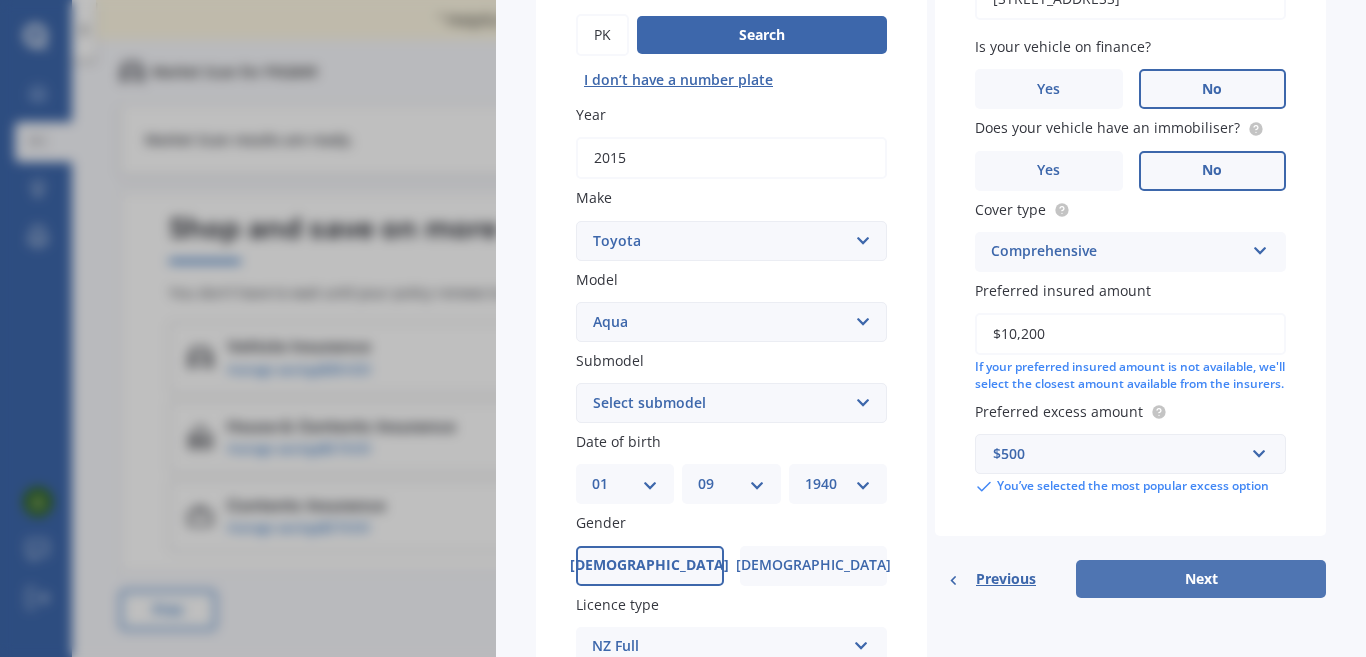 click on "Next" at bounding box center (1201, 579) 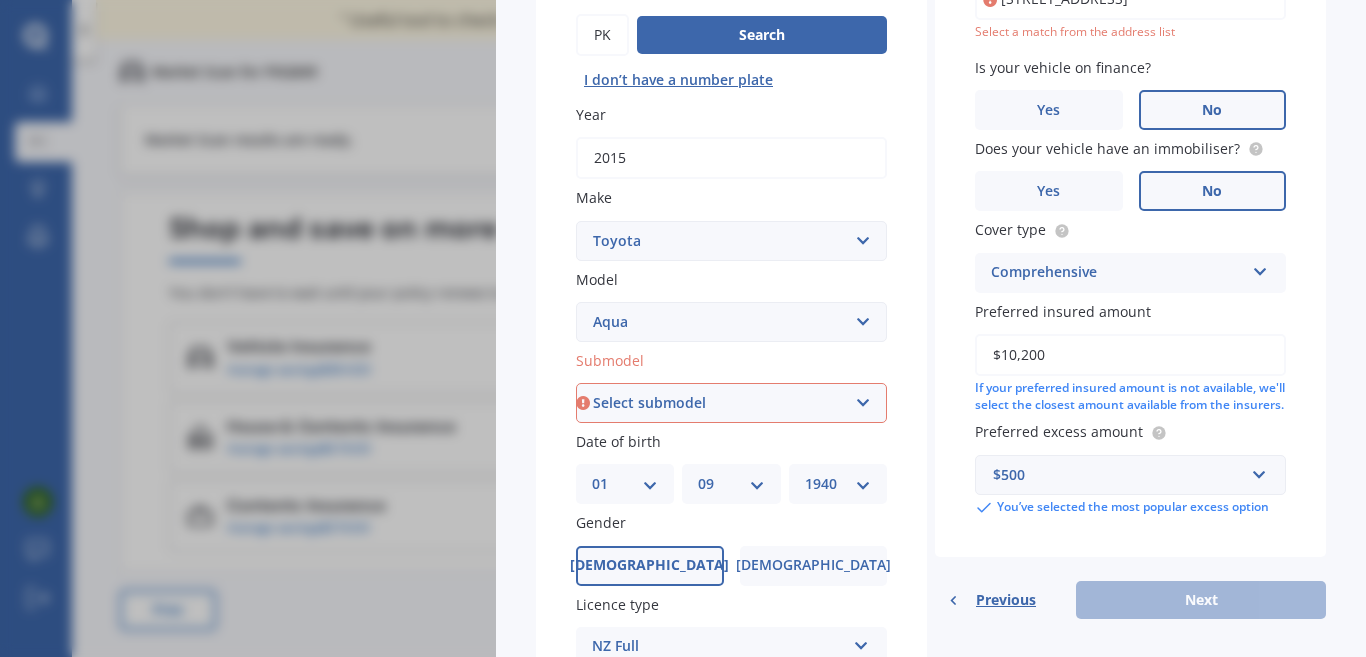click on "Select submodel Hatchback Hybrid" at bounding box center [731, 403] 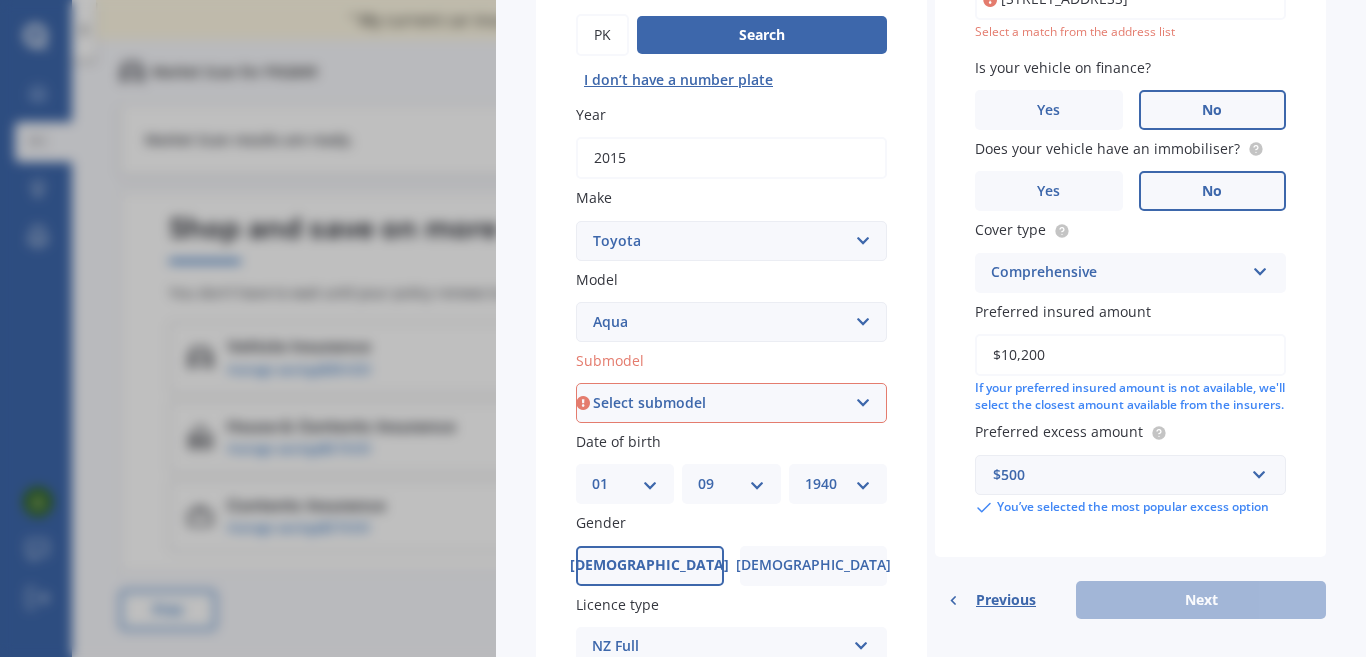 select on "HYBRID" 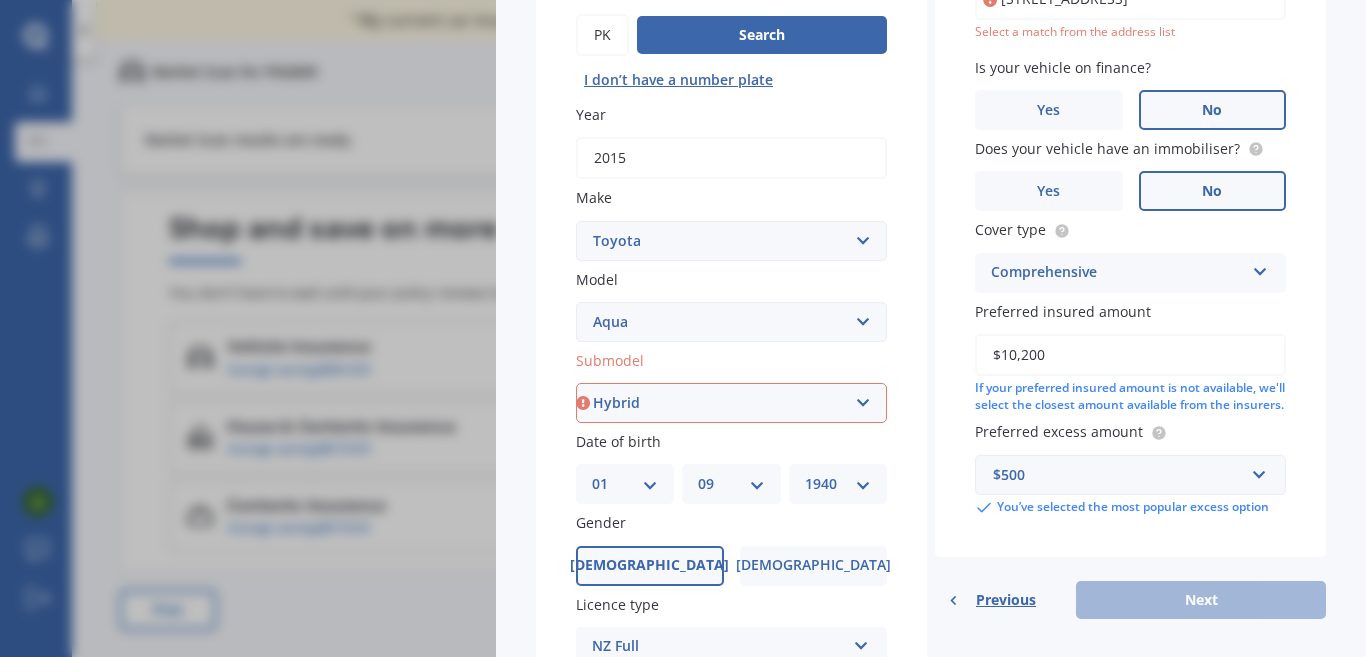 click on "Select submodel Hatchback Hybrid" at bounding box center [731, 403] 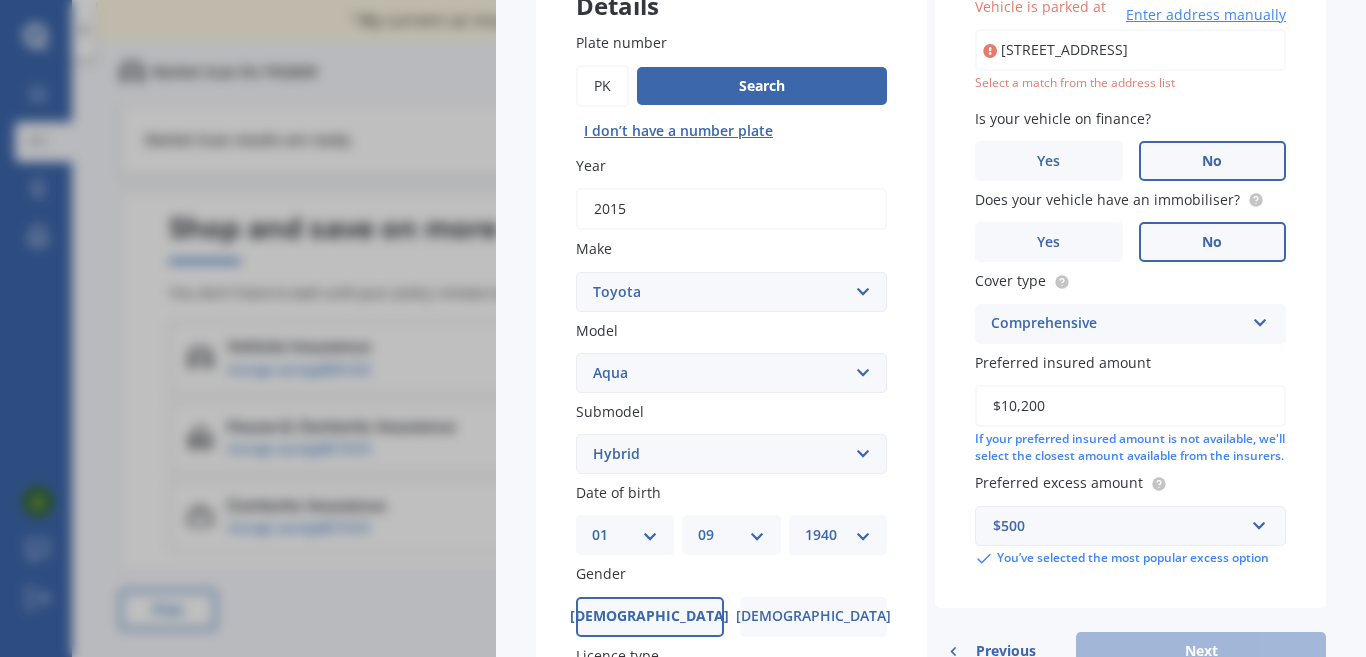 scroll, scrollTop: 188, scrollLeft: 0, axis: vertical 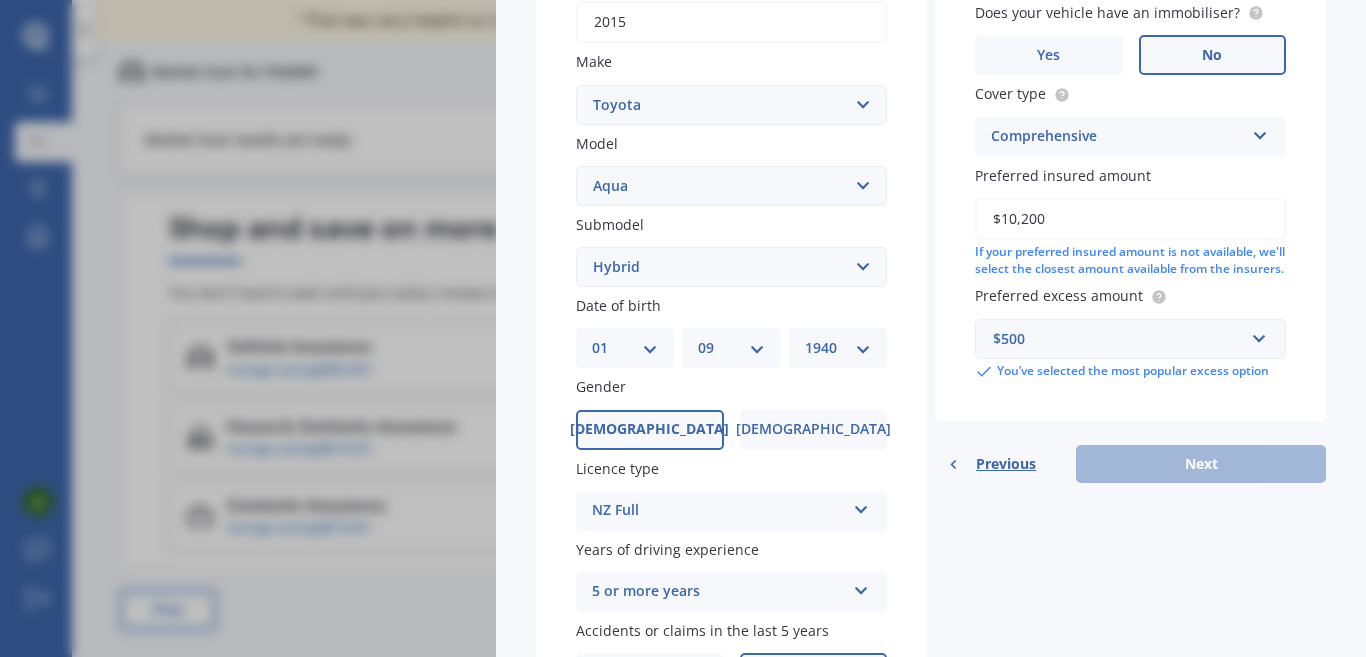click on "Previous Next" at bounding box center [1130, 464] 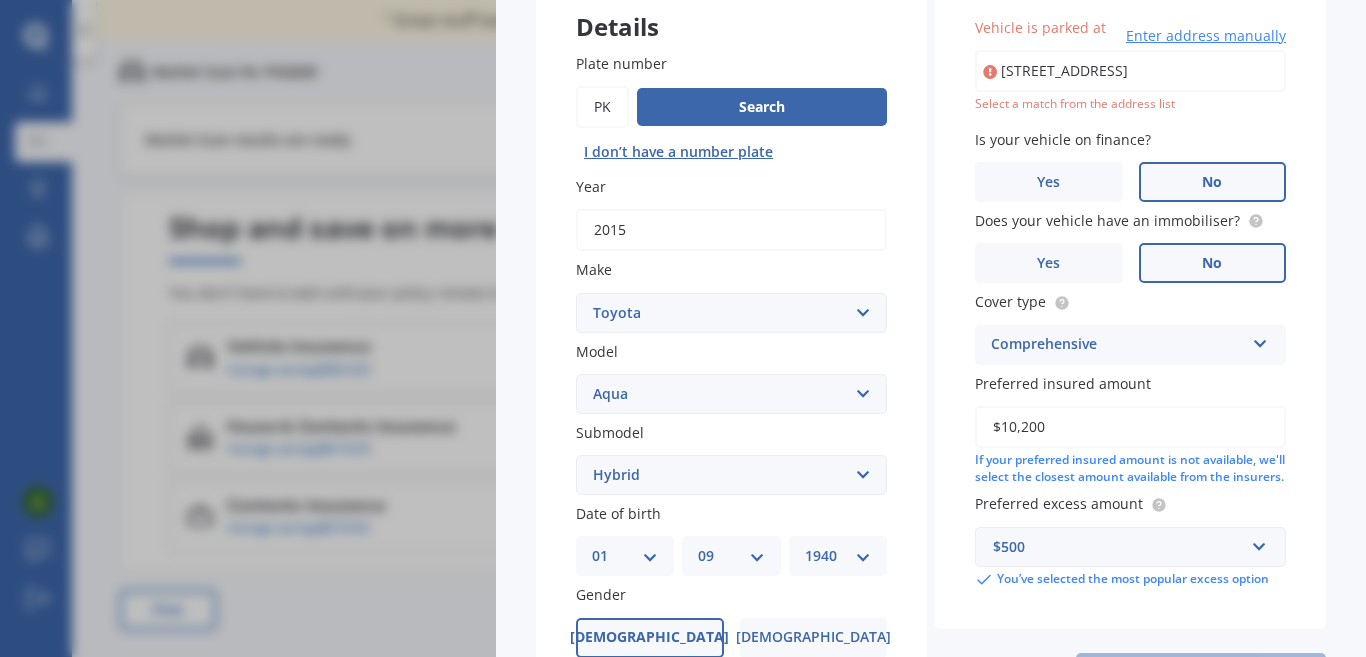 scroll, scrollTop: 168, scrollLeft: 0, axis: vertical 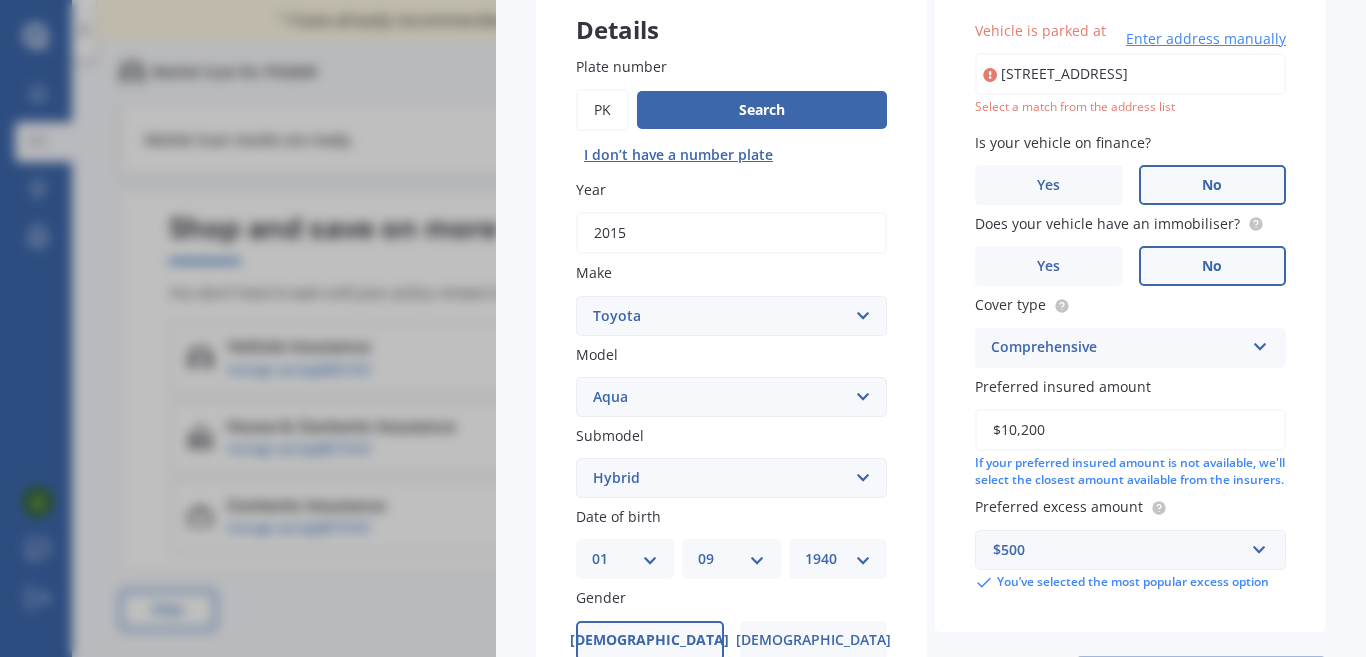 click on "Vehicle is parked at [STREET_ADDRESS] Enter address manually Select a match from the address list Is your vehicle on finance? Yes No Does your vehicle have an immobiliser? Yes No Cover type Comprehensive Comprehensive Third Party, Fire & Theft Third Party Preferred insured amount $10,200 If your preferred insured amount is not available, we'll select the closest amount available from the insurers. Preferred excess amount $500 $100 $400 $500 $750 $1,000 $1,500 $2,000 You’ve selected the most popular excess option" at bounding box center (1130, 306) 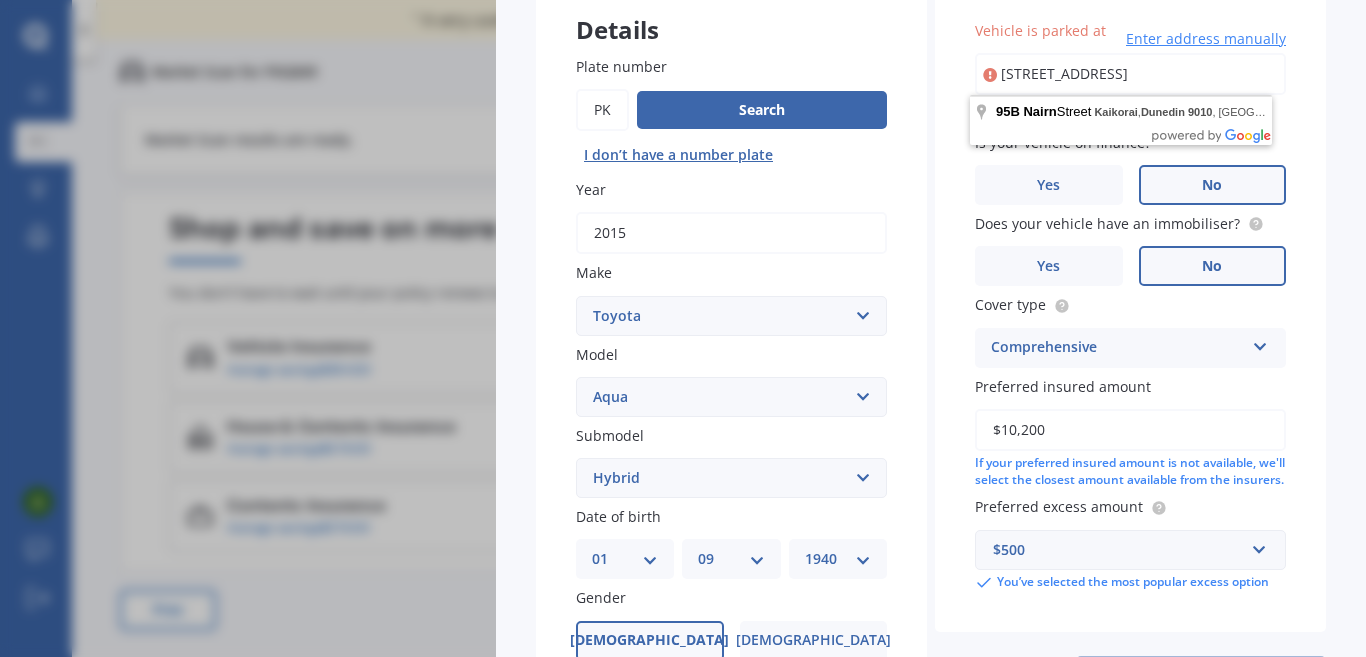 click on "[STREET_ADDRESS]" at bounding box center (1130, 74) 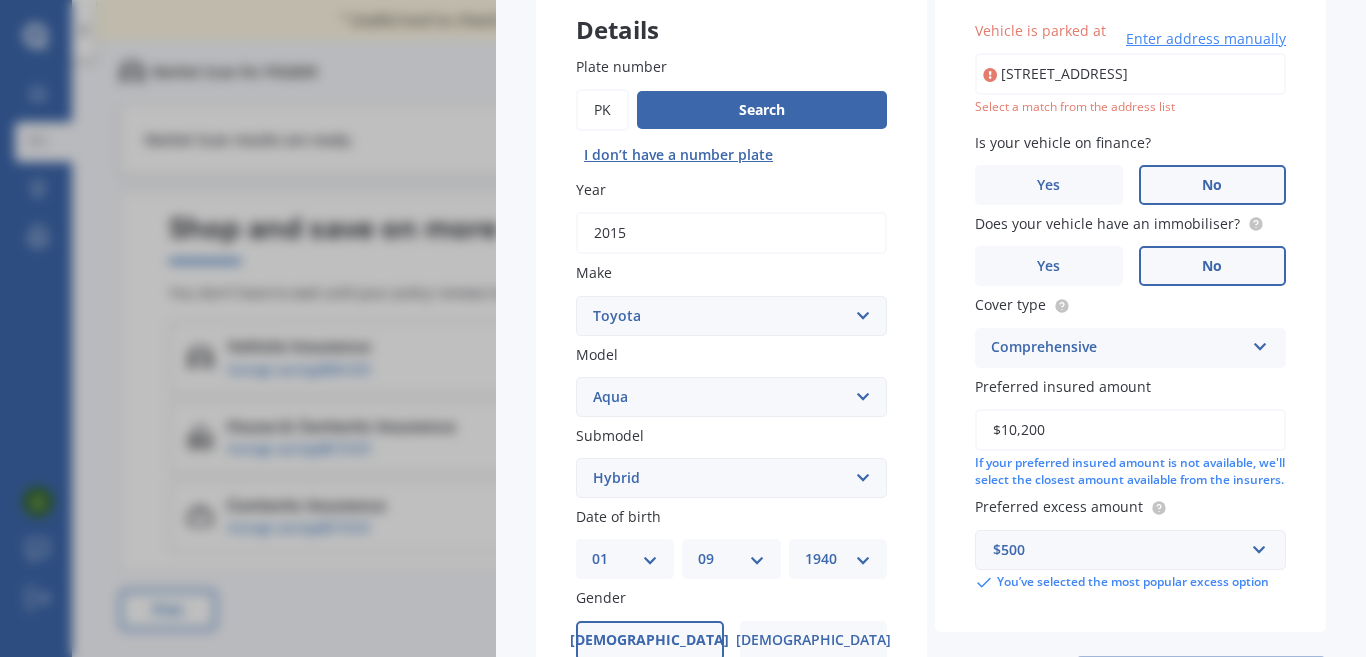 type on "[STREET_ADDRESS]" 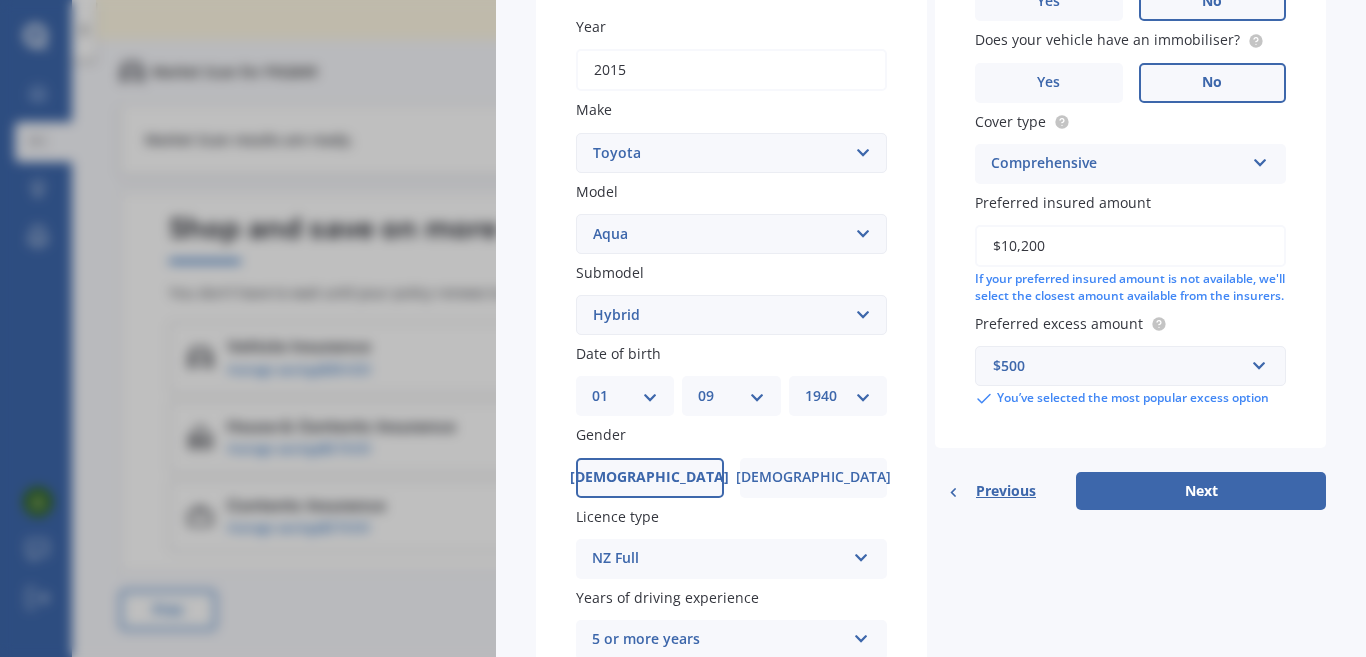 scroll, scrollTop: 373, scrollLeft: 0, axis: vertical 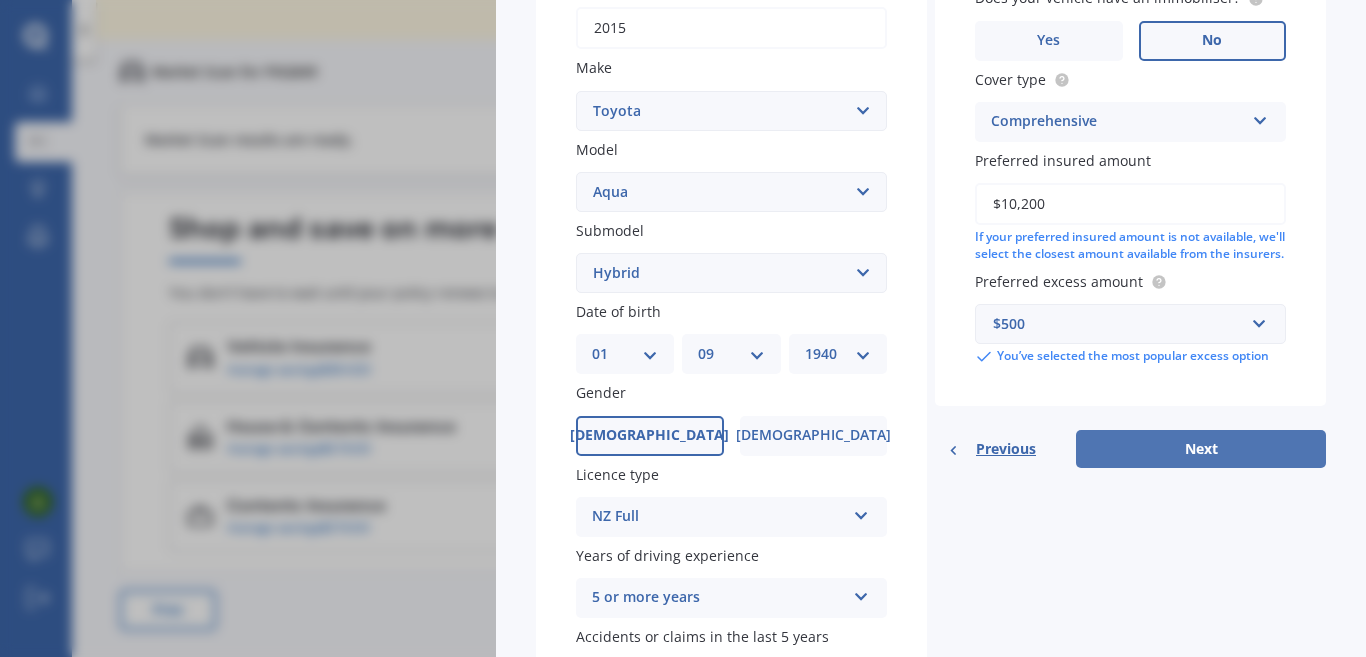click on "Next" at bounding box center [1201, 449] 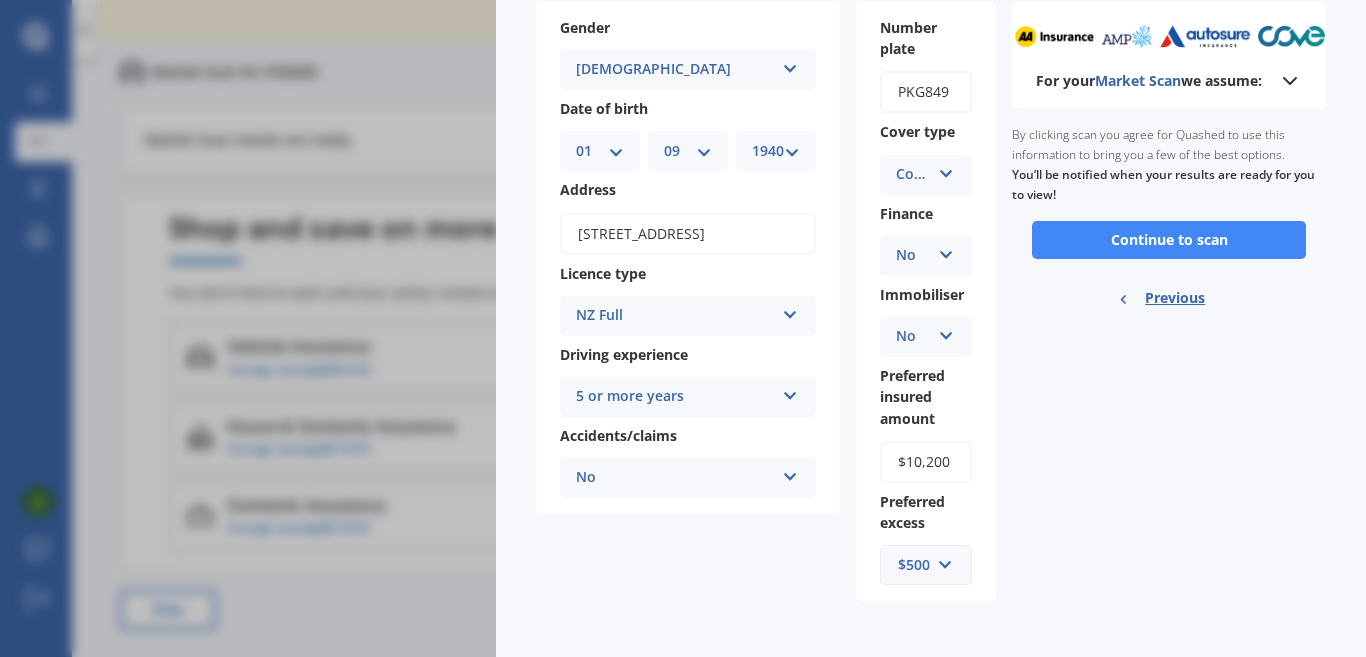 scroll, scrollTop: 147, scrollLeft: 0, axis: vertical 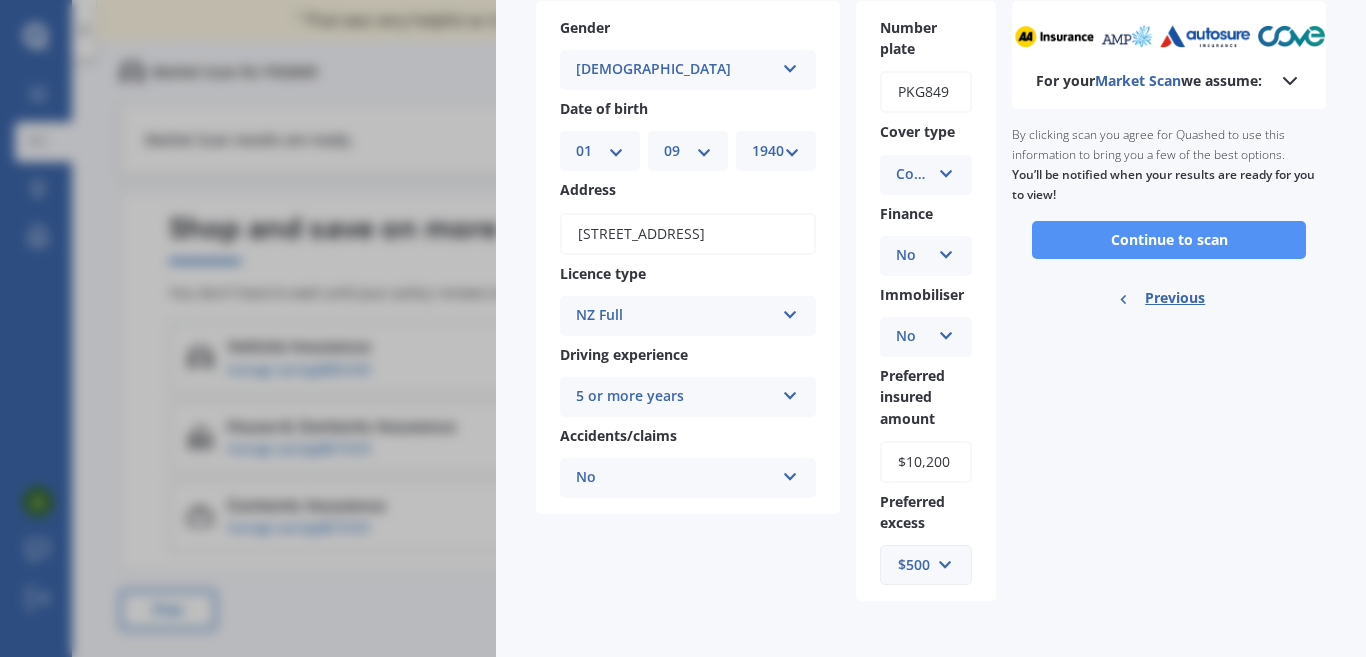 click on "Continue to scan" at bounding box center (1169, 240) 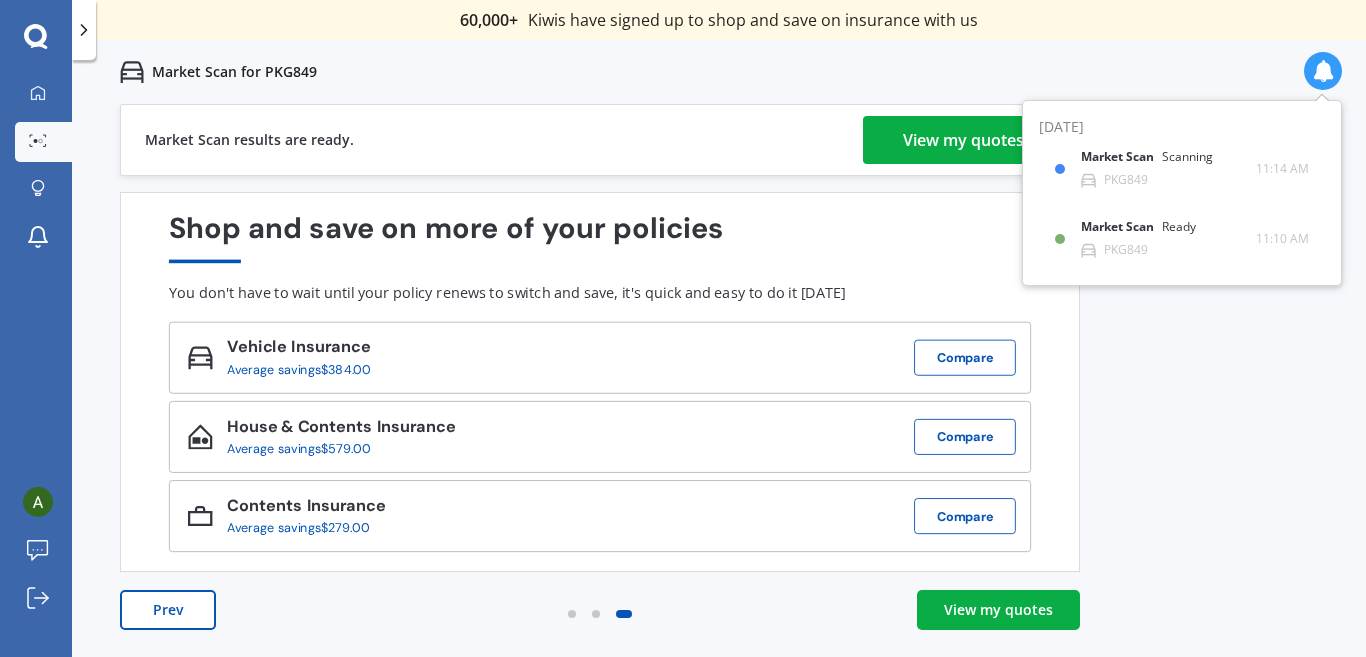 click on "View my quotes" at bounding box center (998, 610) 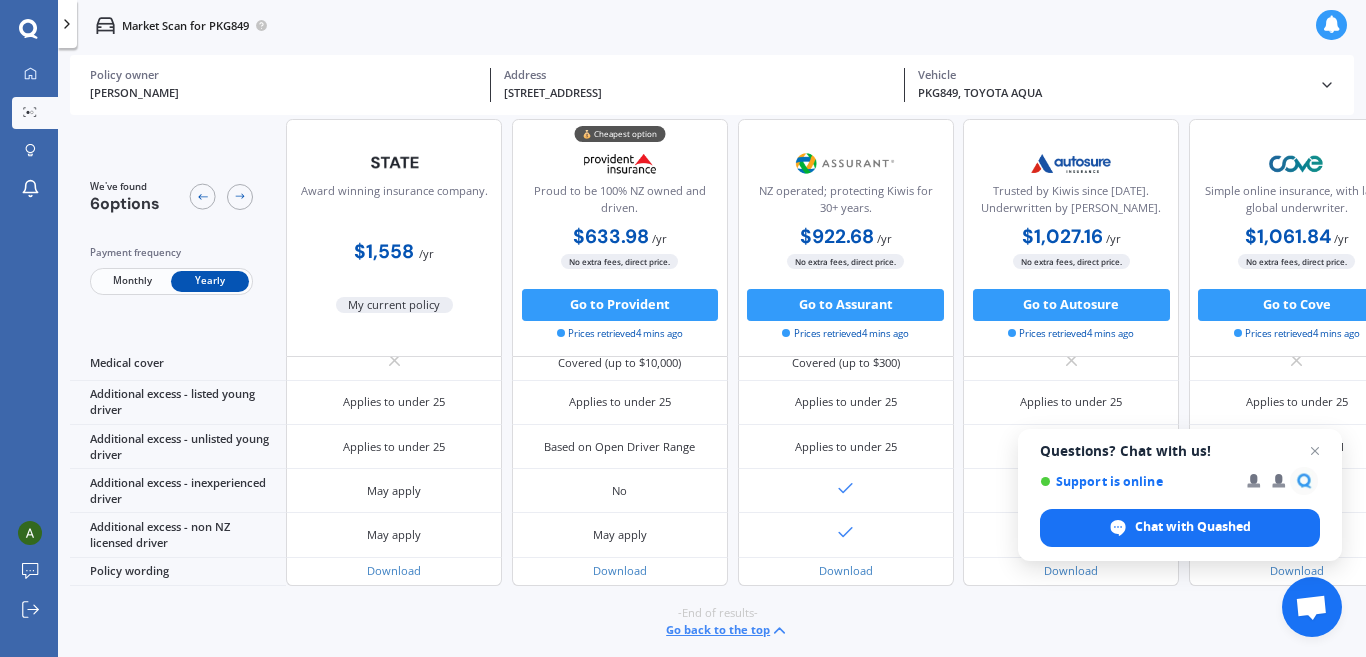 scroll, scrollTop: 1142, scrollLeft: 0, axis: vertical 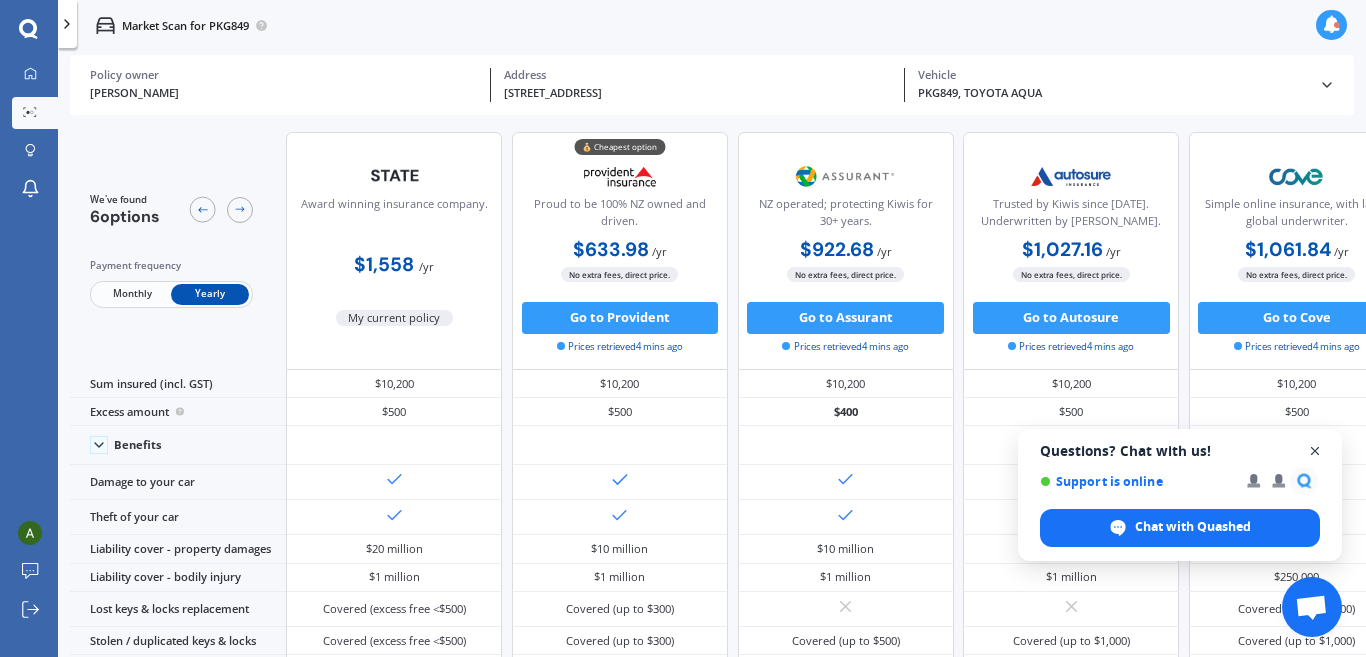 click at bounding box center (1315, 451) 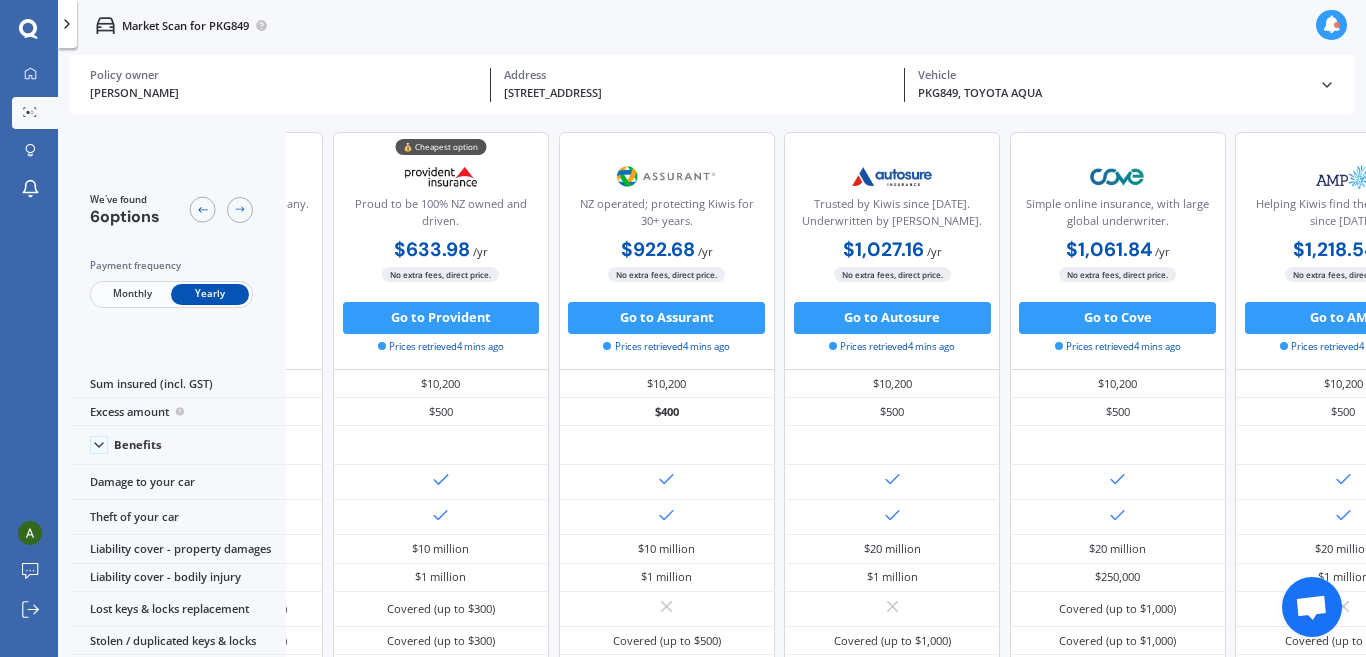 scroll, scrollTop: 0, scrollLeft: 340, axis: horizontal 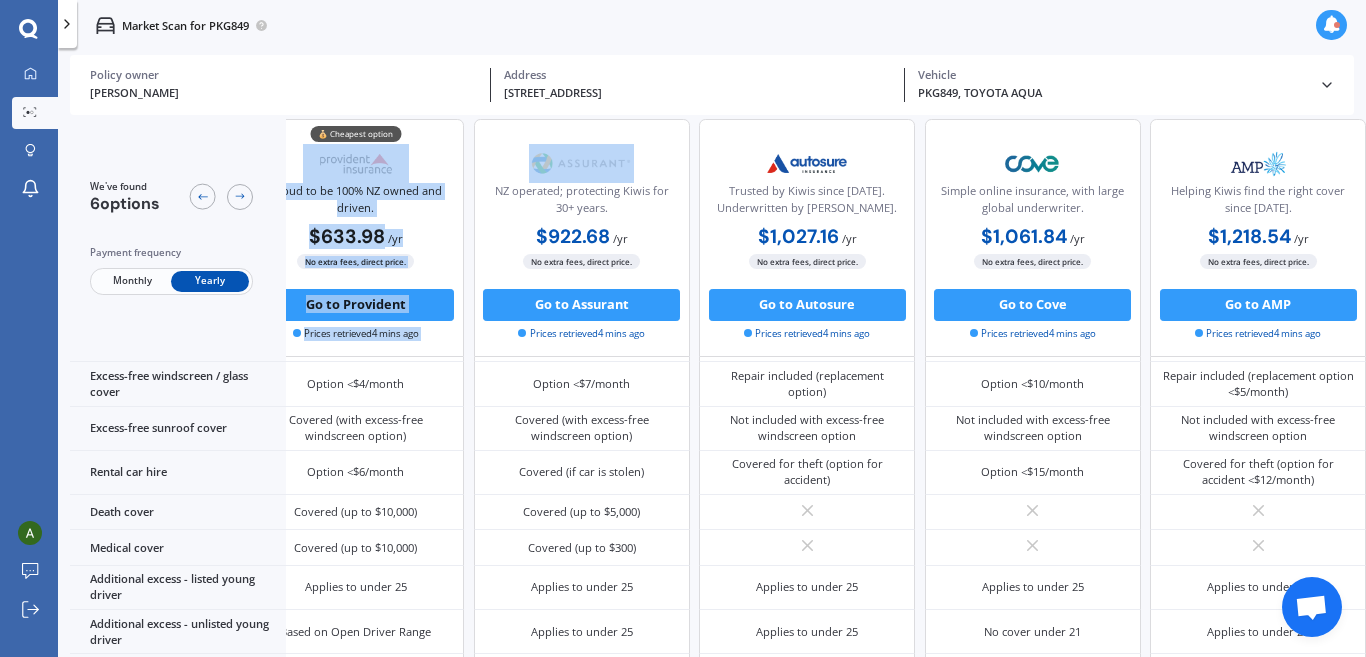 drag, startPoint x: 396, startPoint y: 139, endPoint x: 652, endPoint y: 166, distance: 257.4199 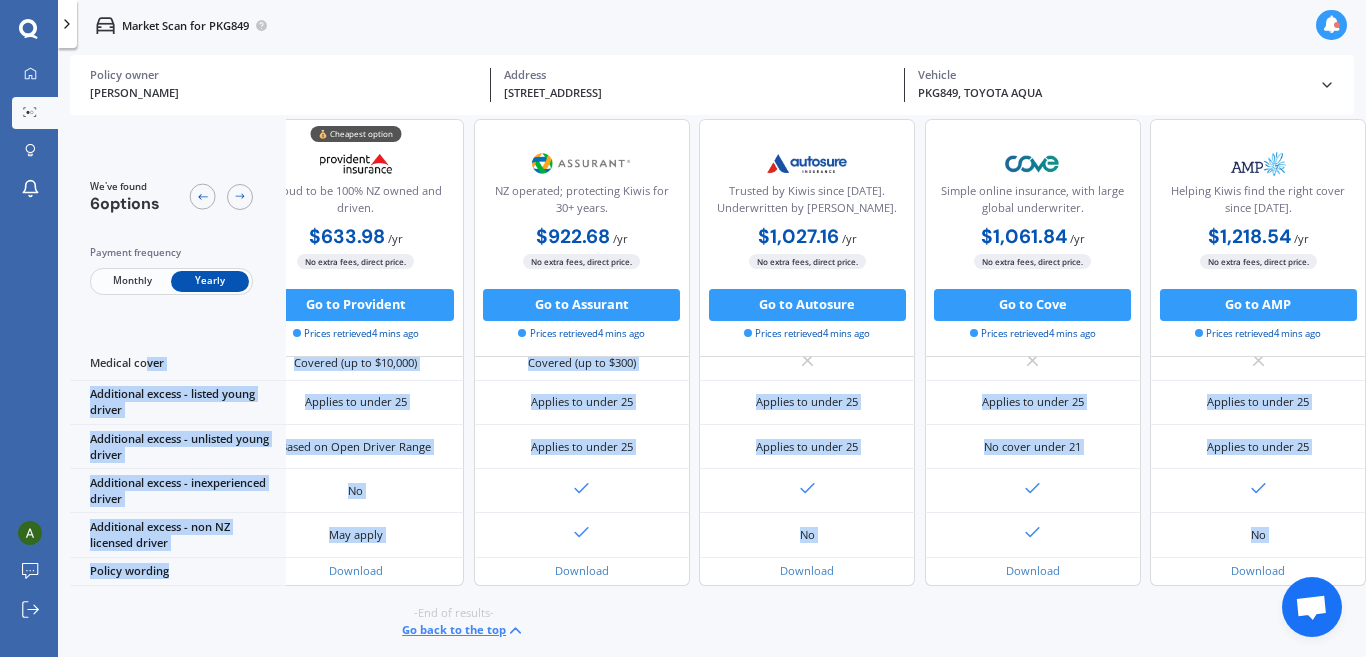 scroll, scrollTop: 1142, scrollLeft: 340, axis: both 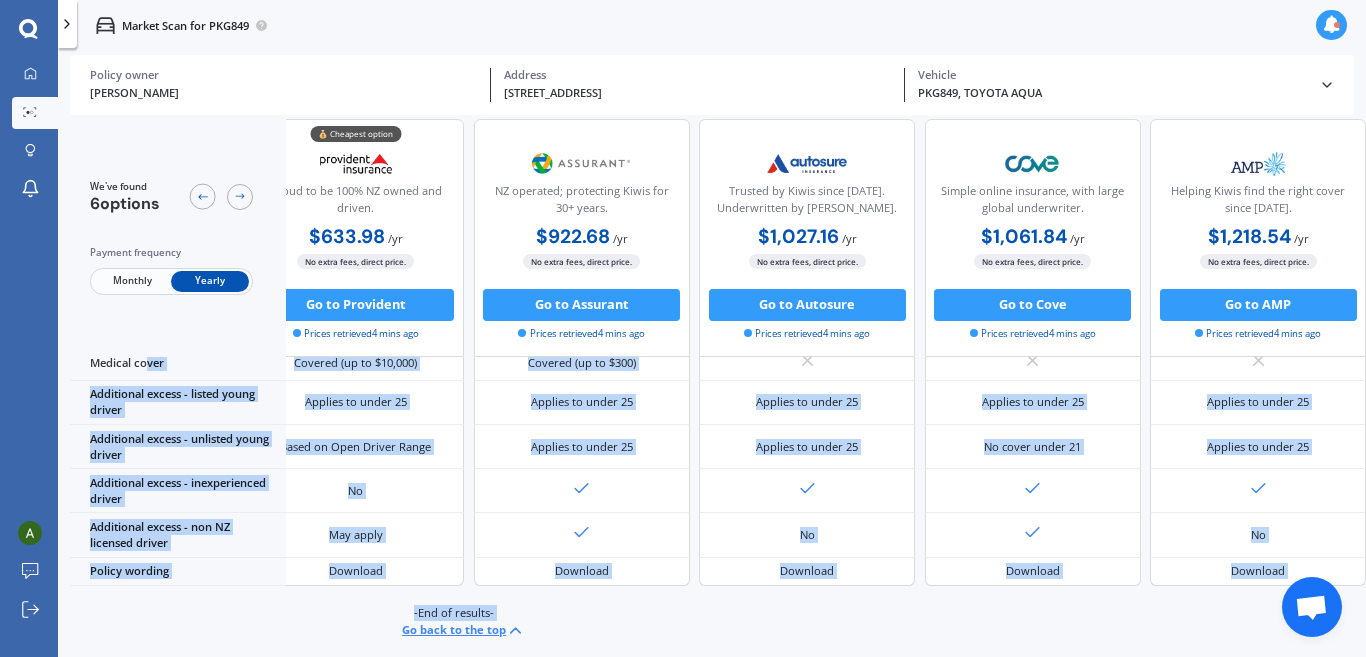 drag, startPoint x: 145, startPoint y: 650, endPoint x: 226, endPoint y: 646, distance: 81.09871 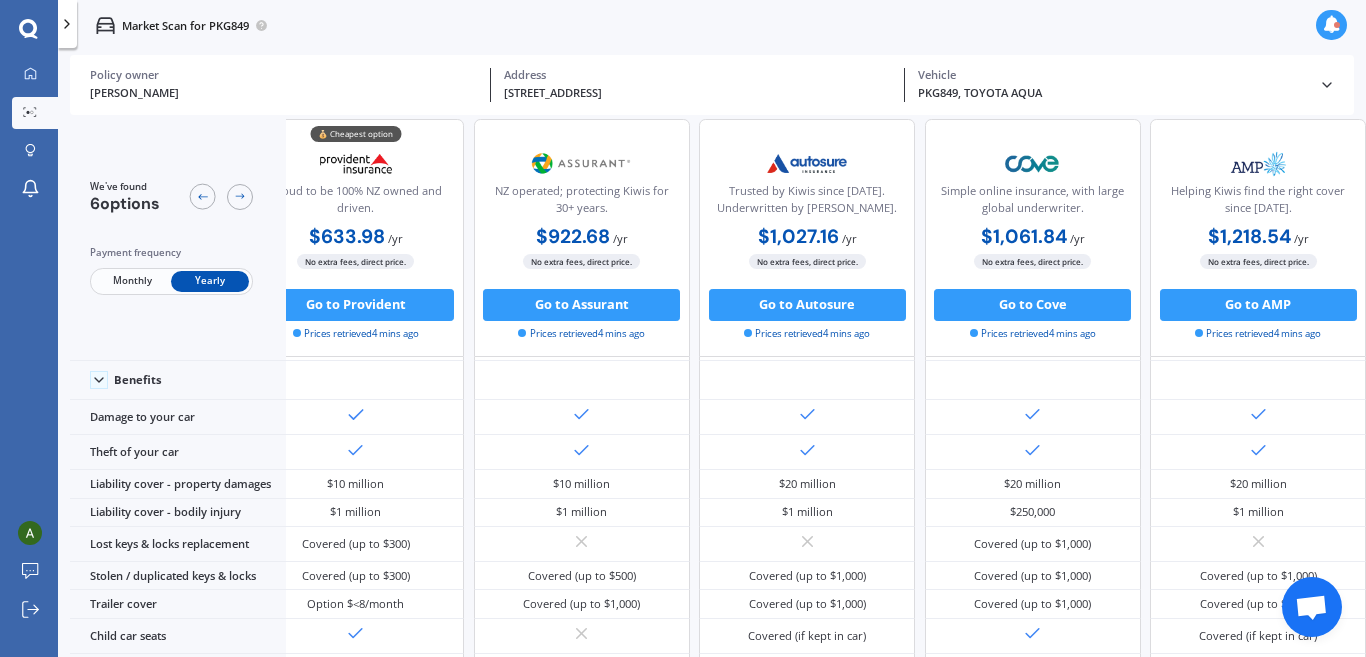 scroll, scrollTop: 0, scrollLeft: 340, axis: horizontal 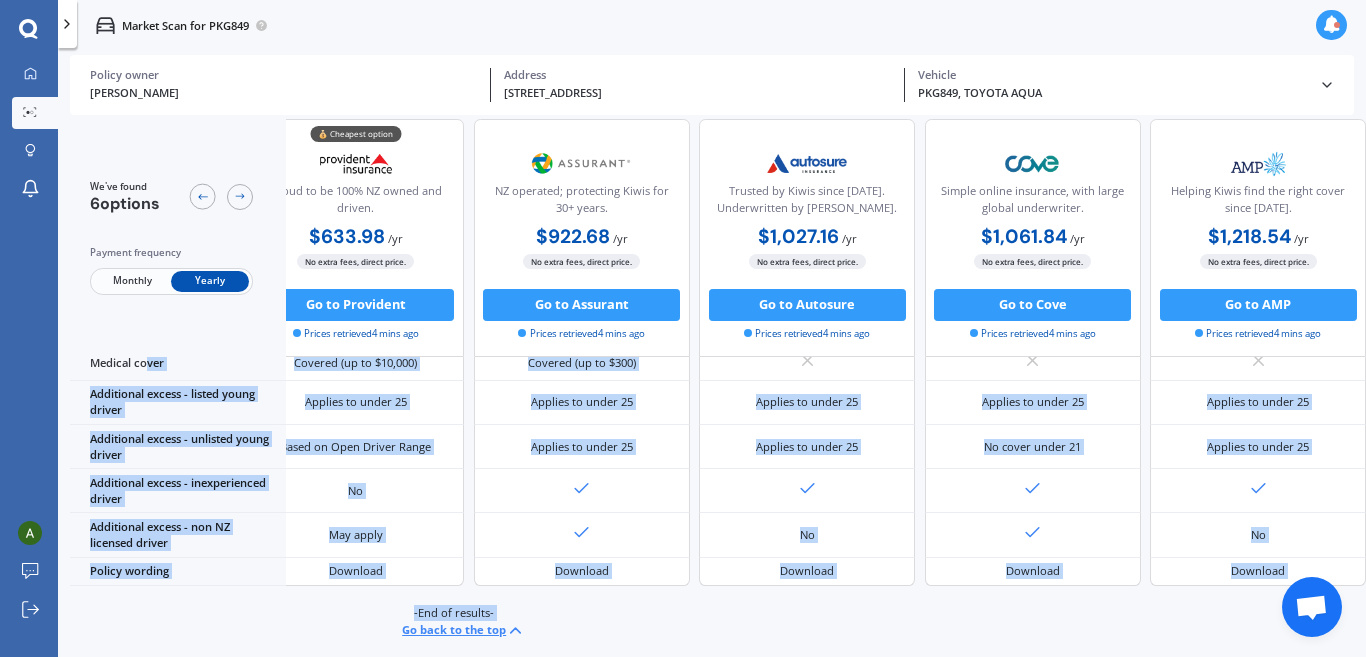 click at bounding box center [1311, 609] 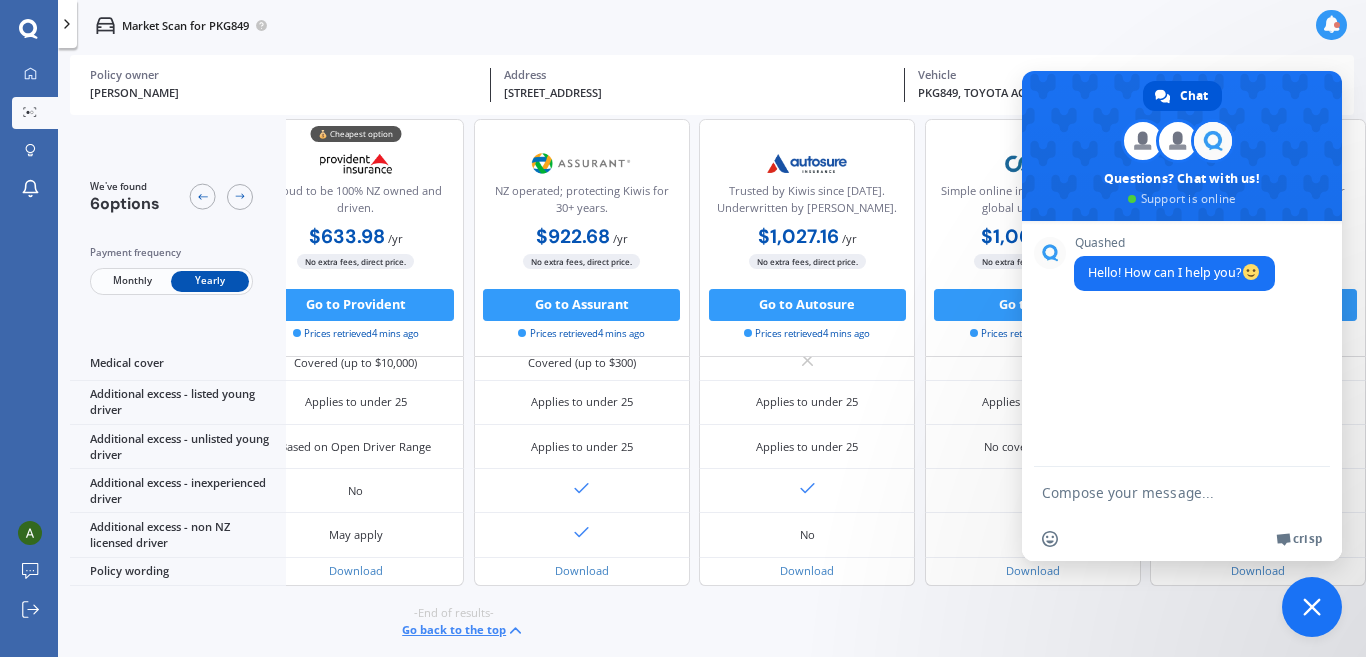 scroll, scrollTop: 0, scrollLeft: 0, axis: both 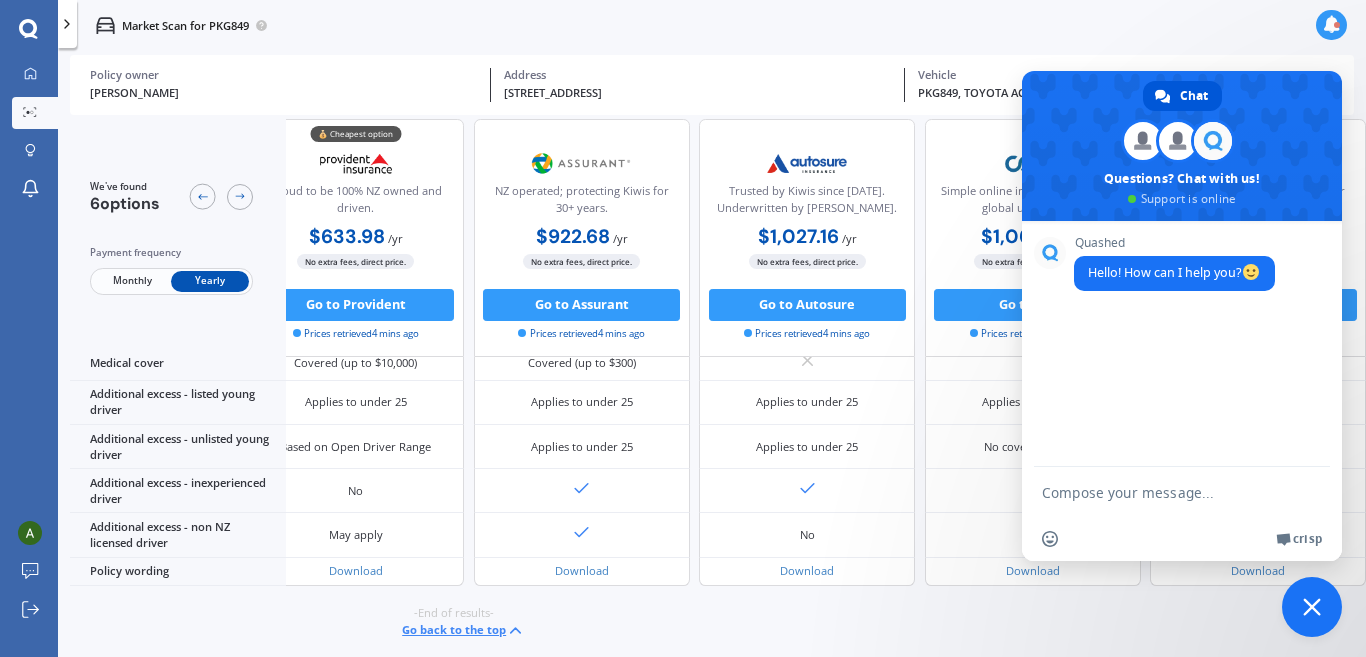 click at bounding box center (1312, 607) 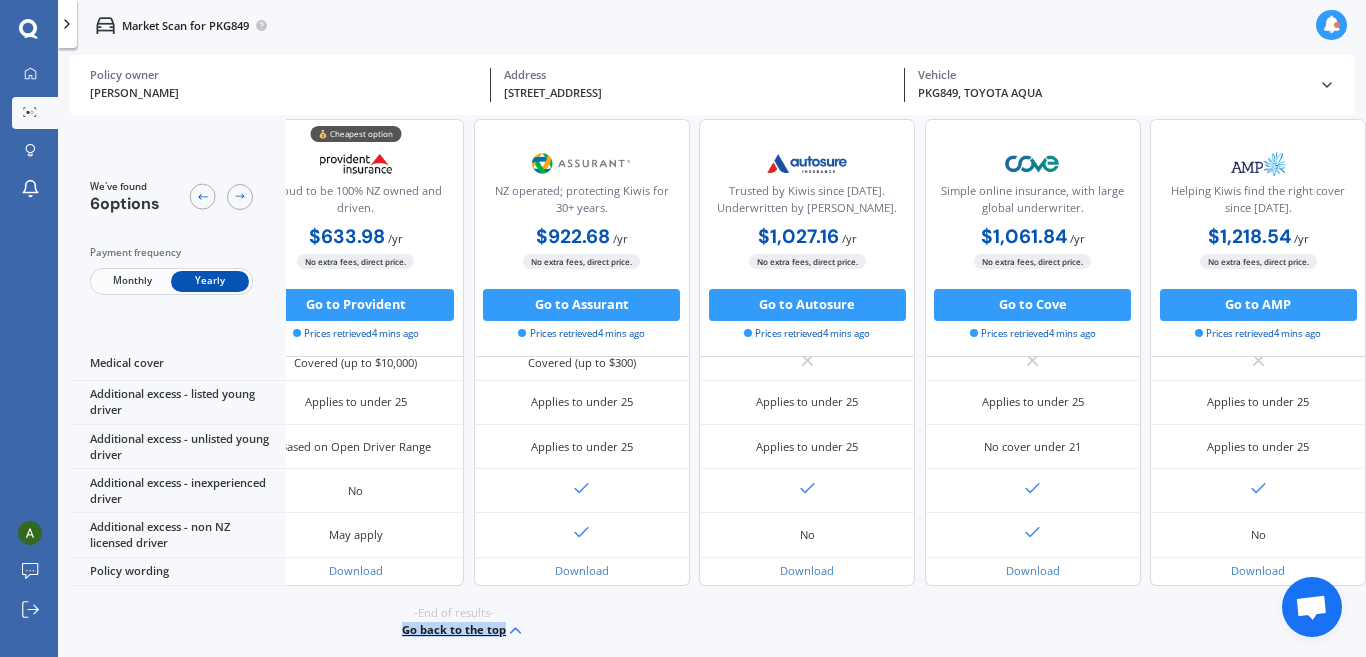 drag, startPoint x: 354, startPoint y: 649, endPoint x: 873, endPoint y: 626, distance: 519.5094 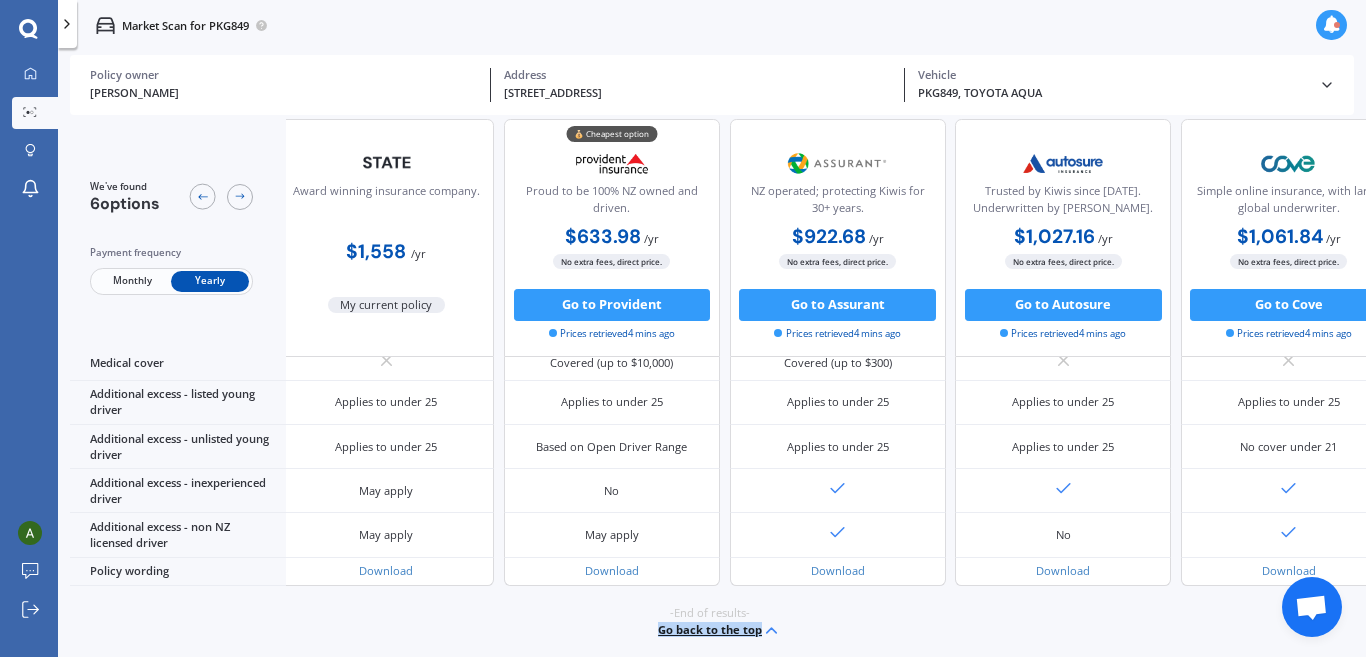 scroll, scrollTop: 1142, scrollLeft: 0, axis: vertical 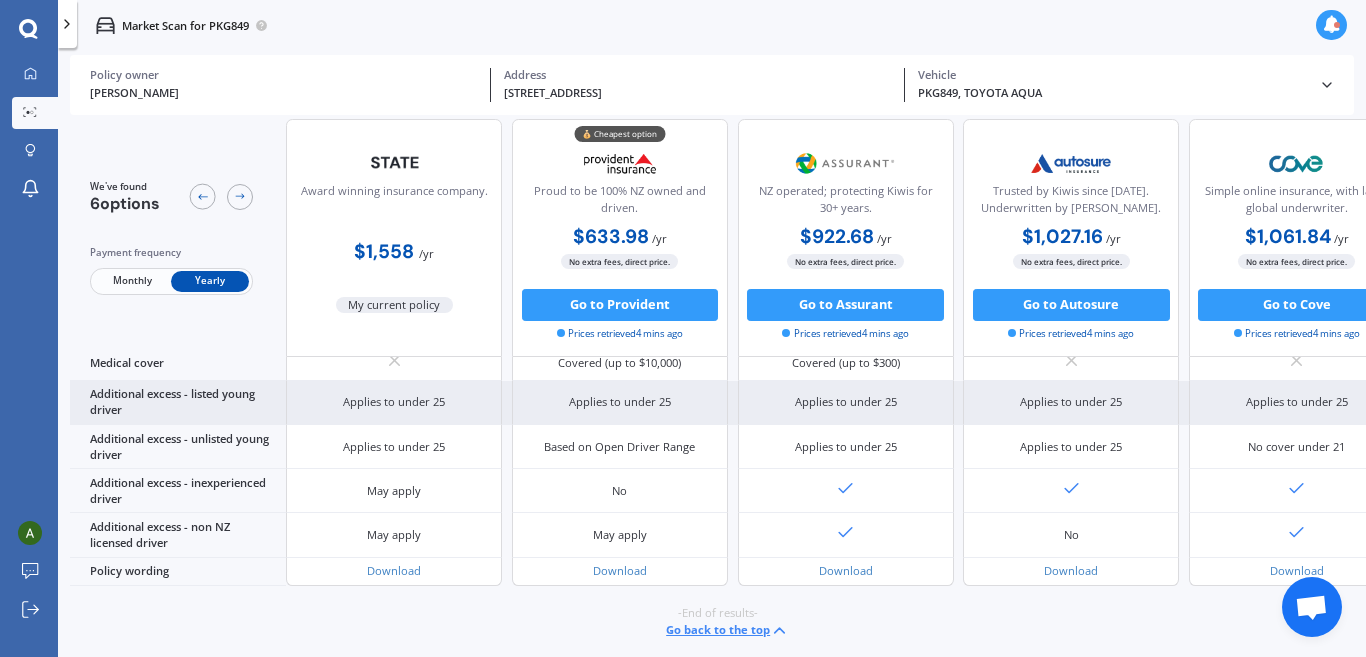 drag, startPoint x: 445, startPoint y: 372, endPoint x: 446, endPoint y: 359, distance: 13.038404 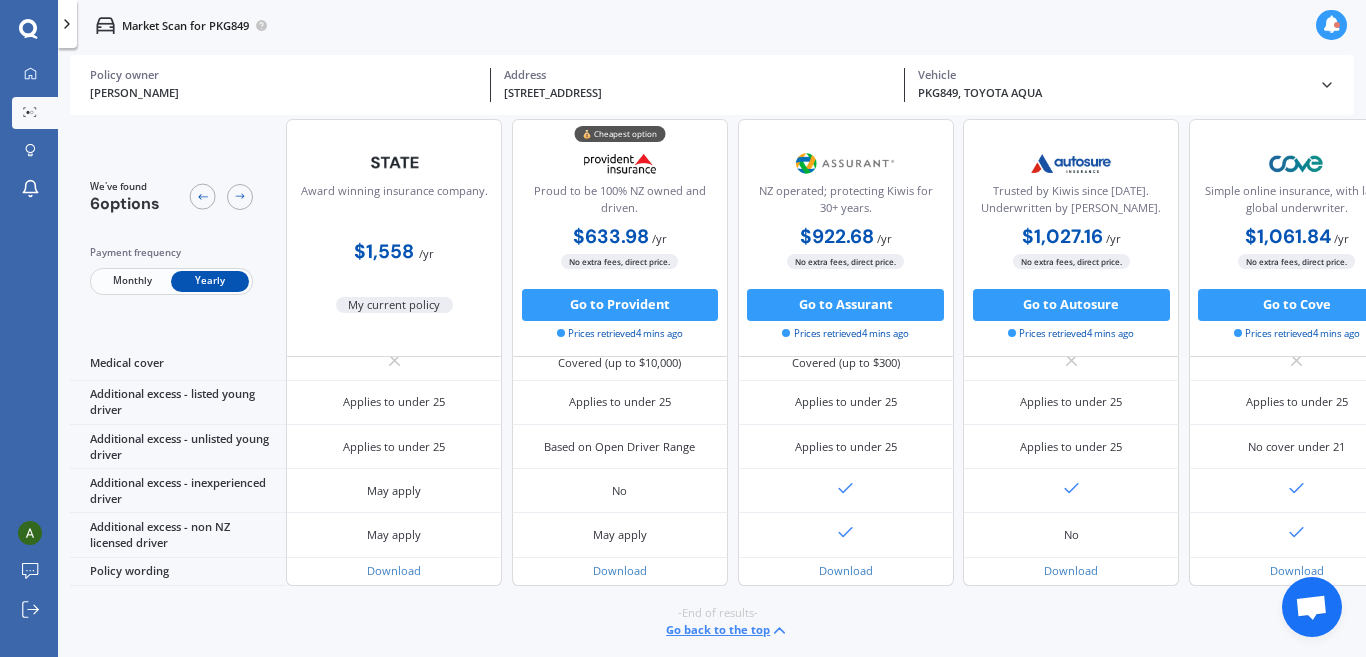click on "Award winning insurance company. $1,558   /  yr My current policy" at bounding box center [394, 238] 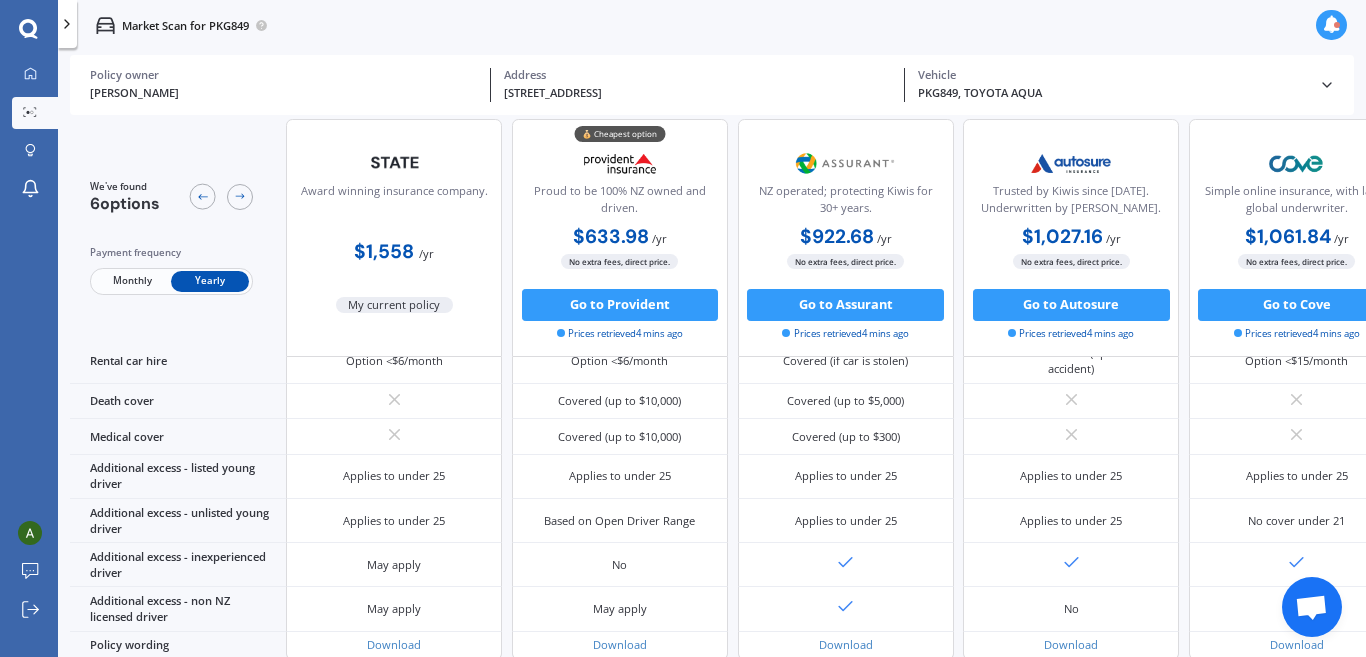scroll, scrollTop: 877, scrollLeft: 0, axis: vertical 